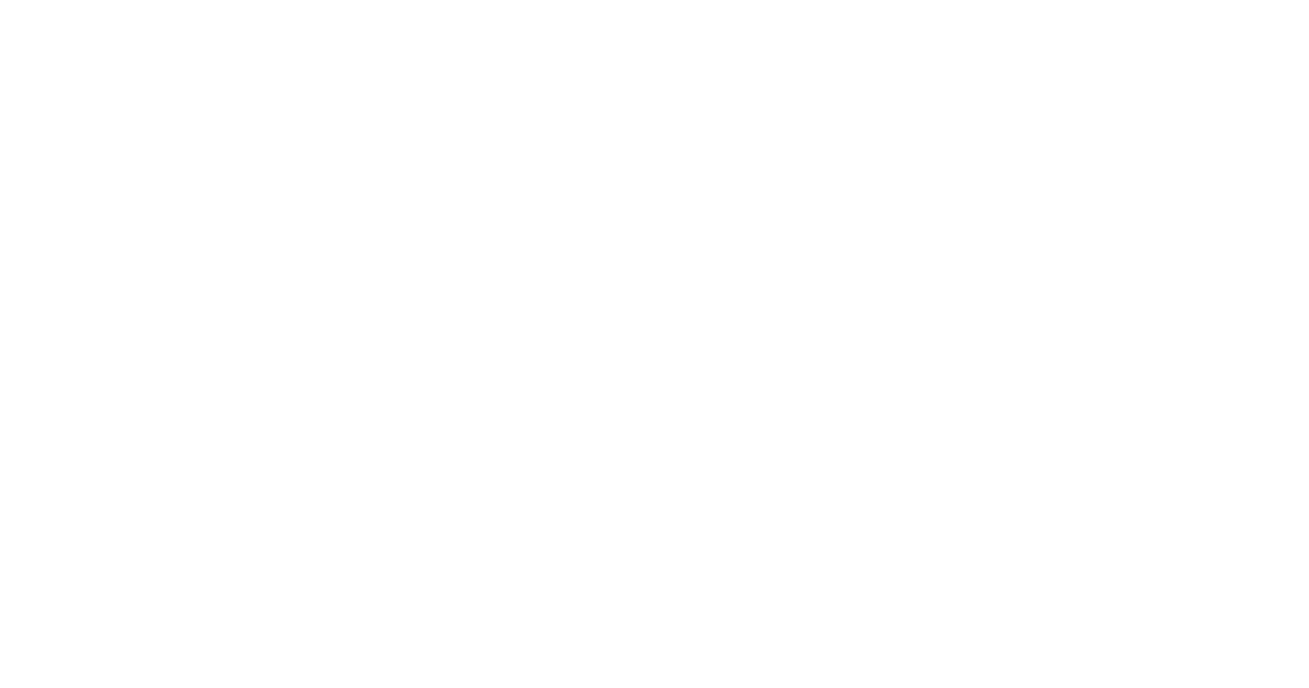 scroll, scrollTop: 0, scrollLeft: 0, axis: both 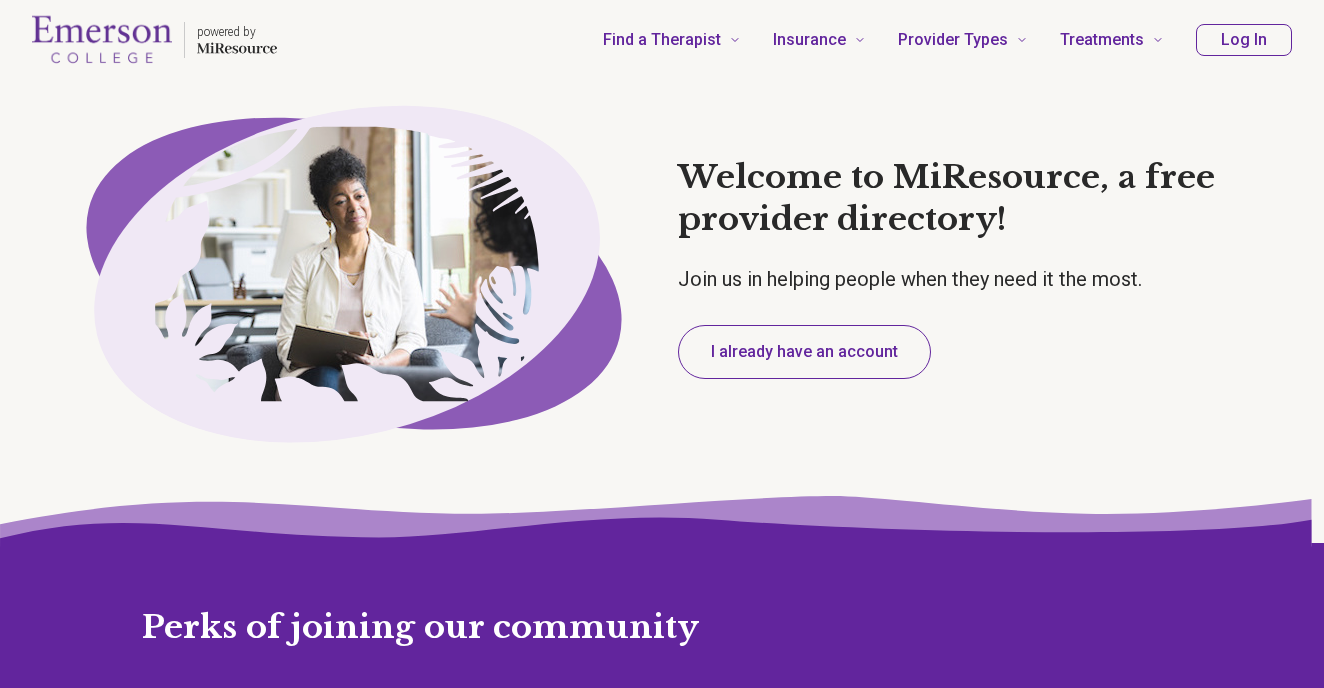 type on "*" 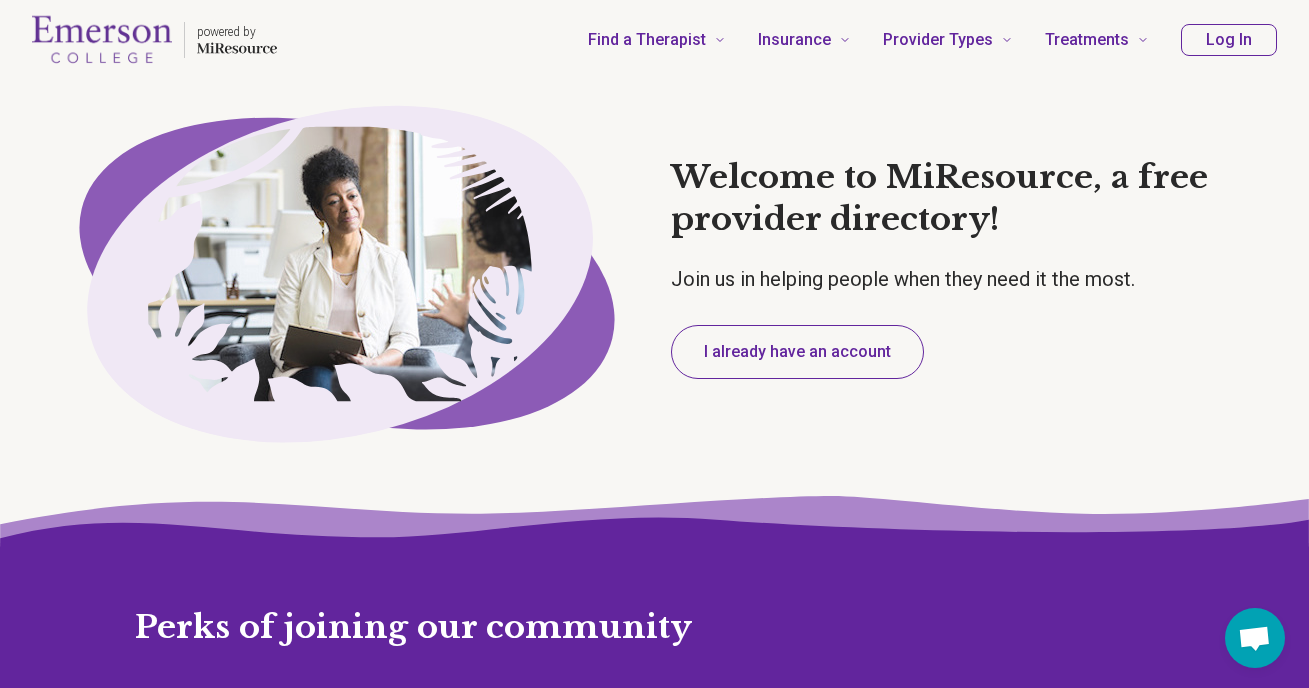 click on "Log In" at bounding box center [1229, 40] 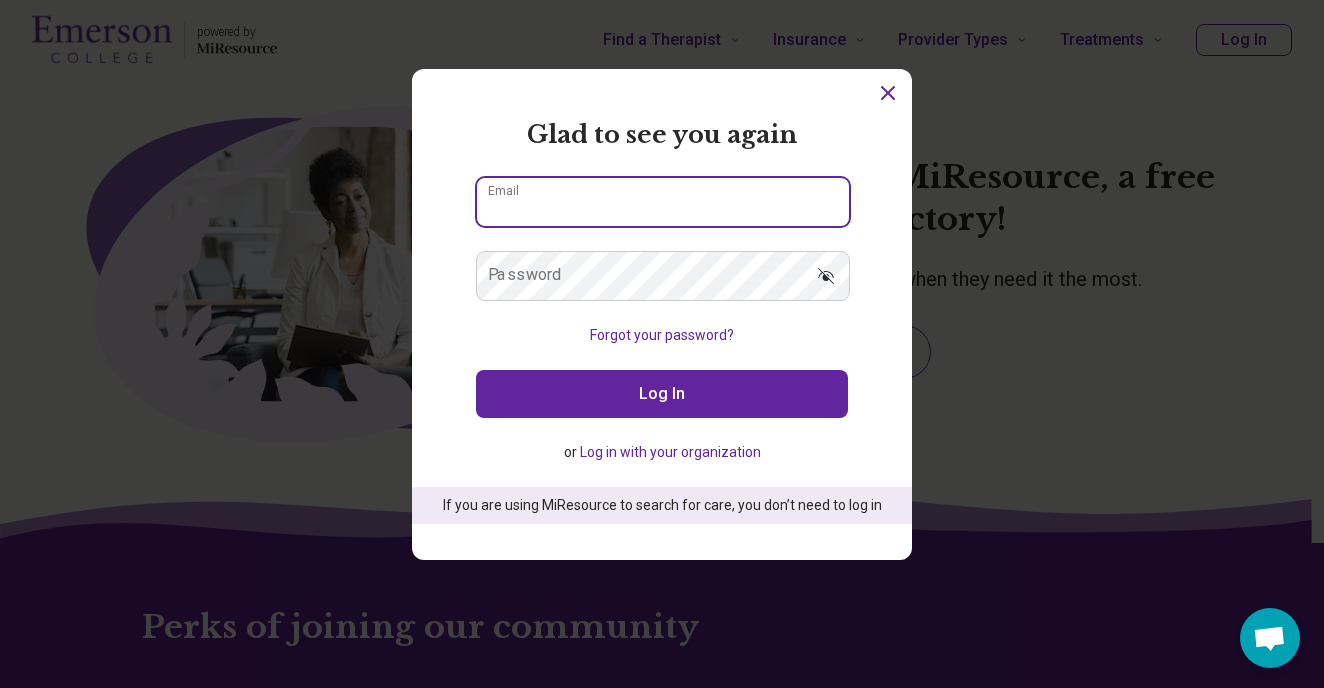 type on "**********" 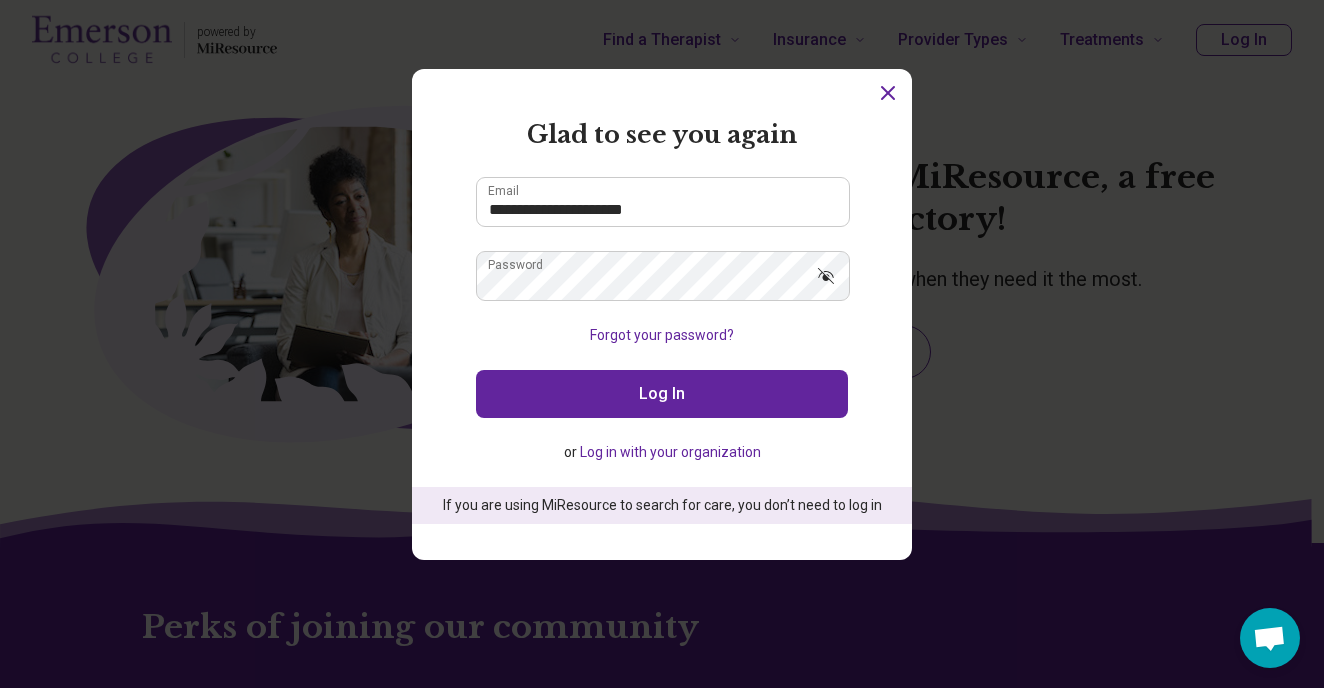 click on "Log In" at bounding box center [662, 394] 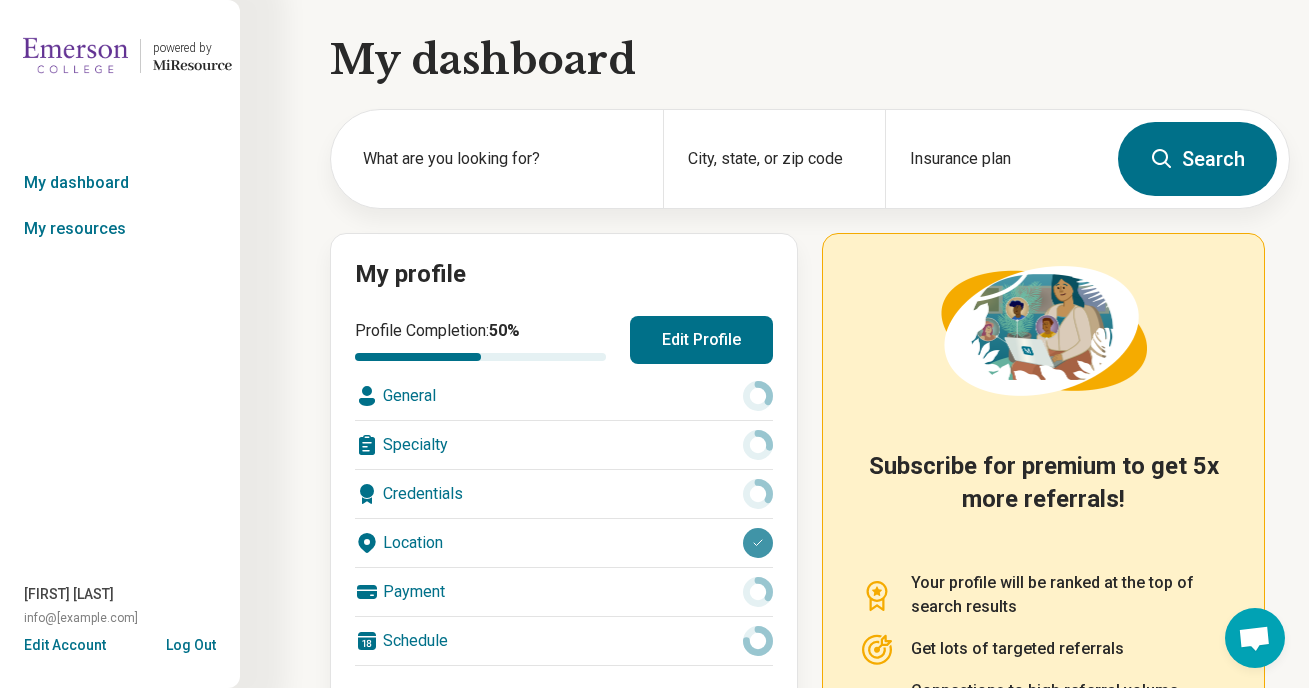 click on "Edit Profile" at bounding box center [701, 340] 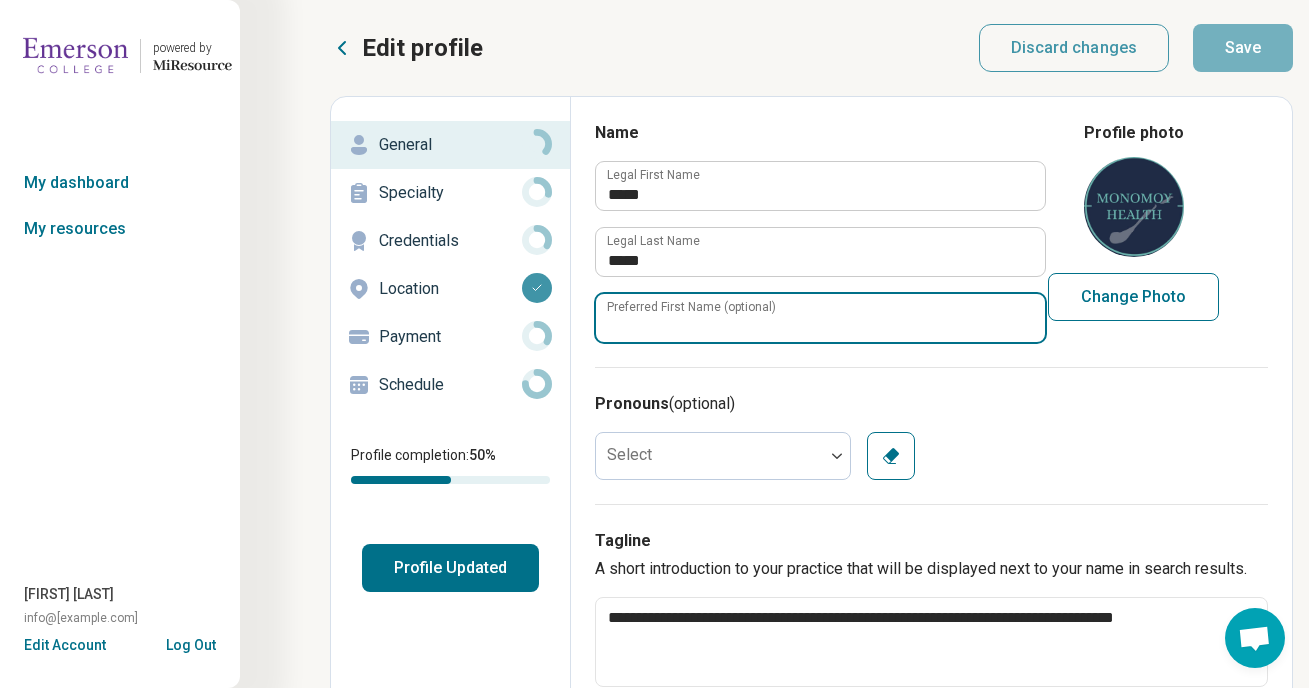 click on "Preferred First Name (optional)" at bounding box center [820, 318] 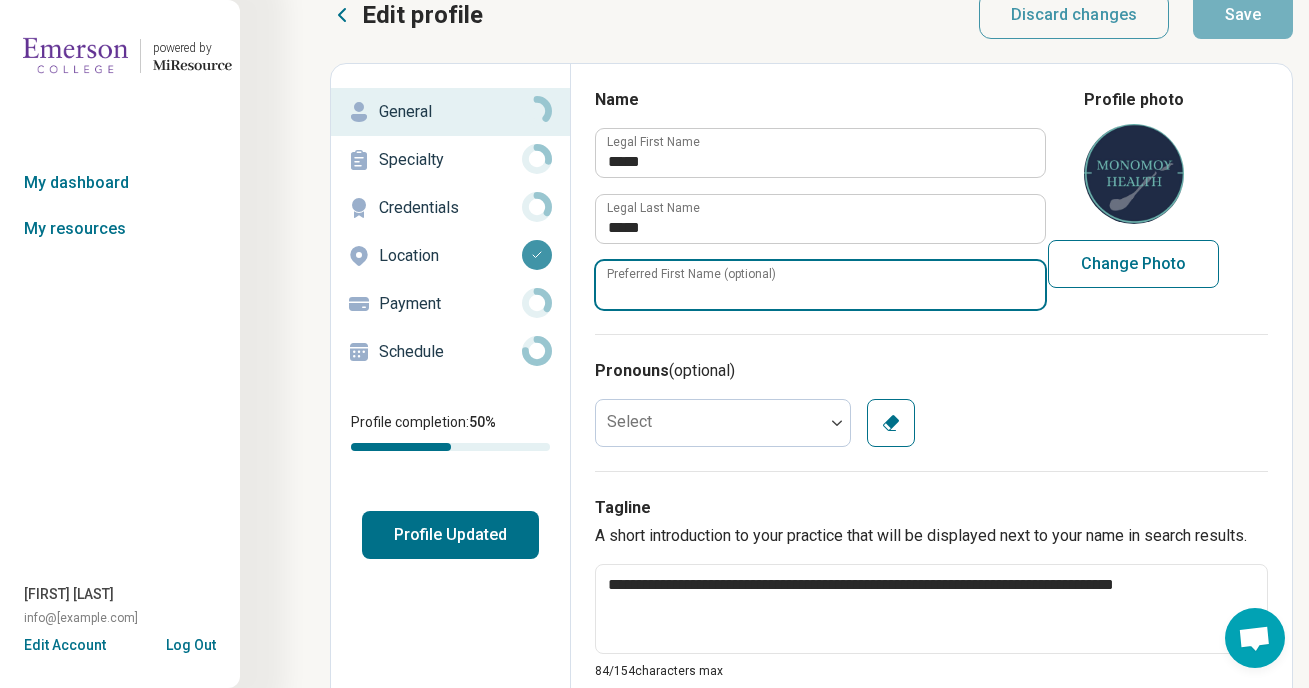 scroll, scrollTop: 0, scrollLeft: 0, axis: both 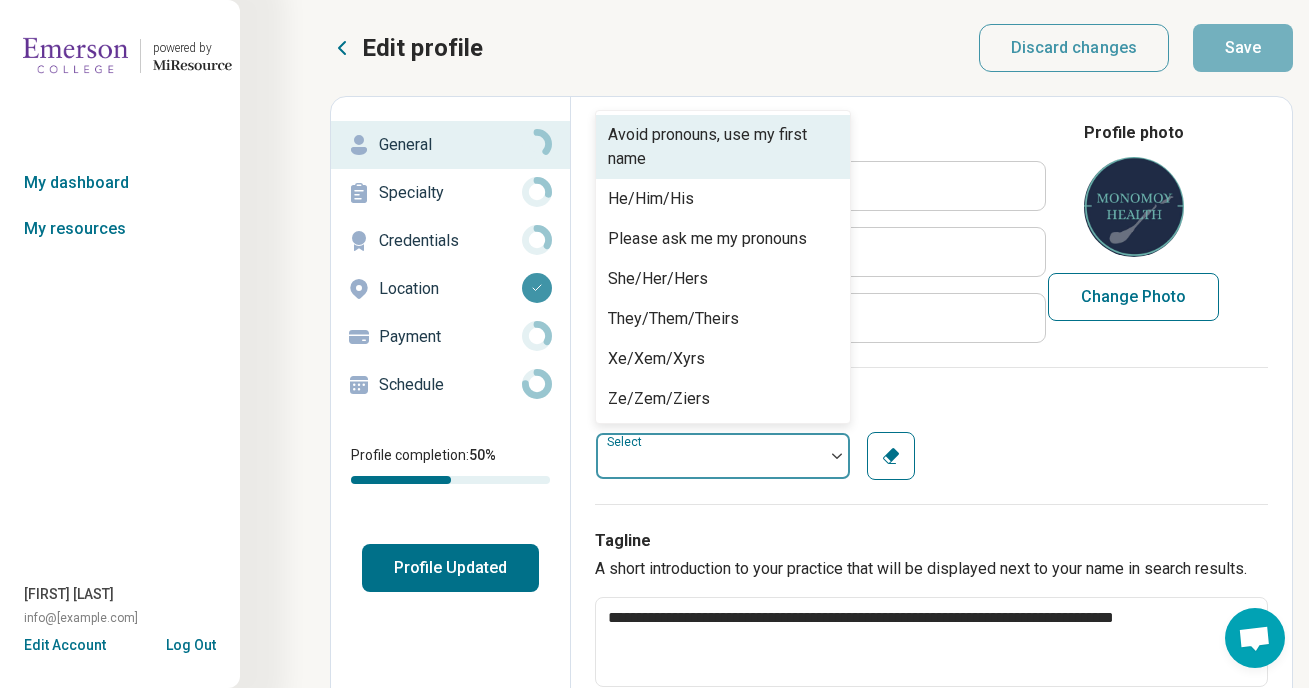 click at bounding box center [710, 456] 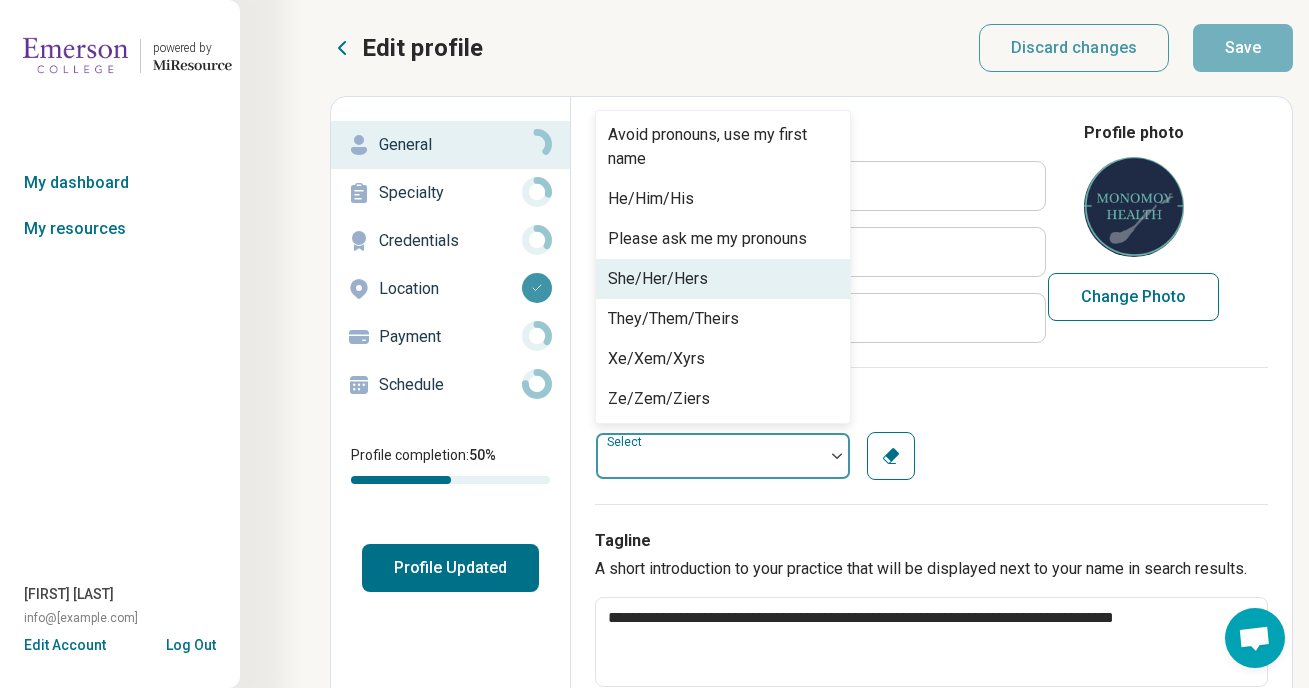 click on "She/Her/Hers" at bounding box center [658, 279] 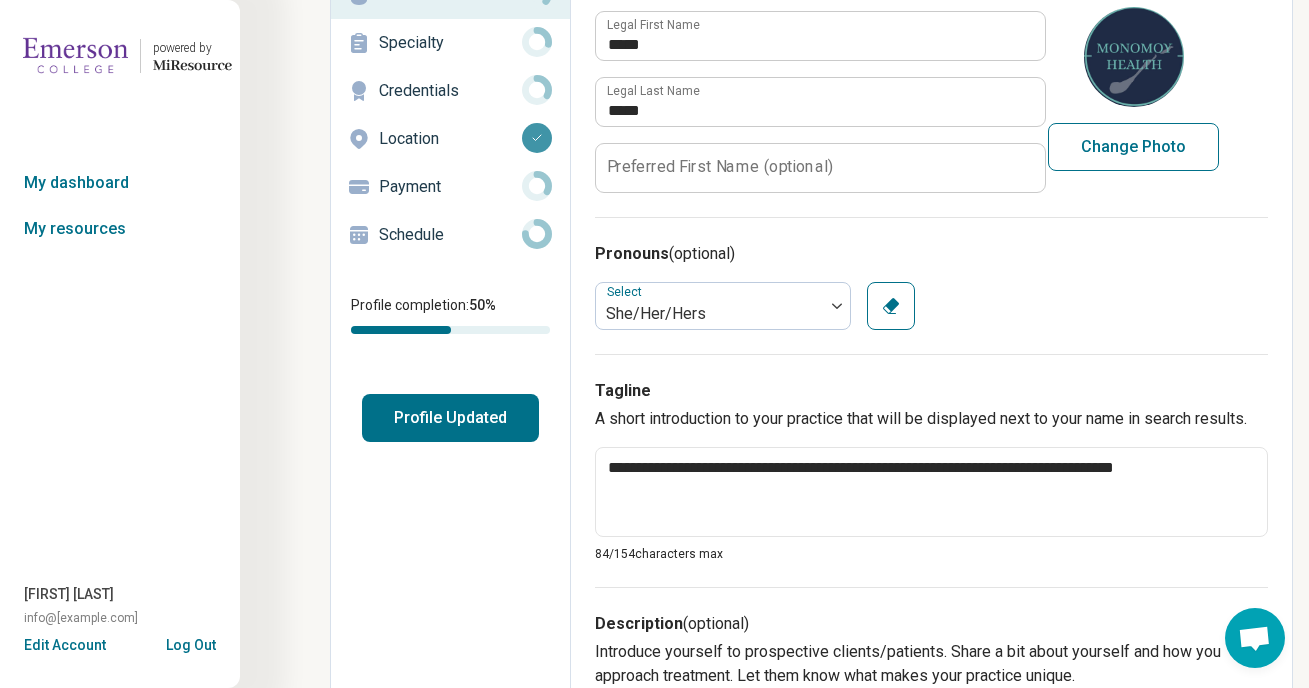 scroll, scrollTop: 276, scrollLeft: 0, axis: vertical 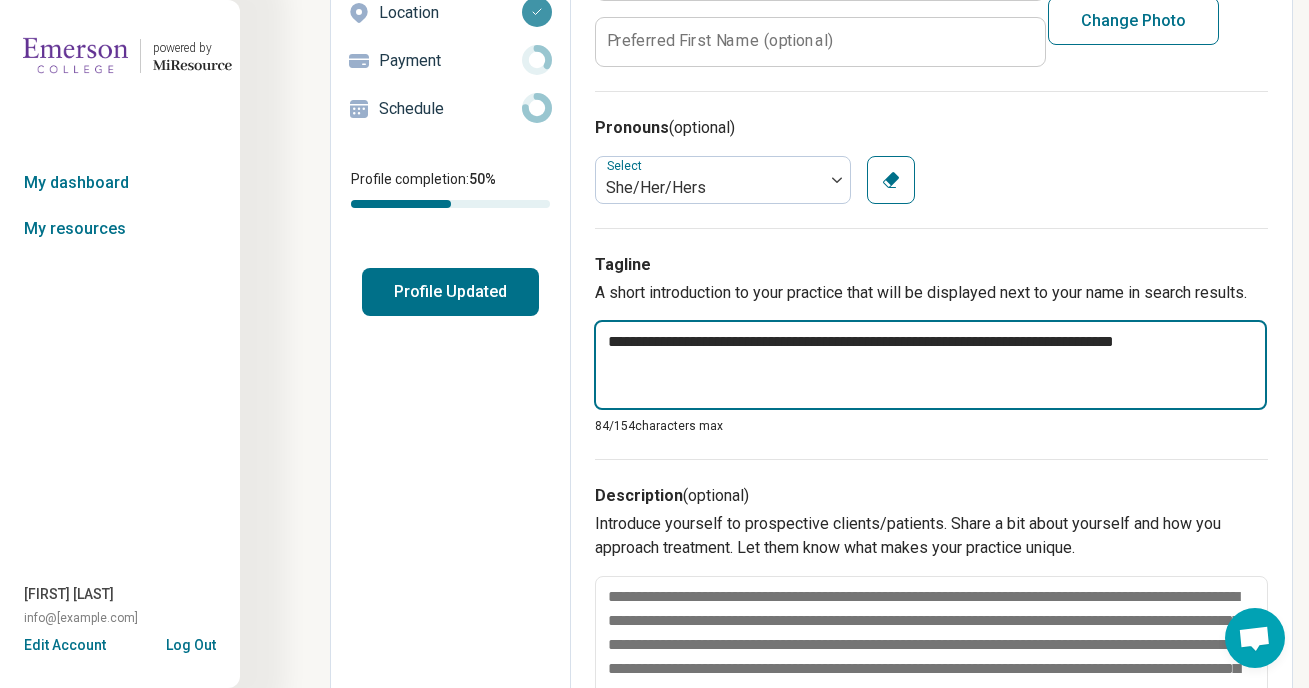 click on "**********" at bounding box center [930, 365] 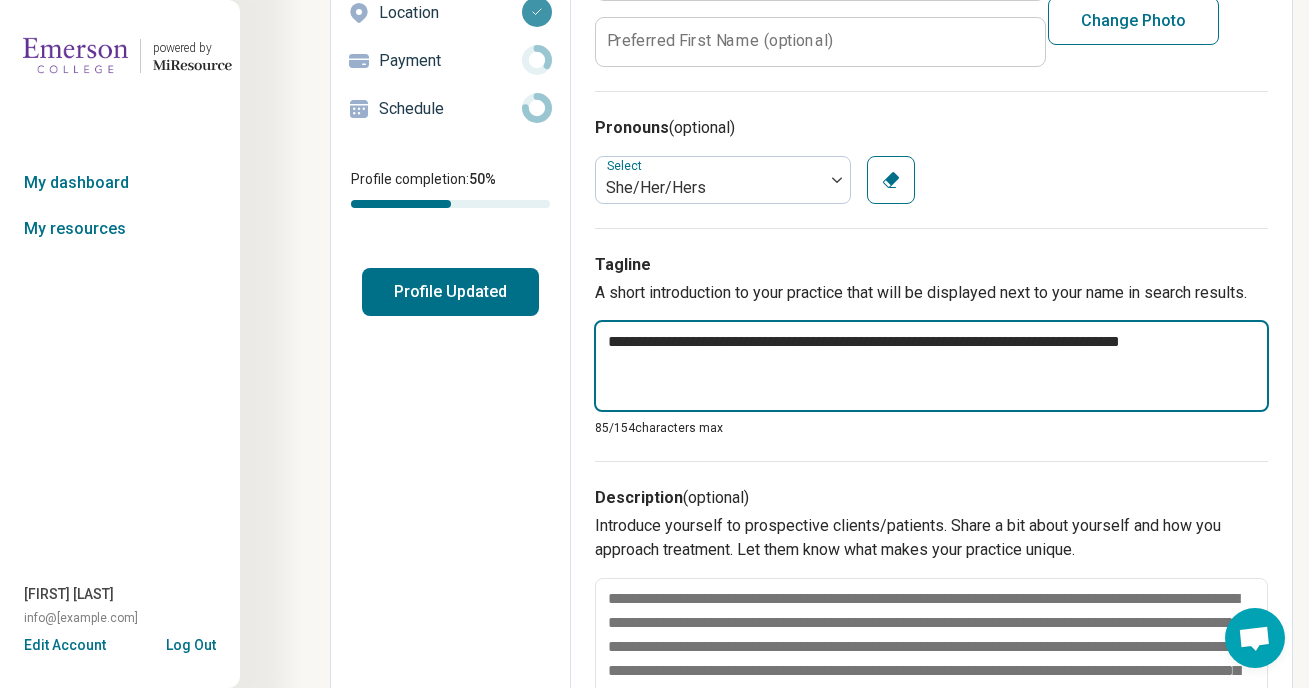 type on "*" 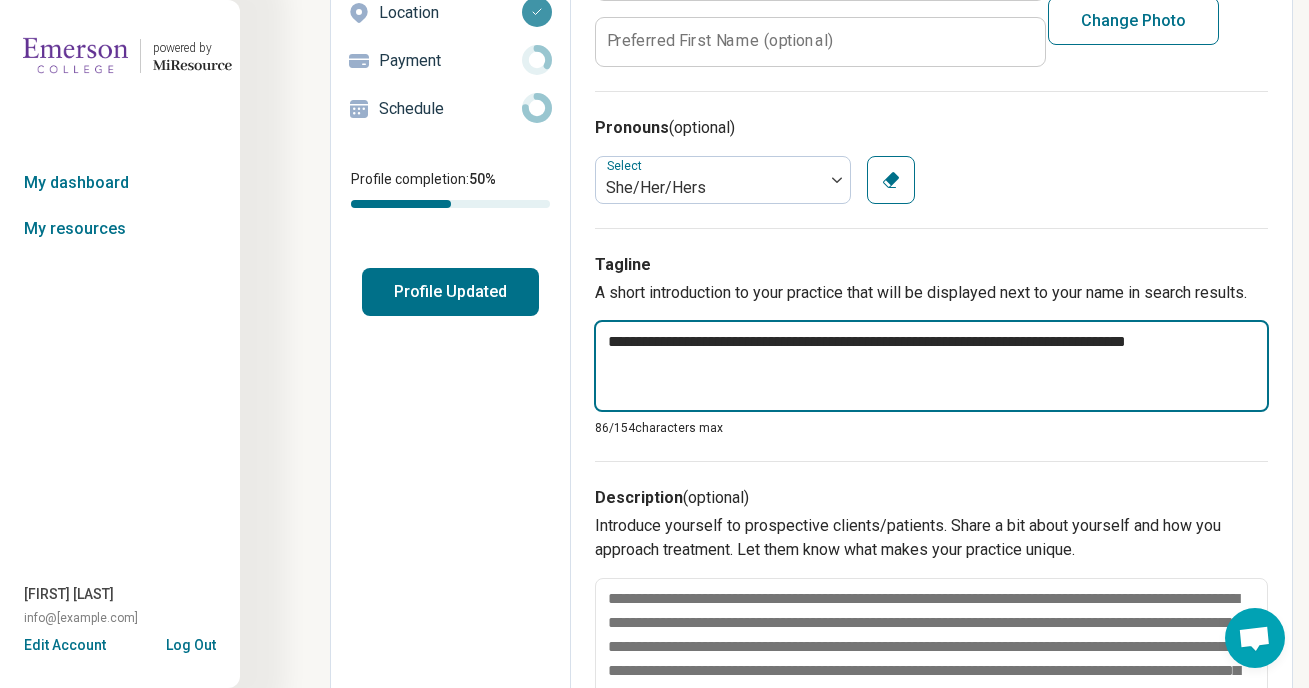 type on "*" 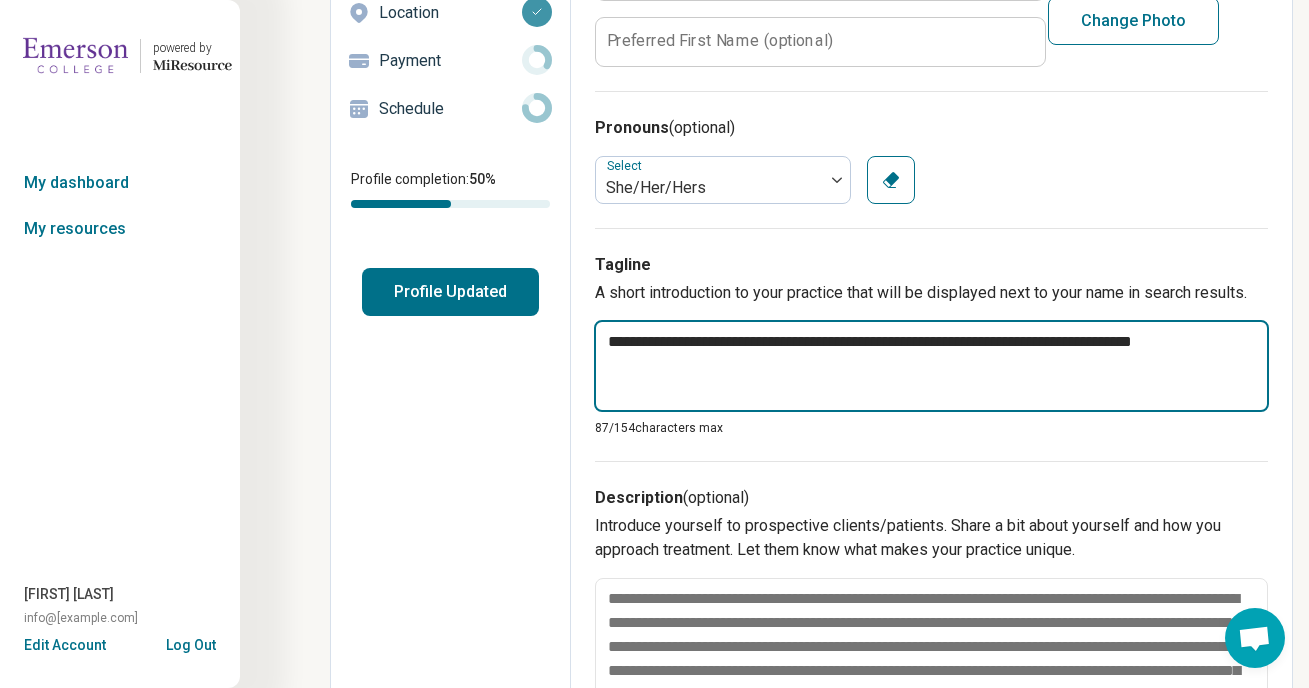 type on "*" 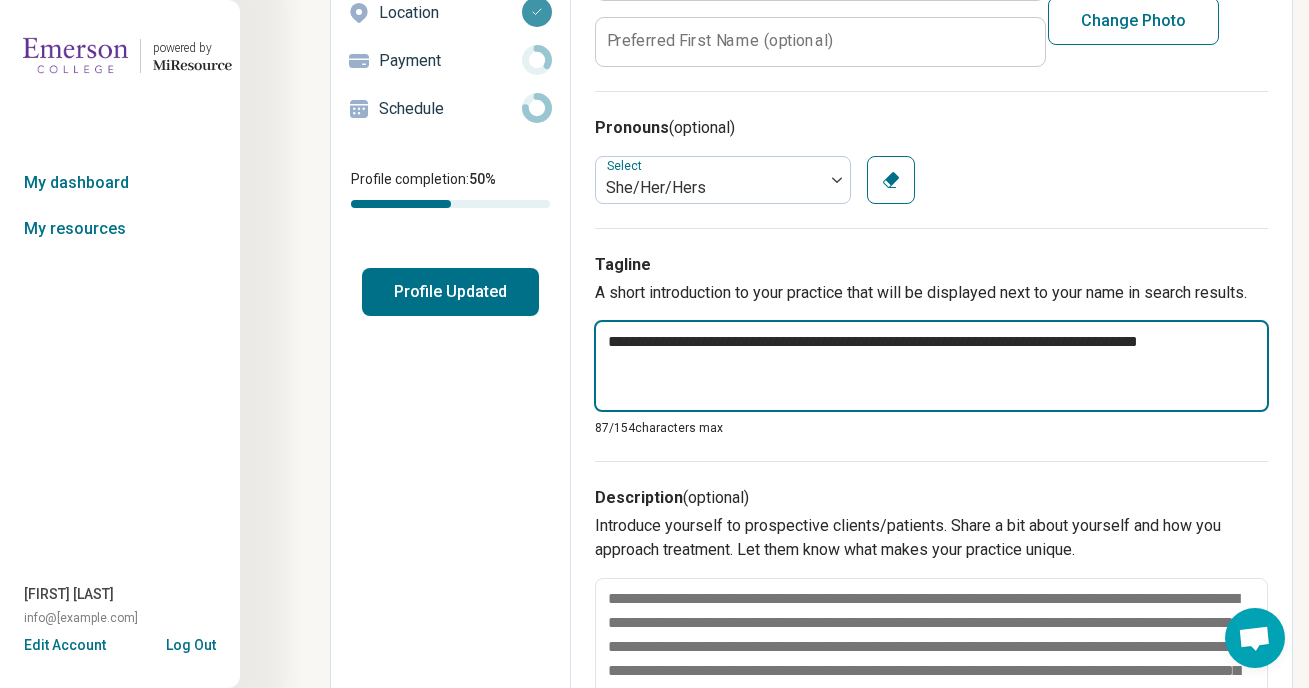 type on "*" 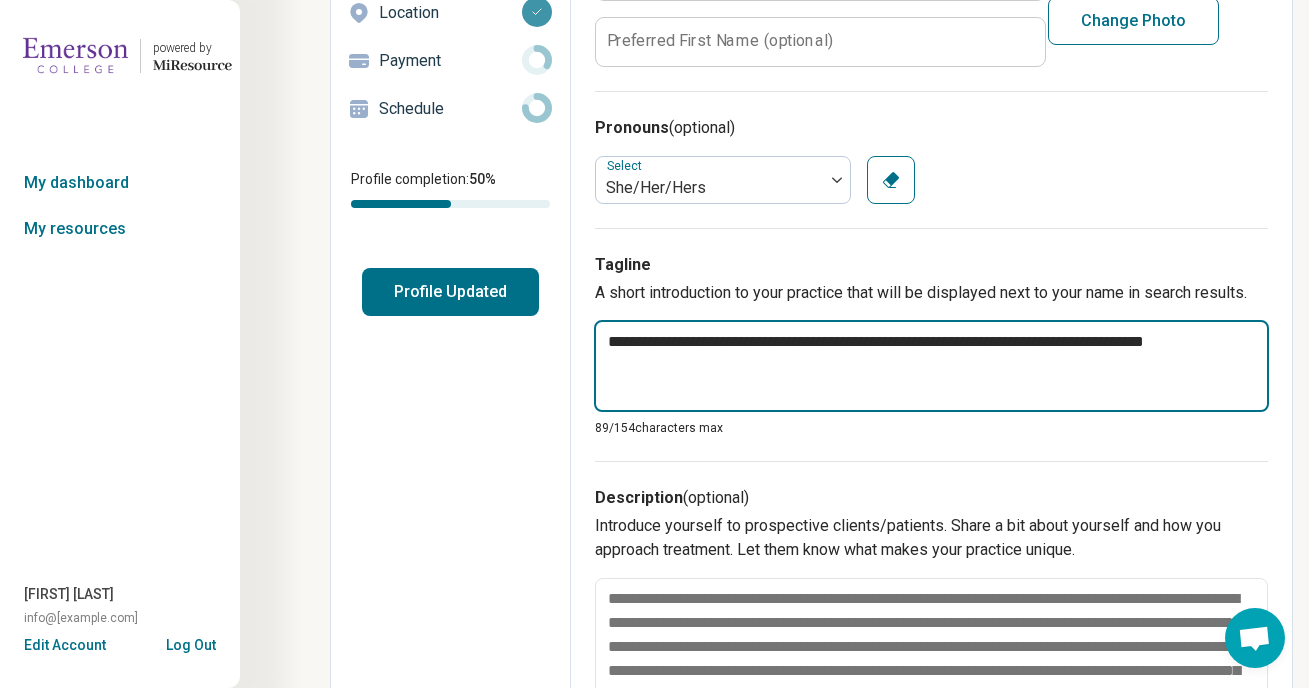 type on "*" 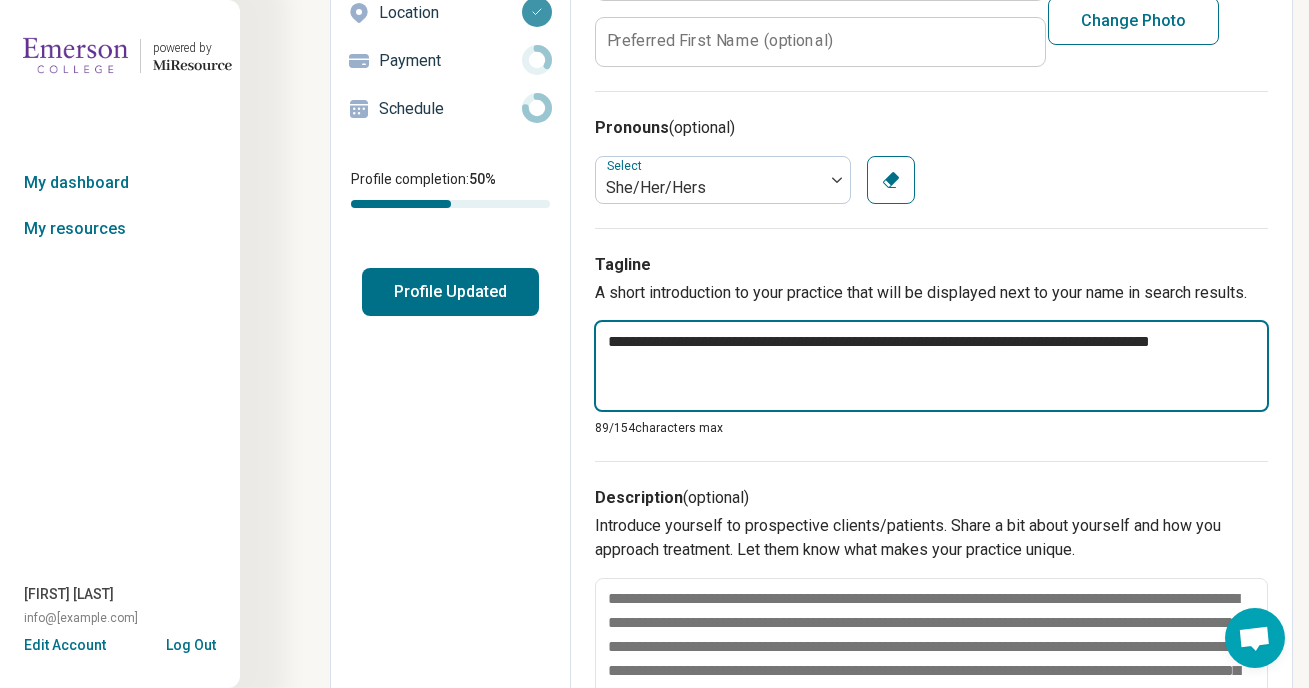 type on "*" 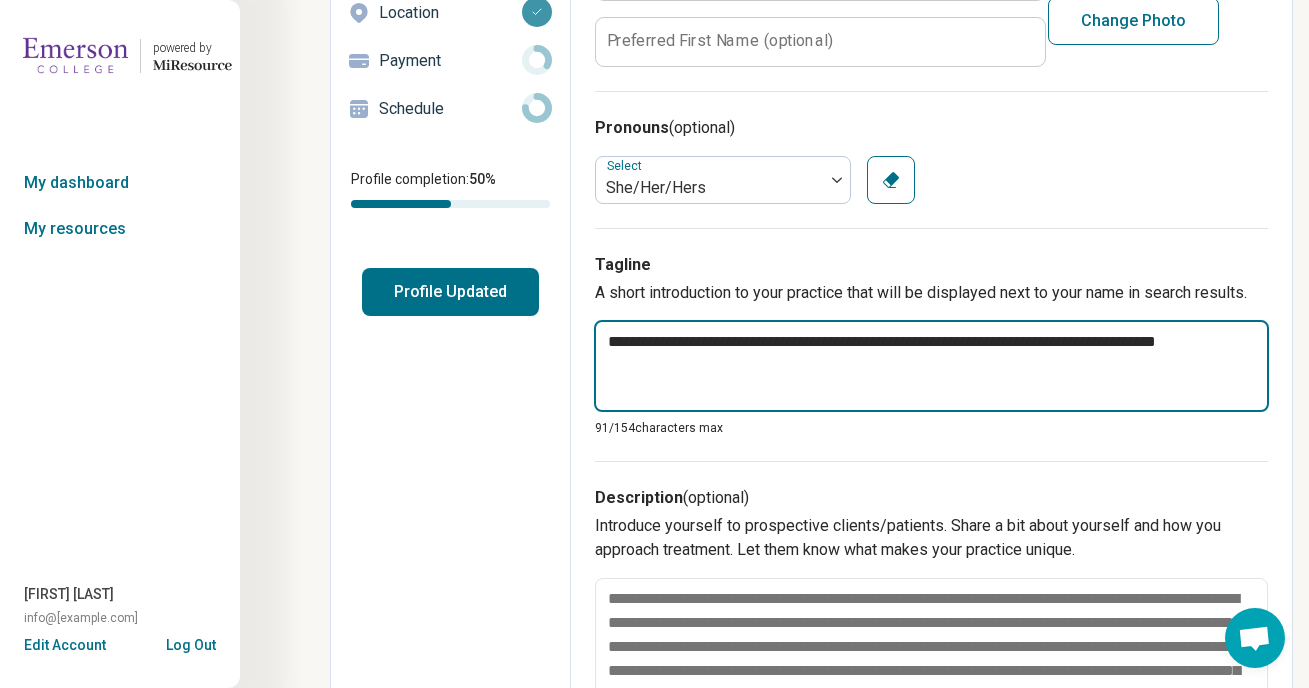 type on "*" 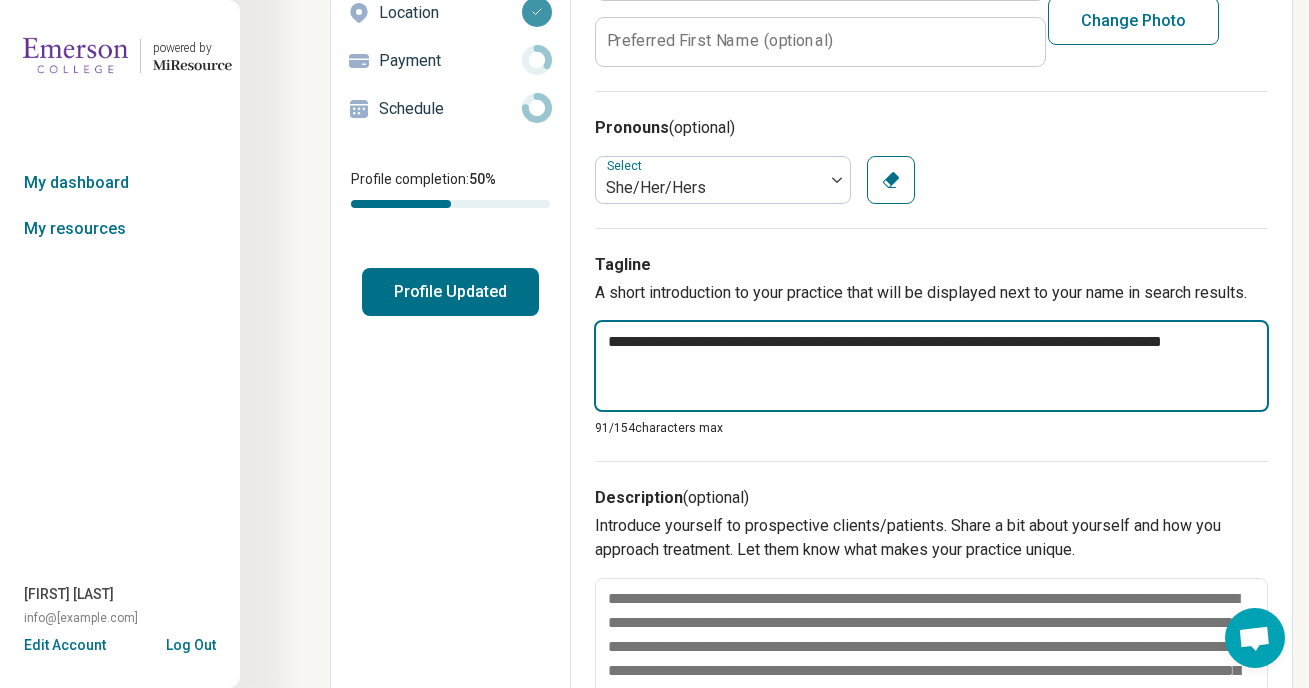 type on "*" 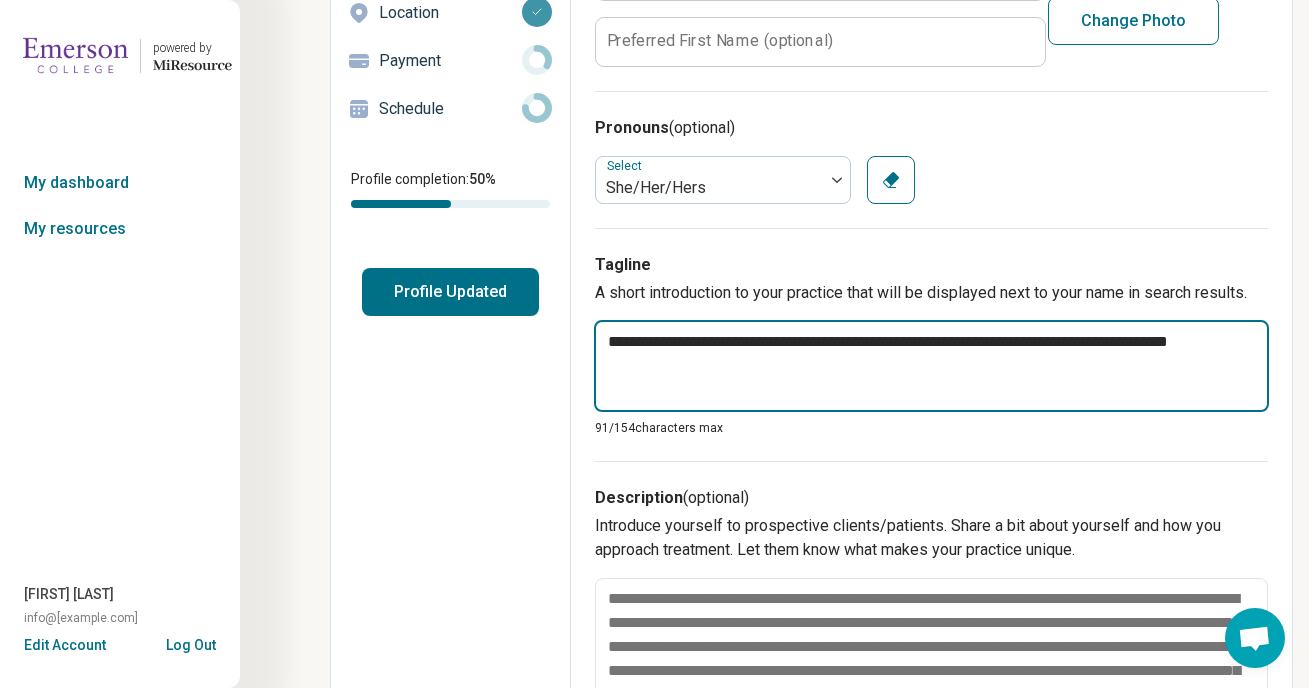 type on "*" 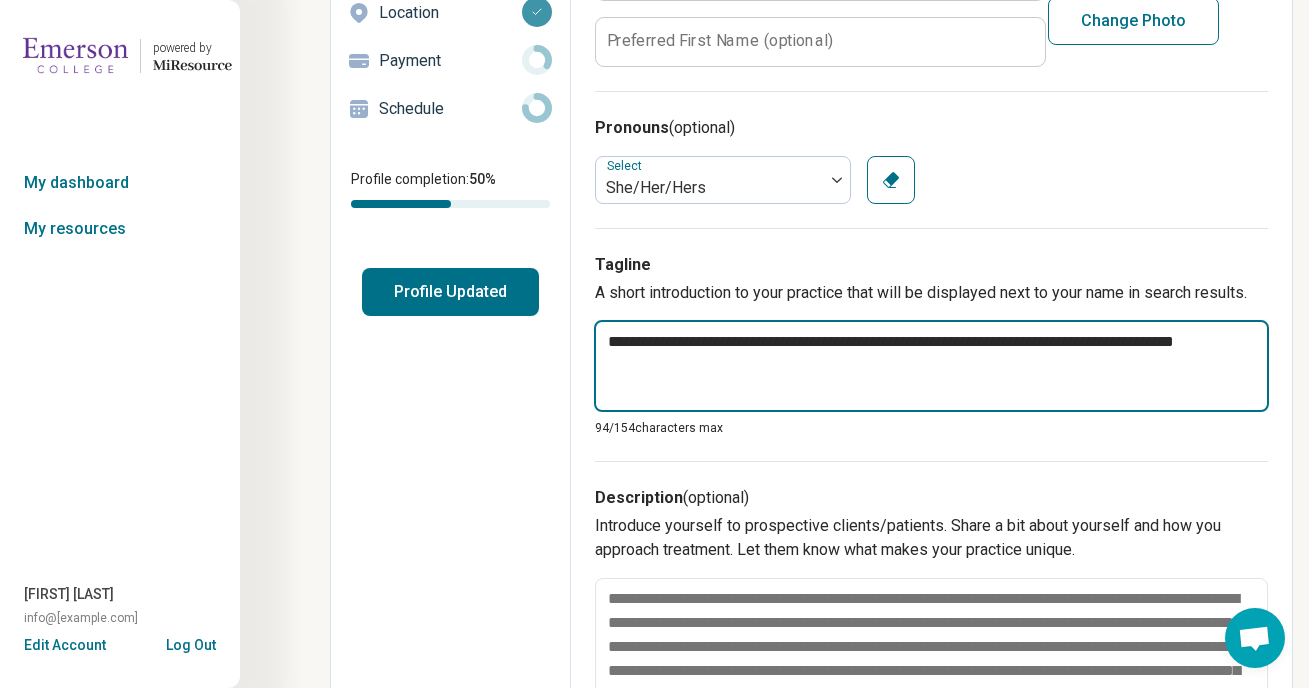 type on "*" 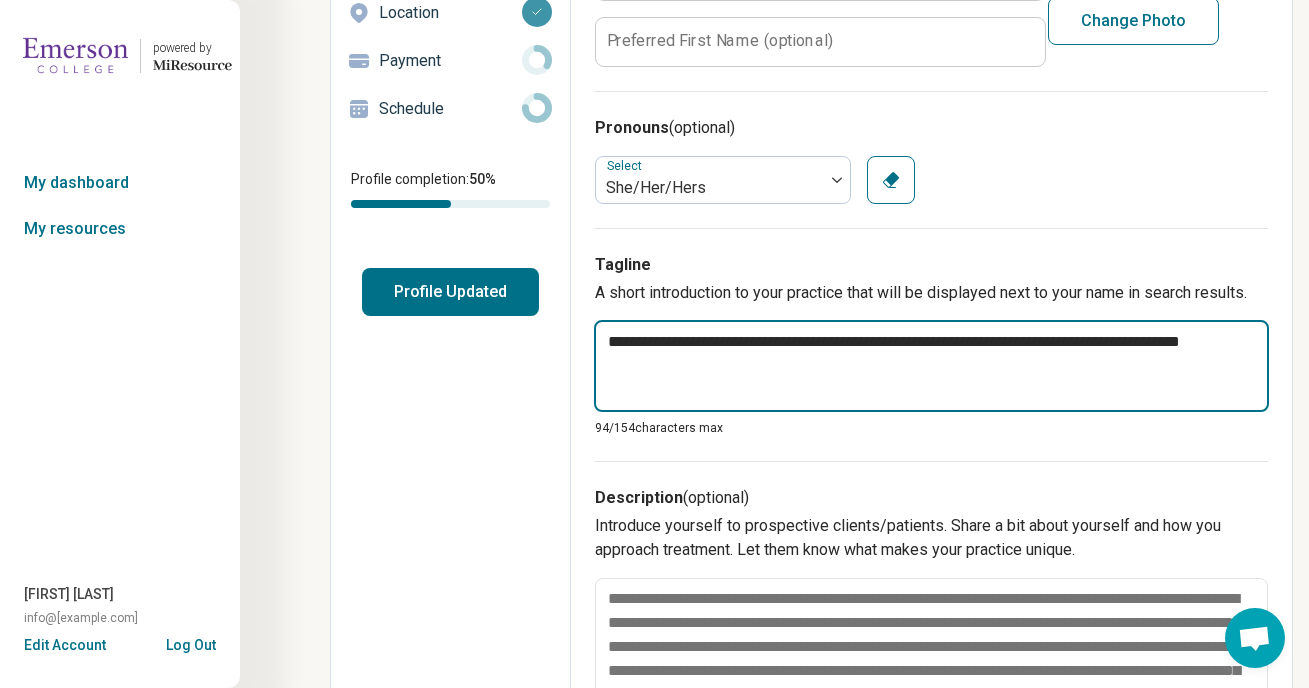 type on "*" 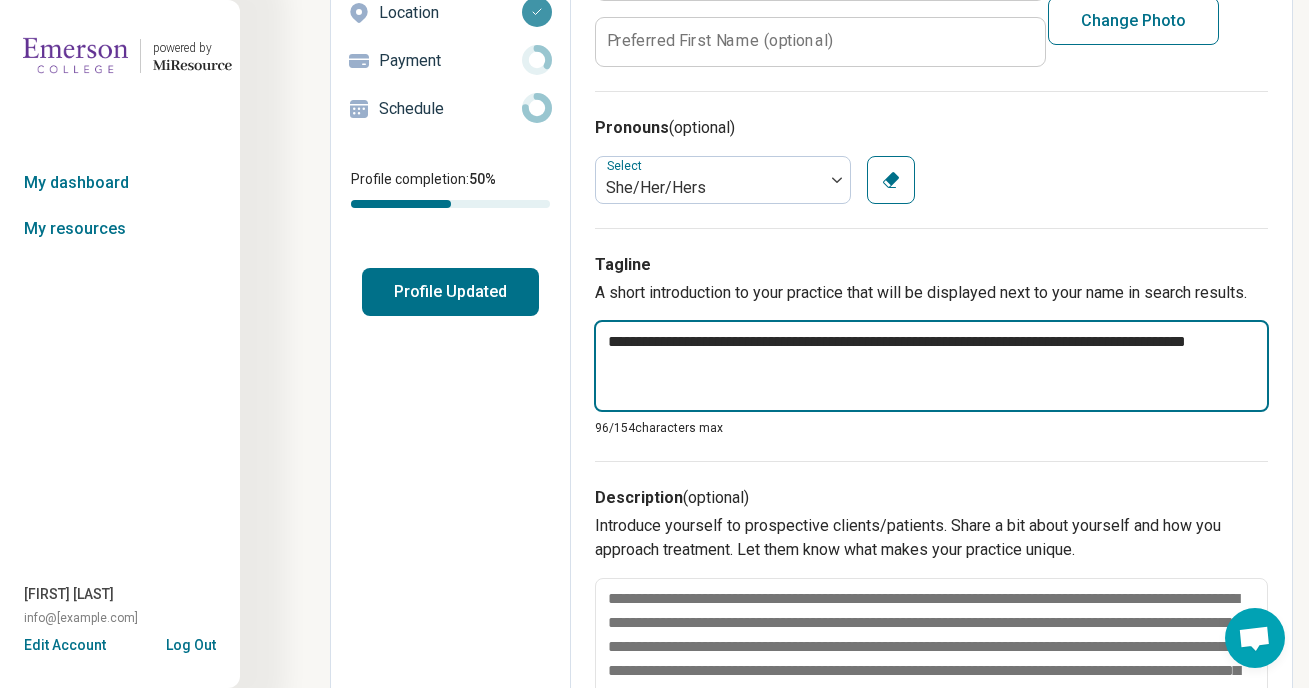 type on "*" 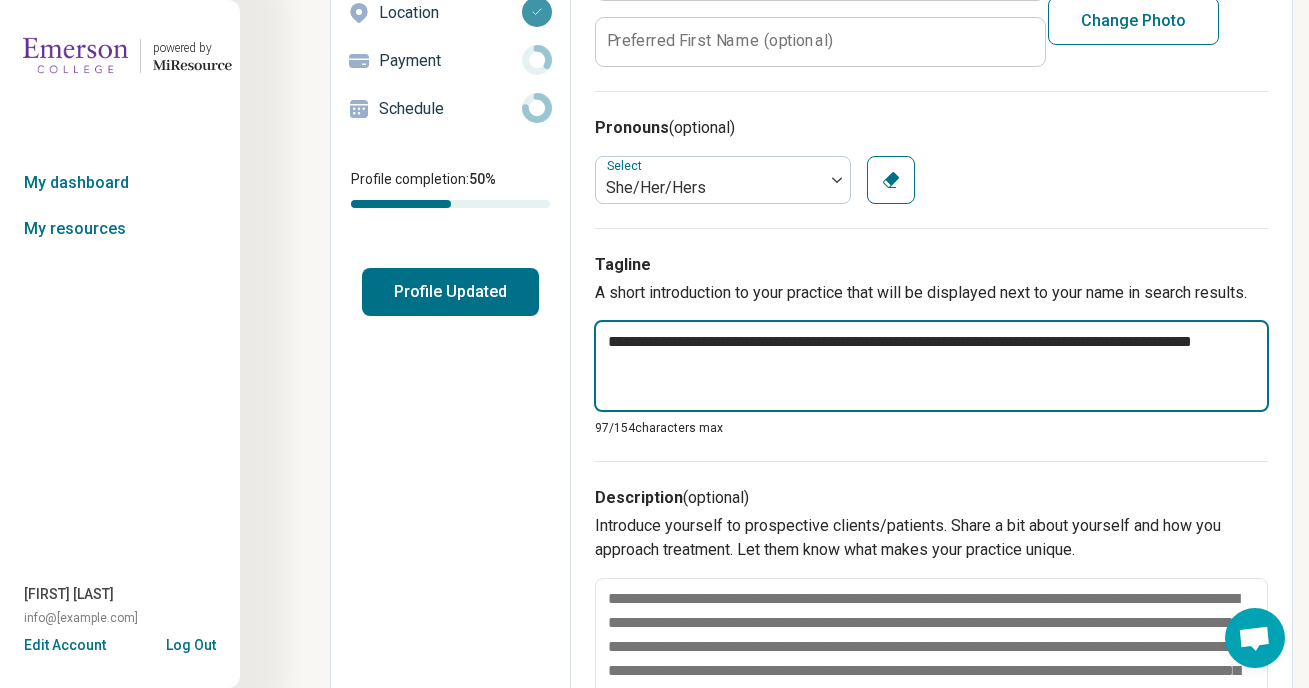 type on "*" 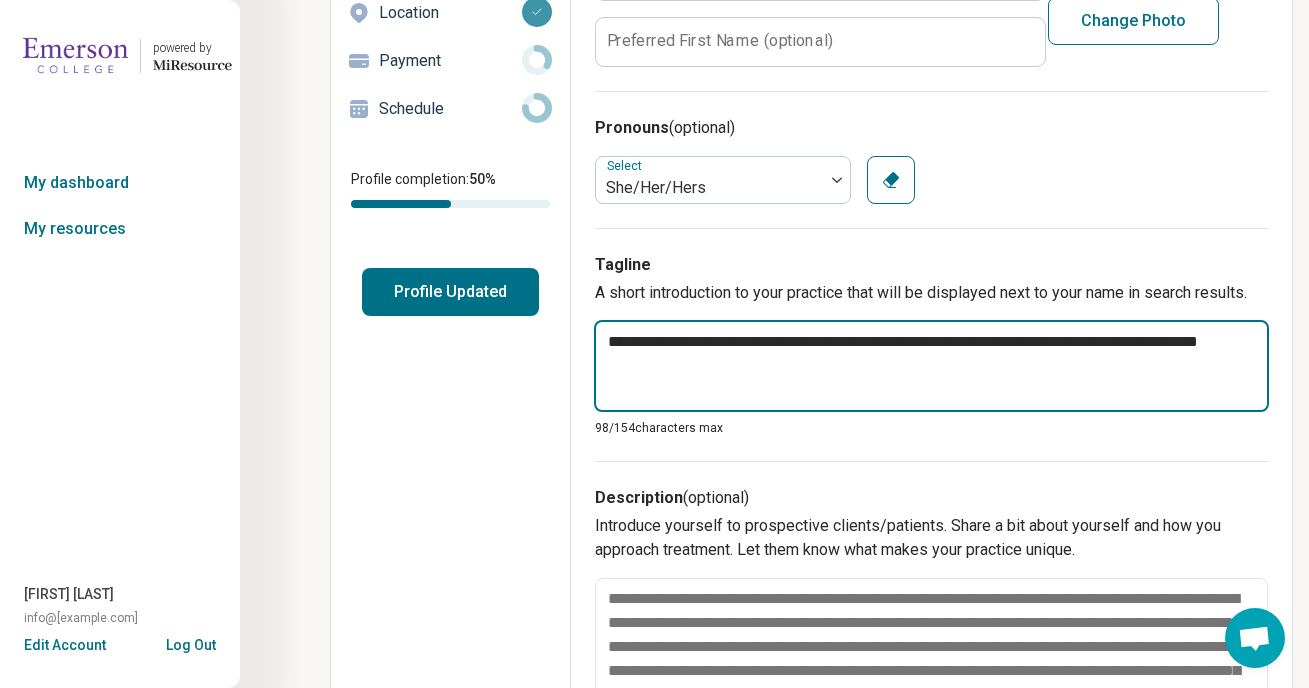 type on "*" 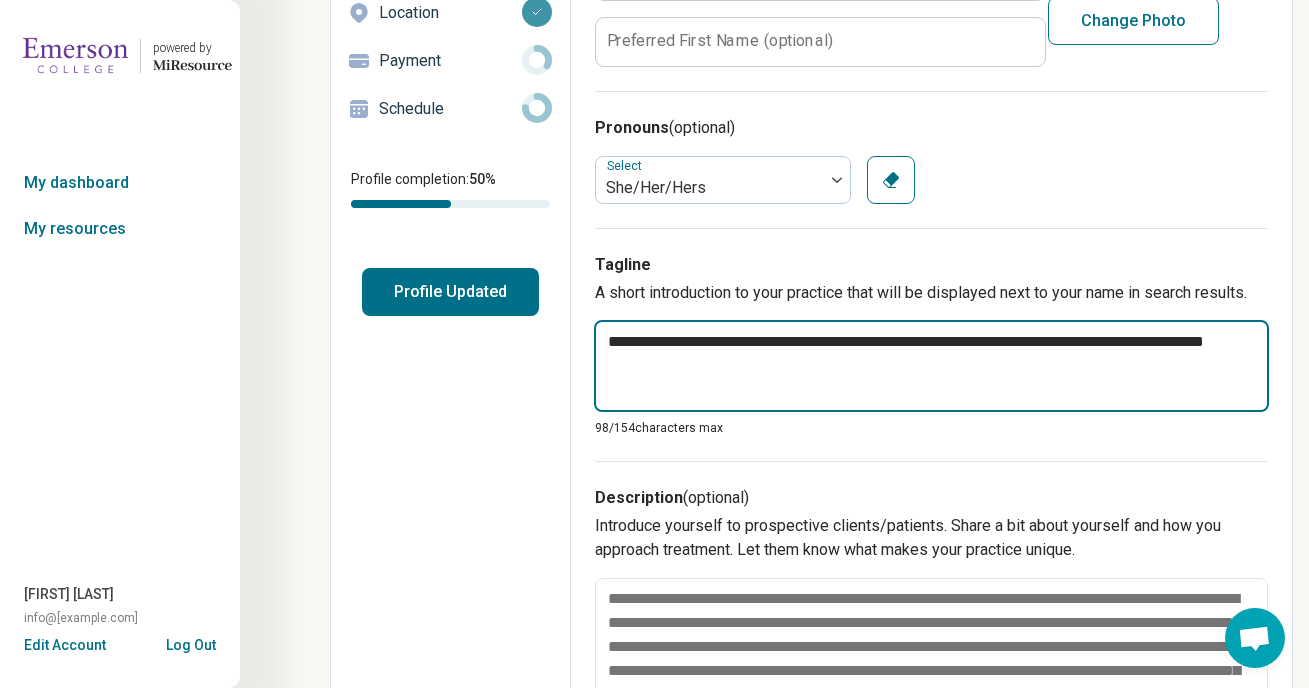 type on "*" 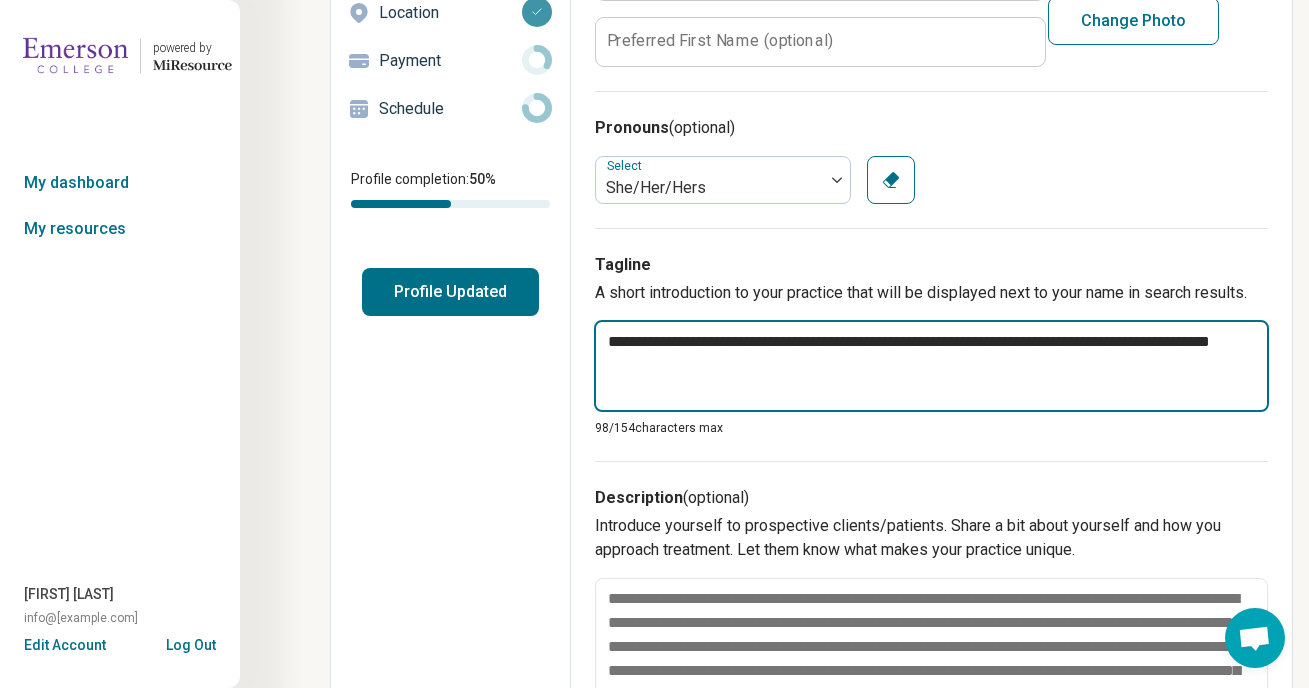 type on "*" 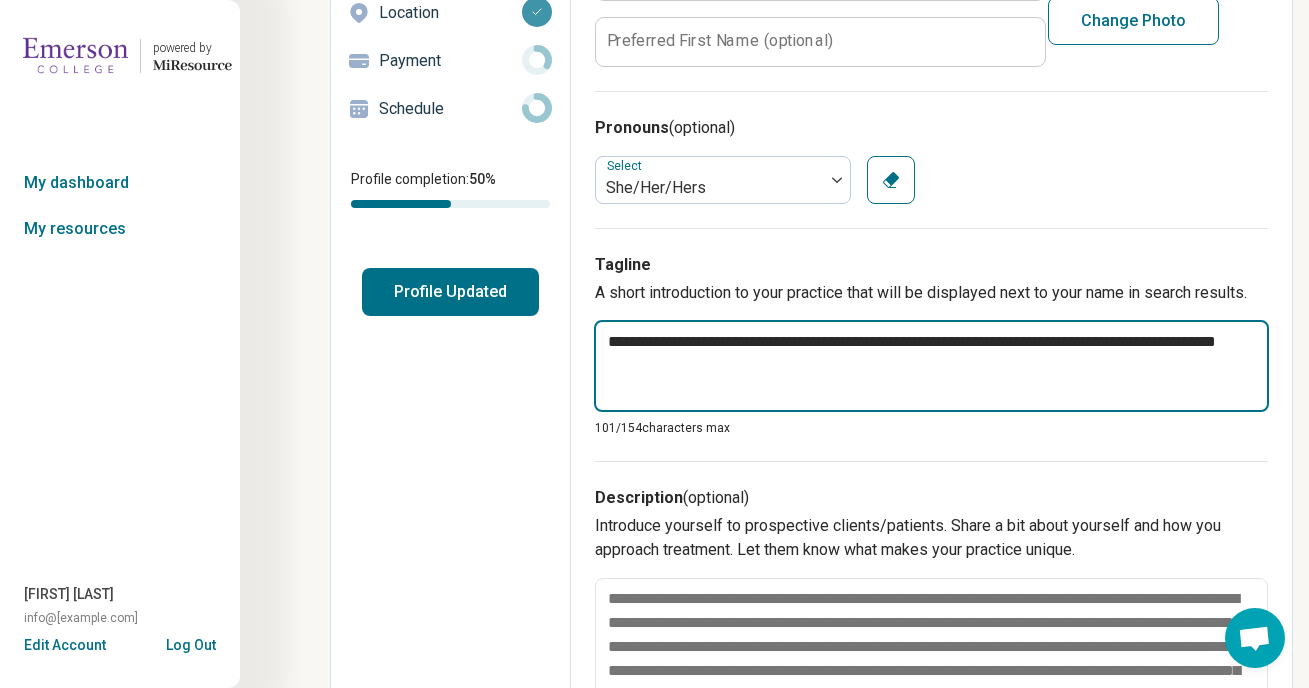 type on "*" 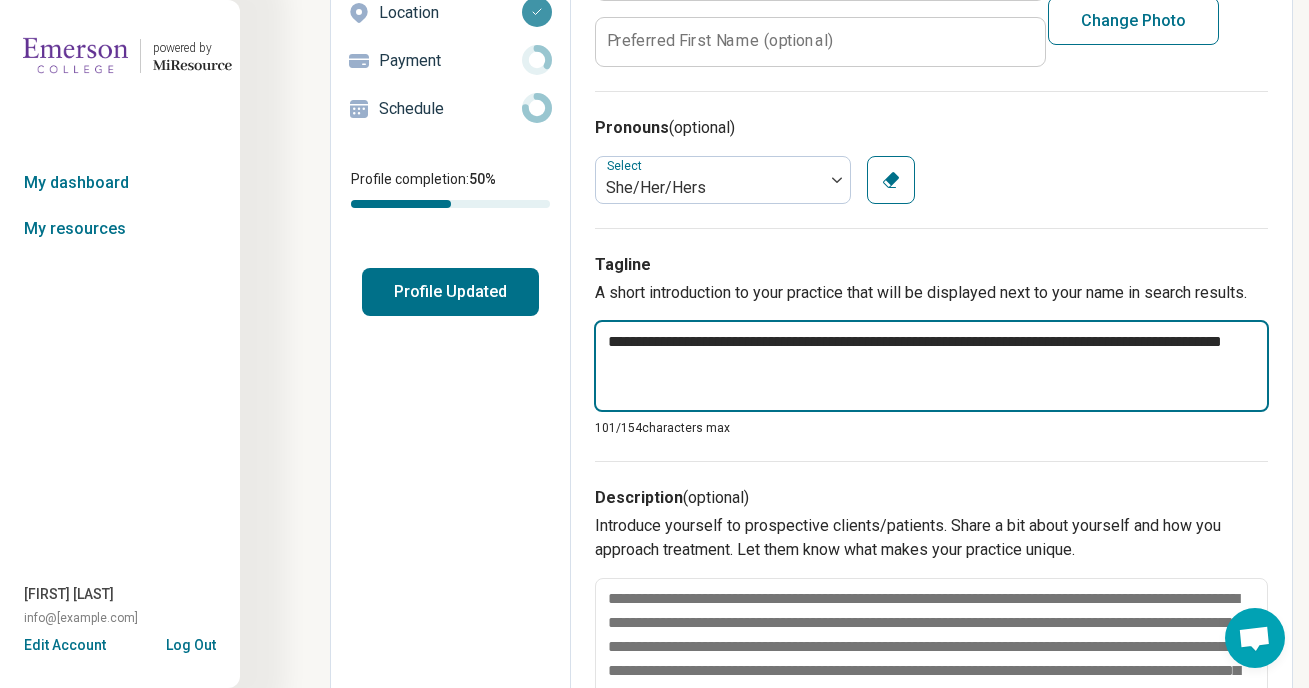 type on "*" 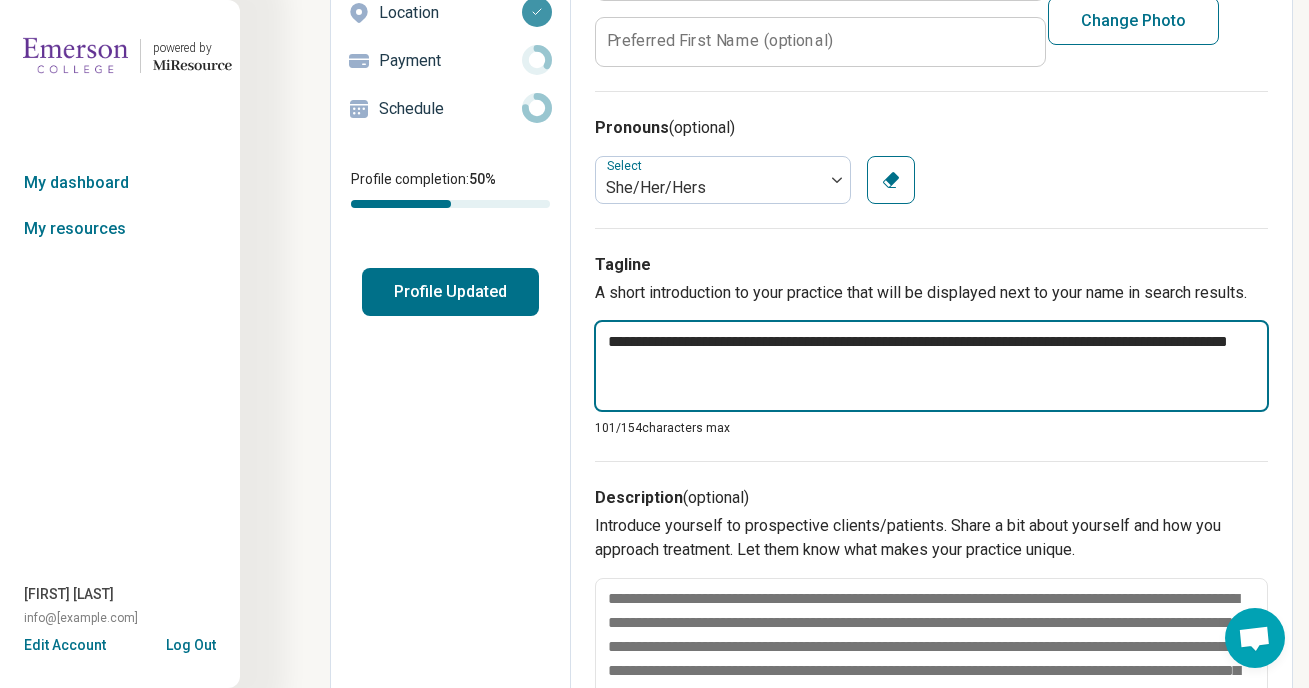 type on "*" 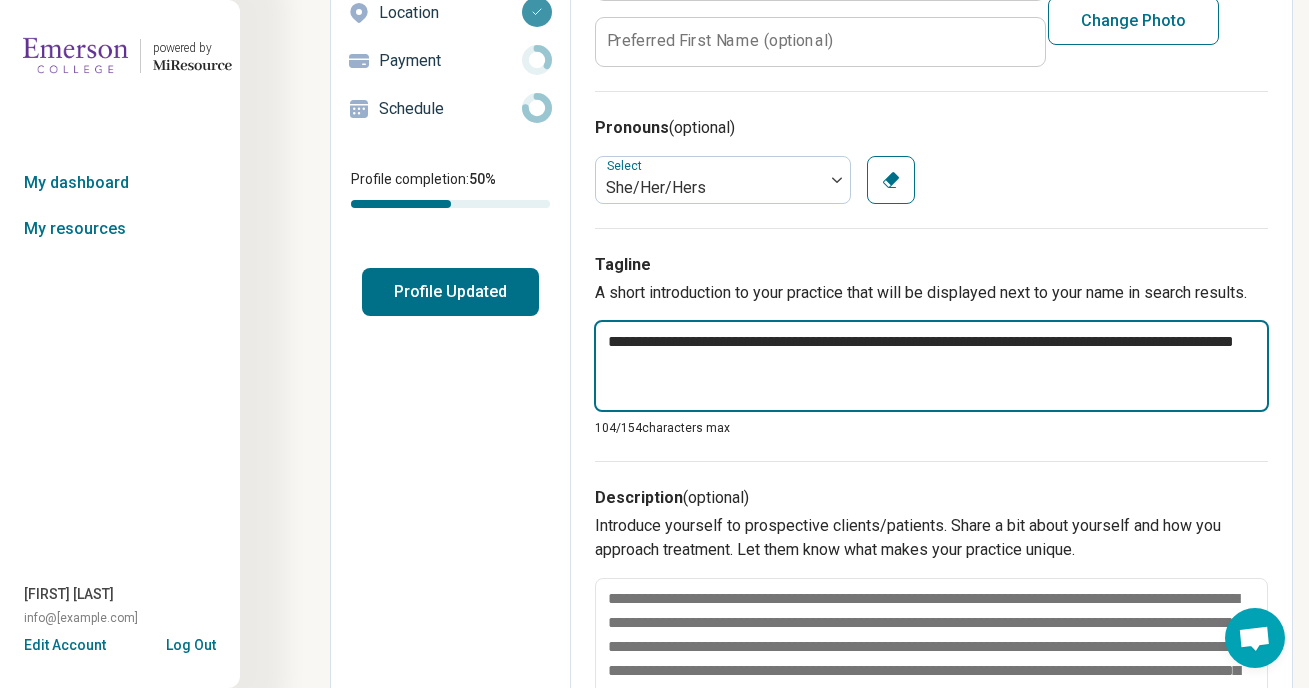 type on "*" 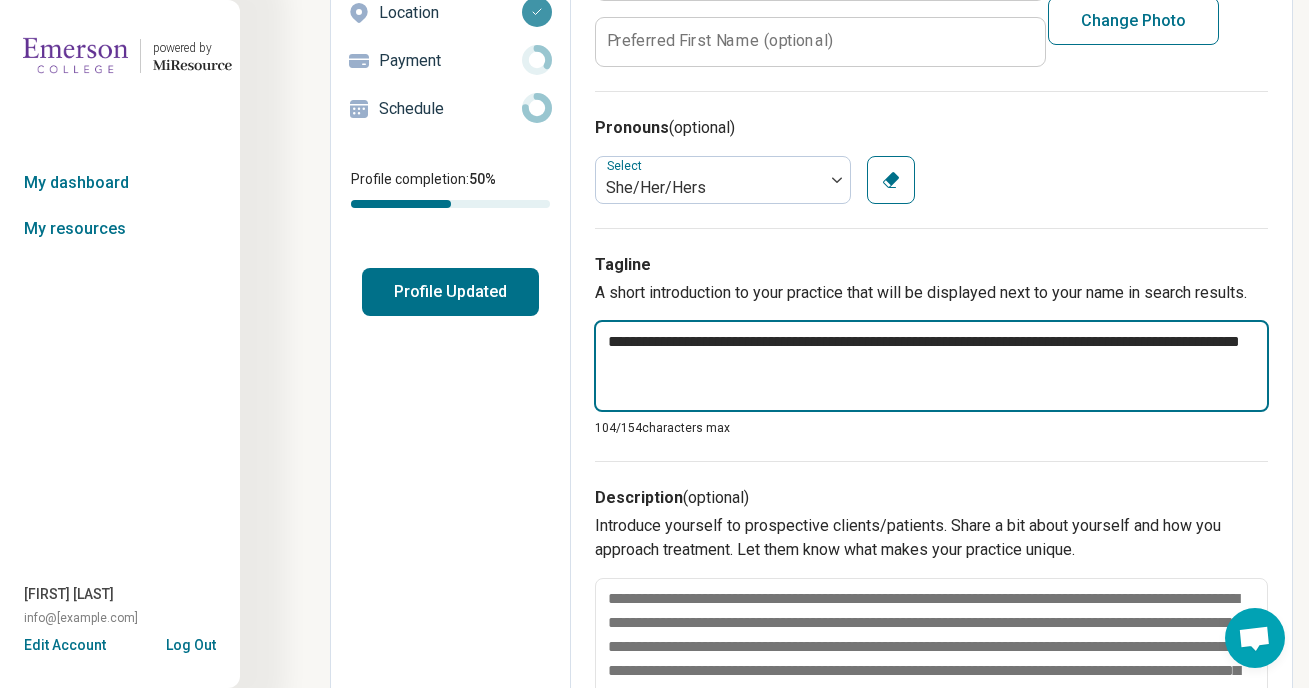 type on "*" 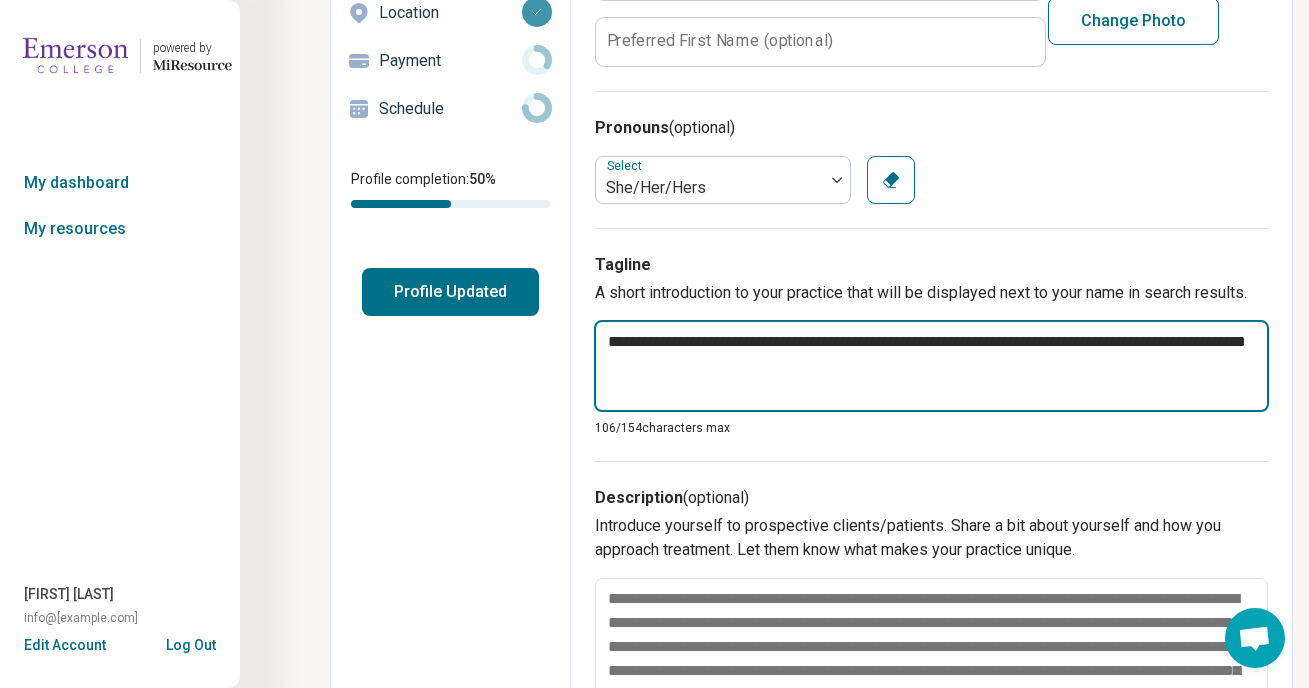 type on "*" 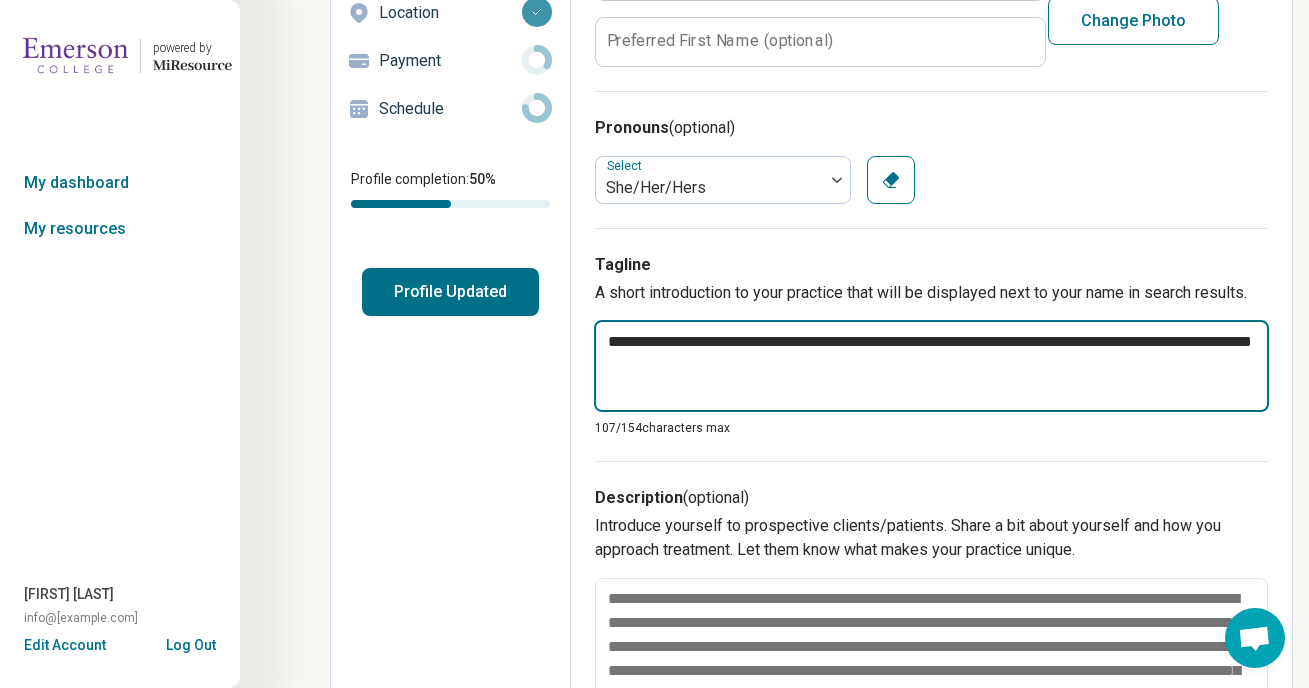 type on "*" 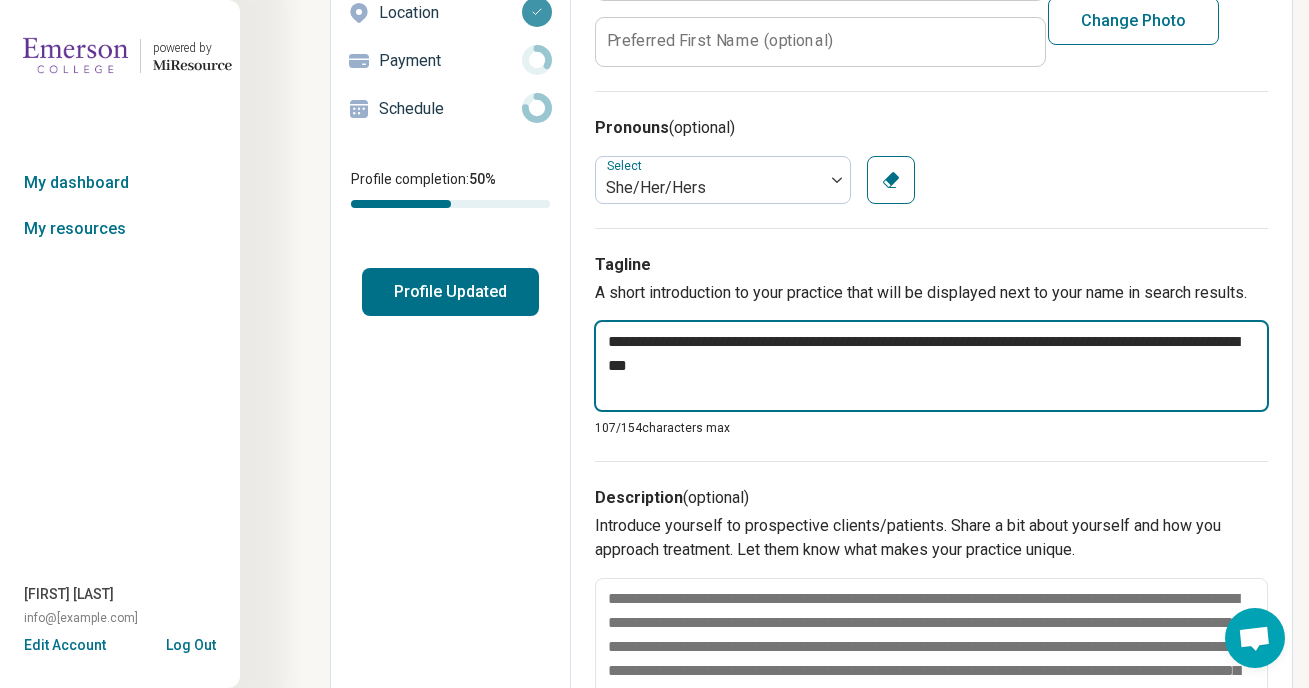 type on "*" 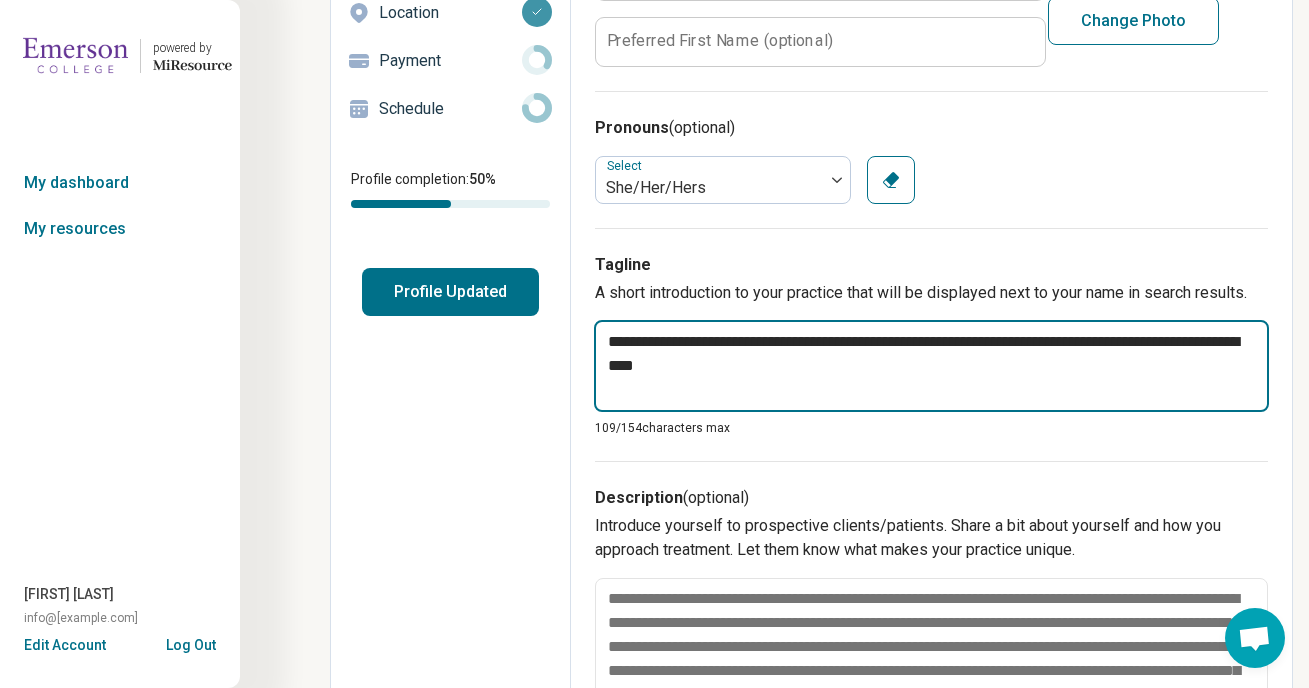 type on "*" 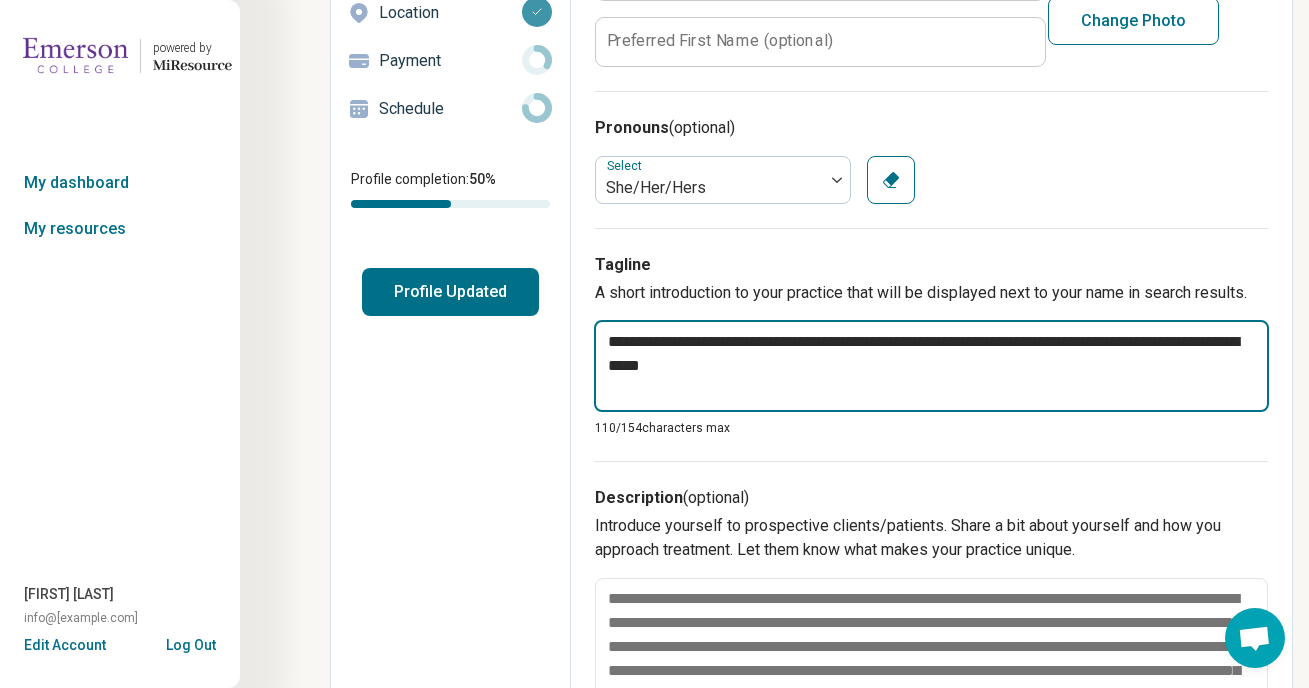type on "*" 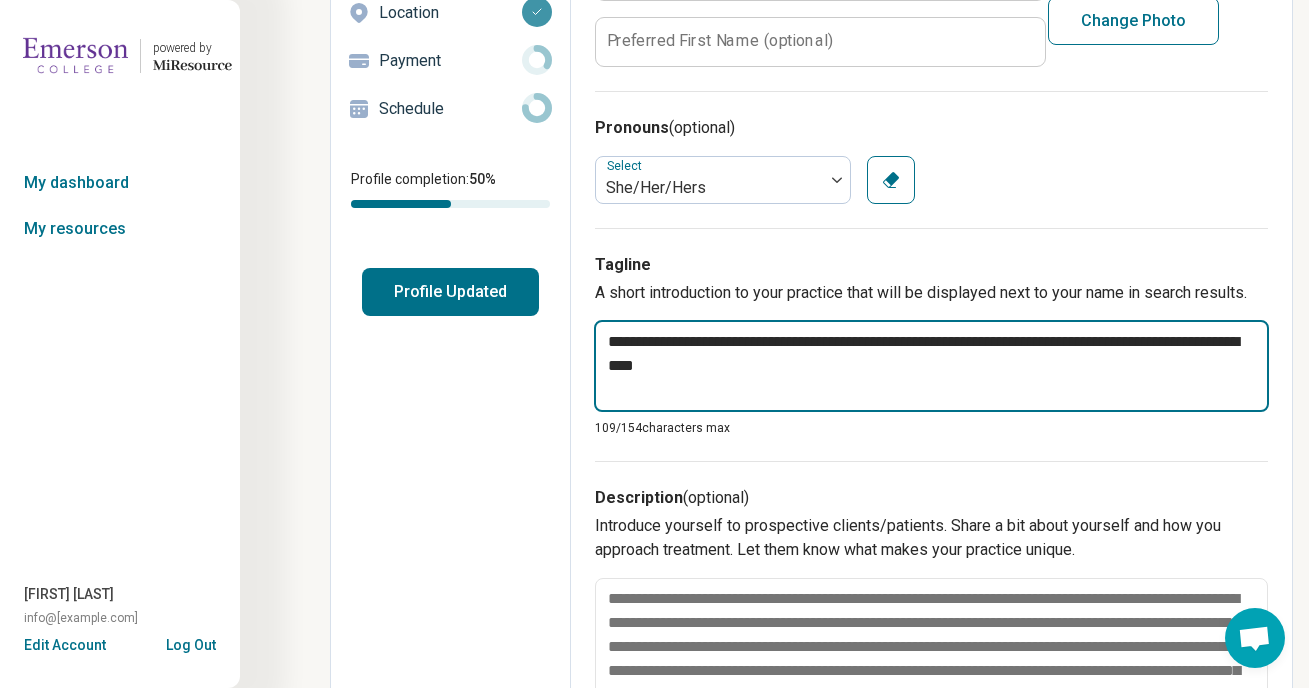 type on "*" 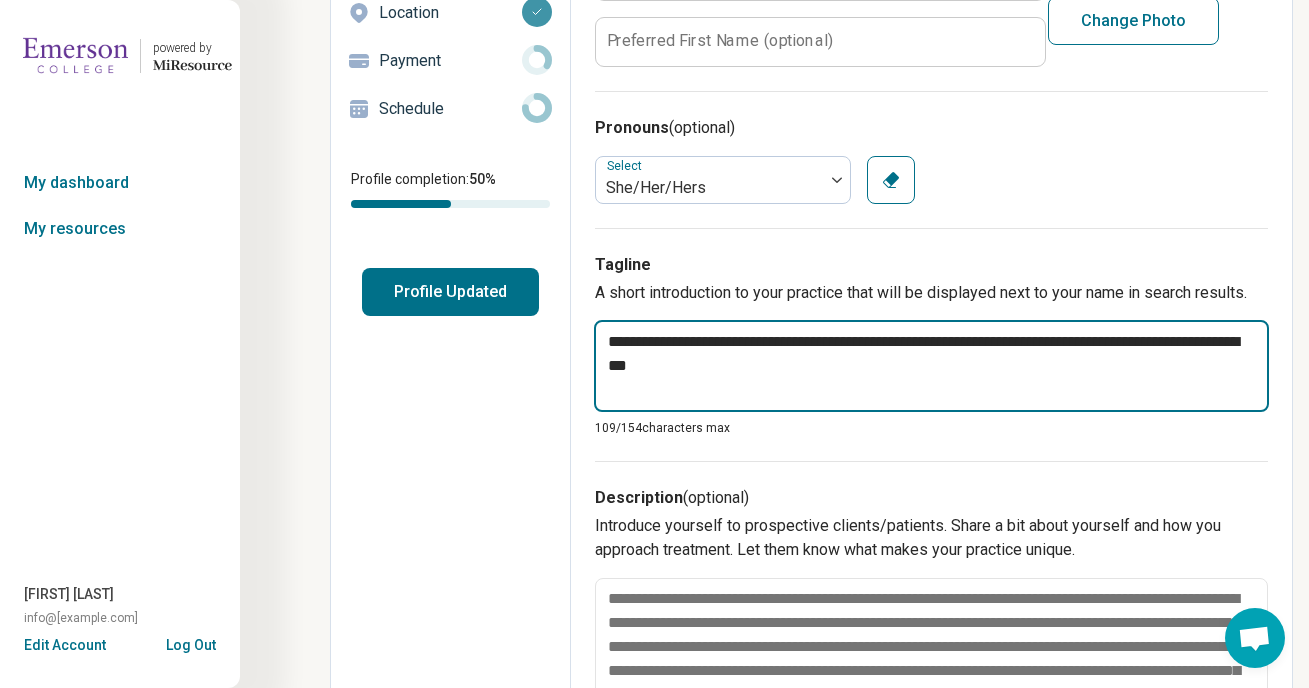 type on "*" 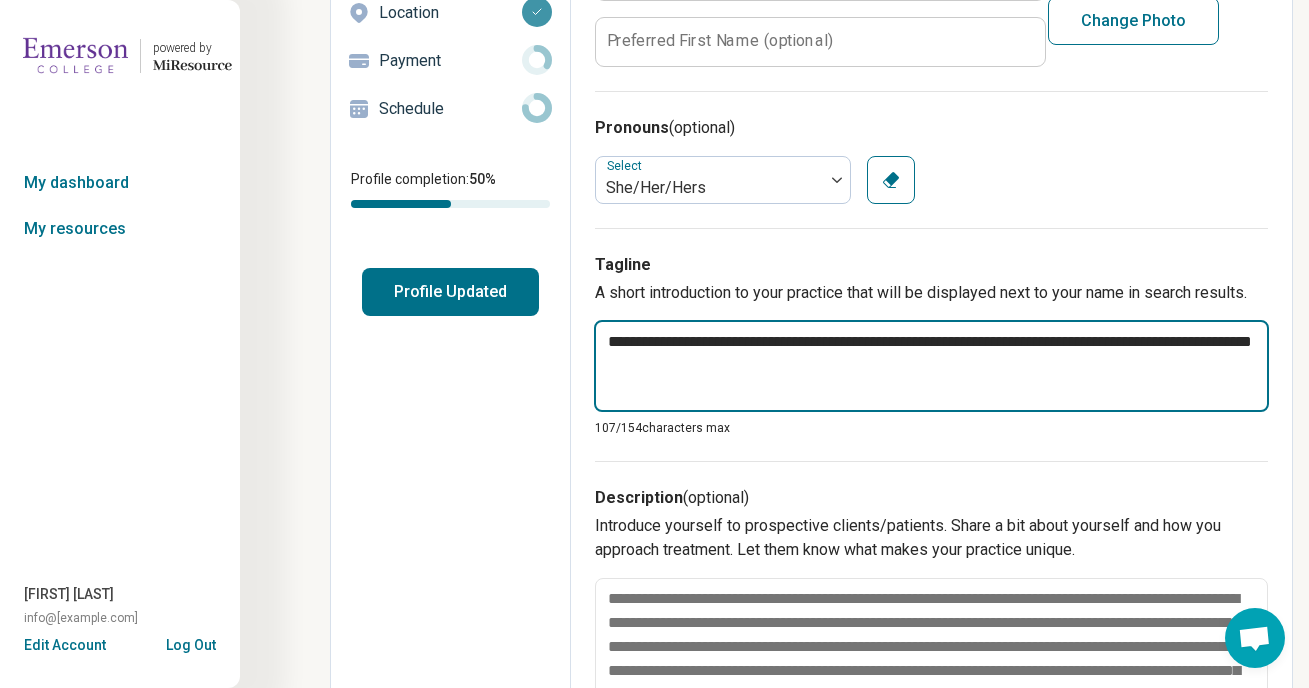 type on "*" 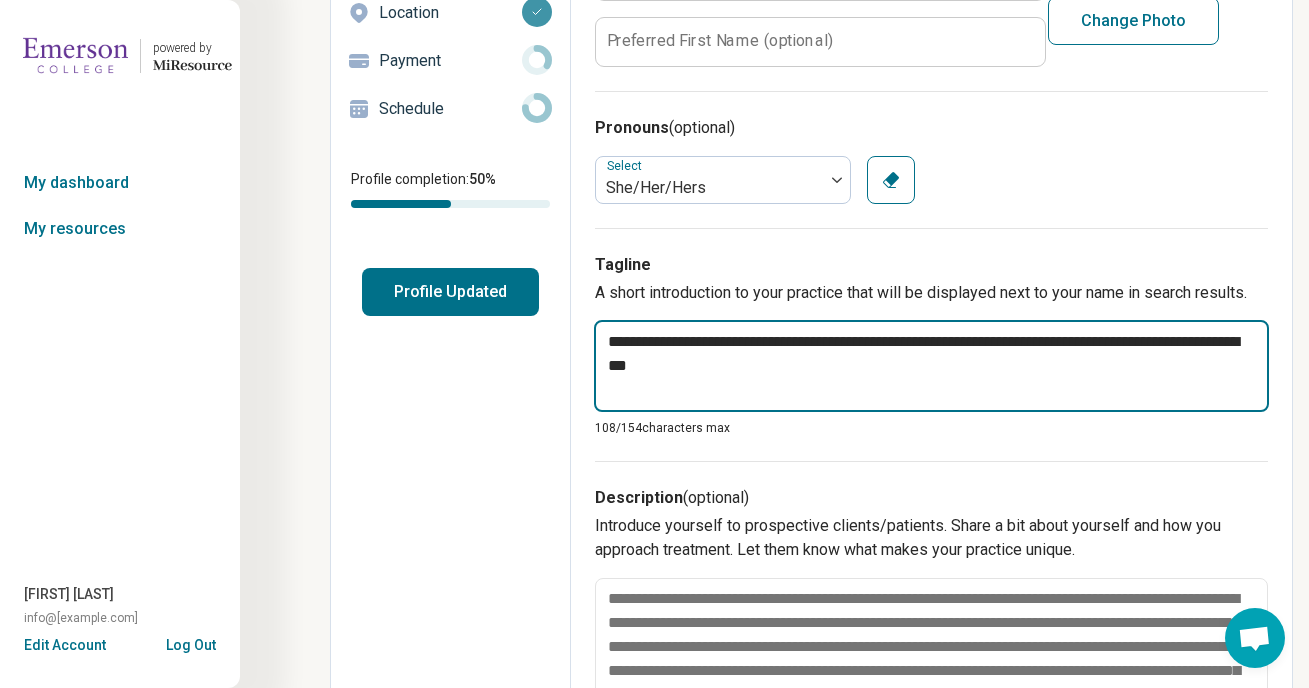 type on "*" 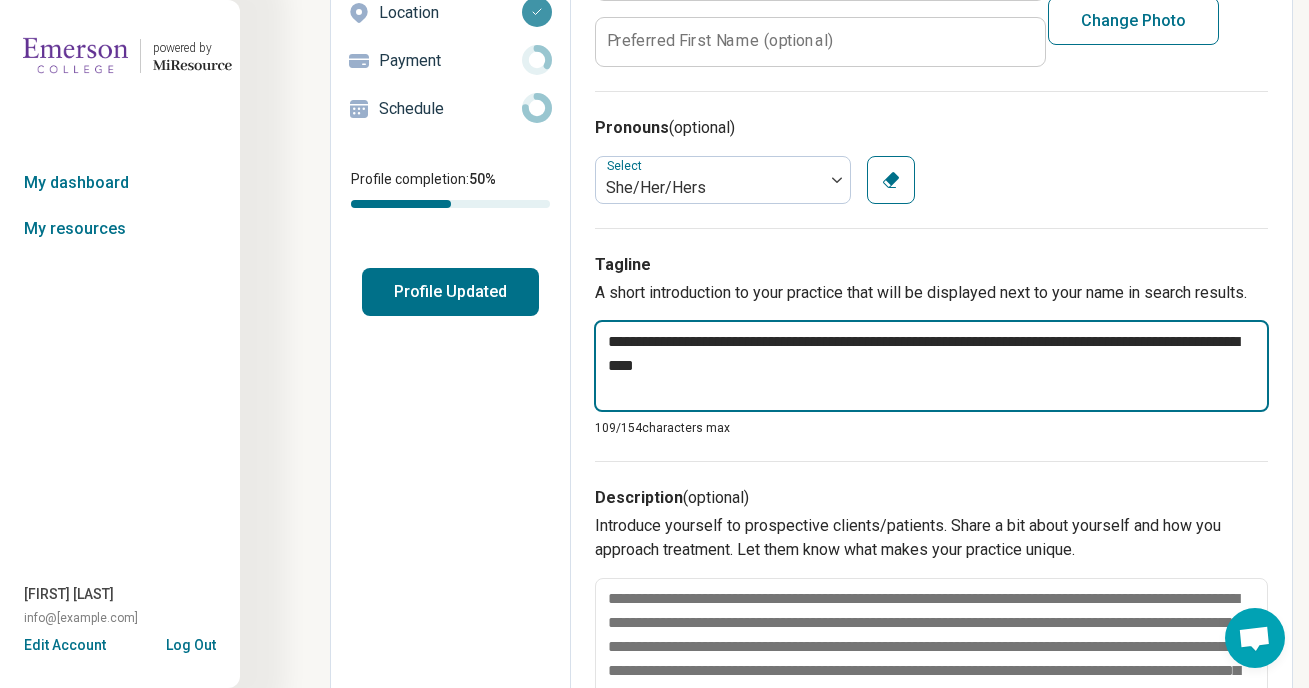 type on "*" 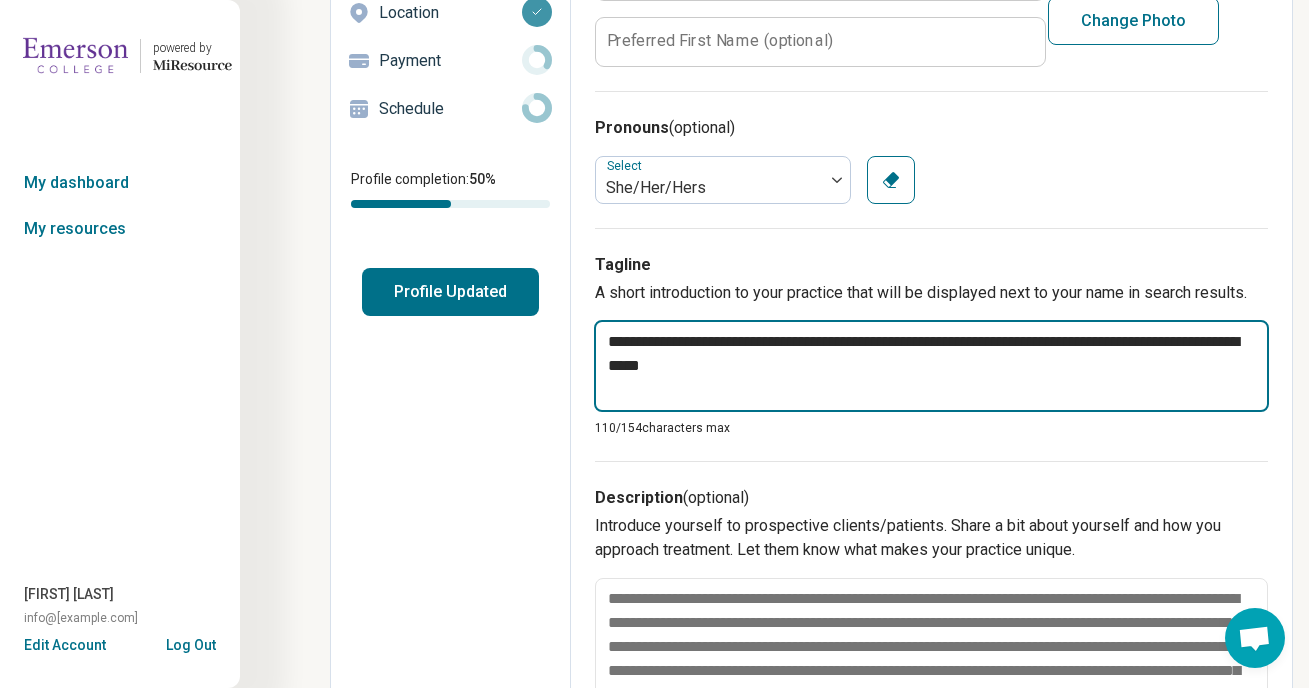 type on "*" 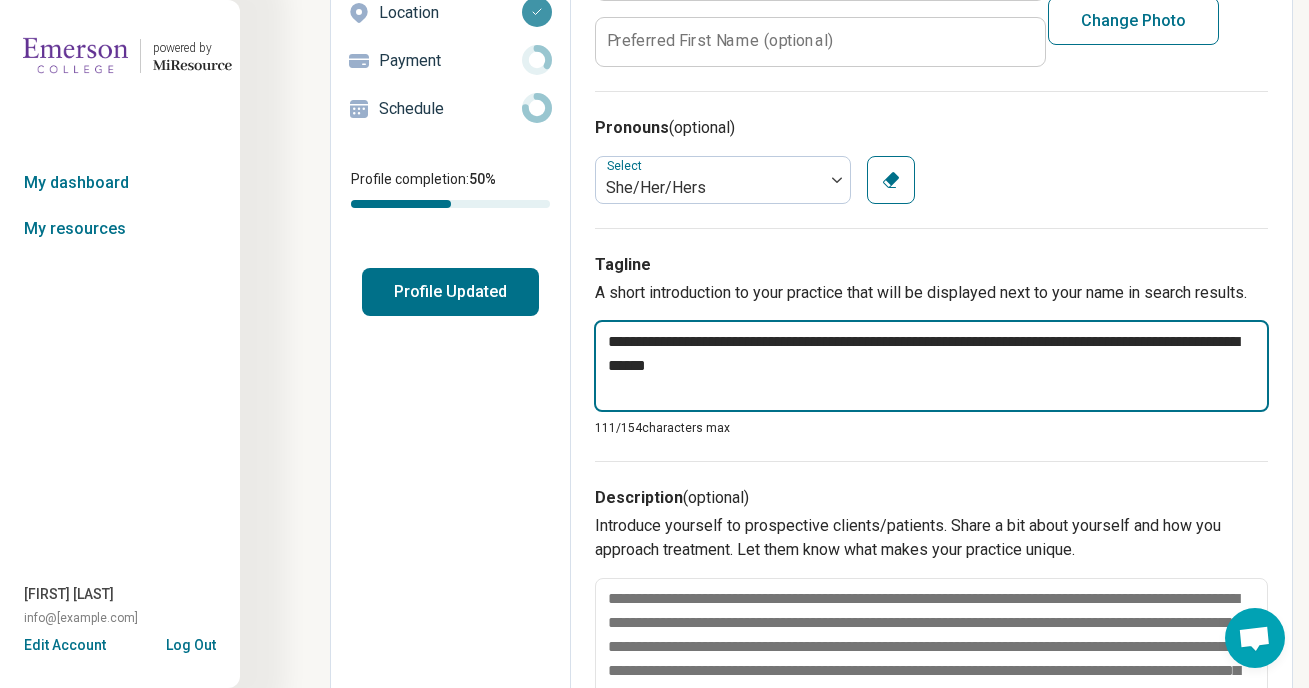 type on "*" 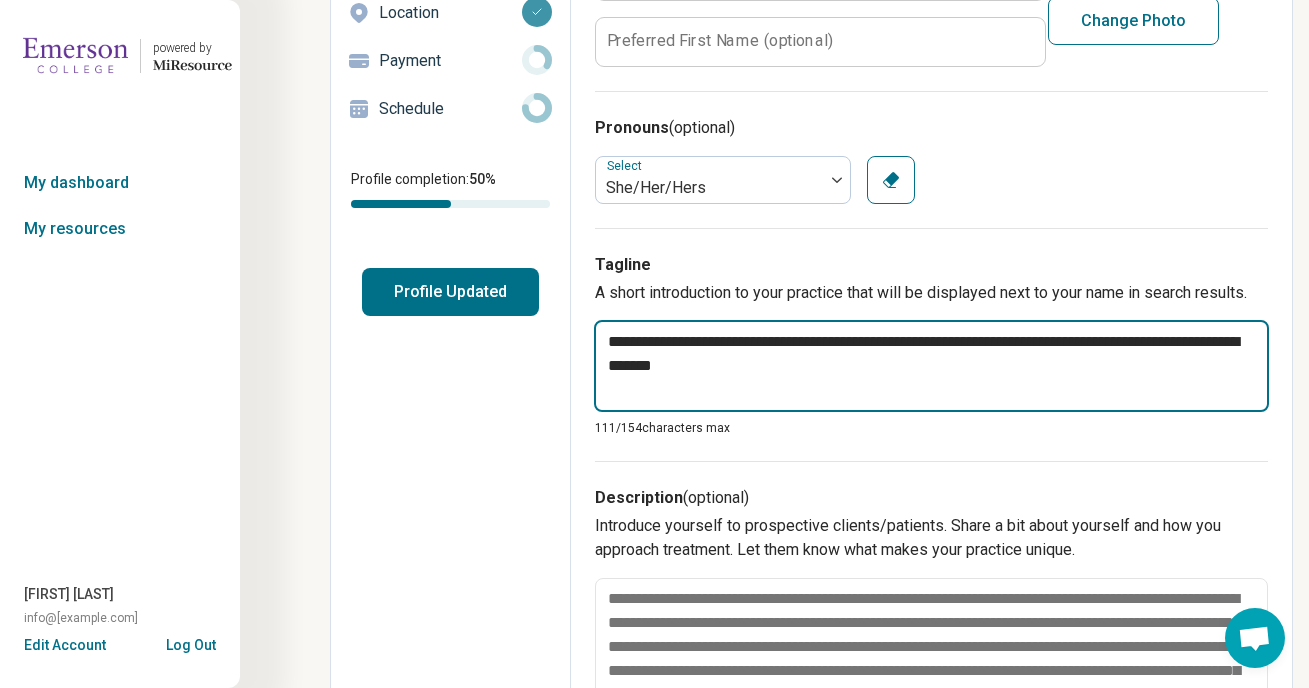 type on "*" 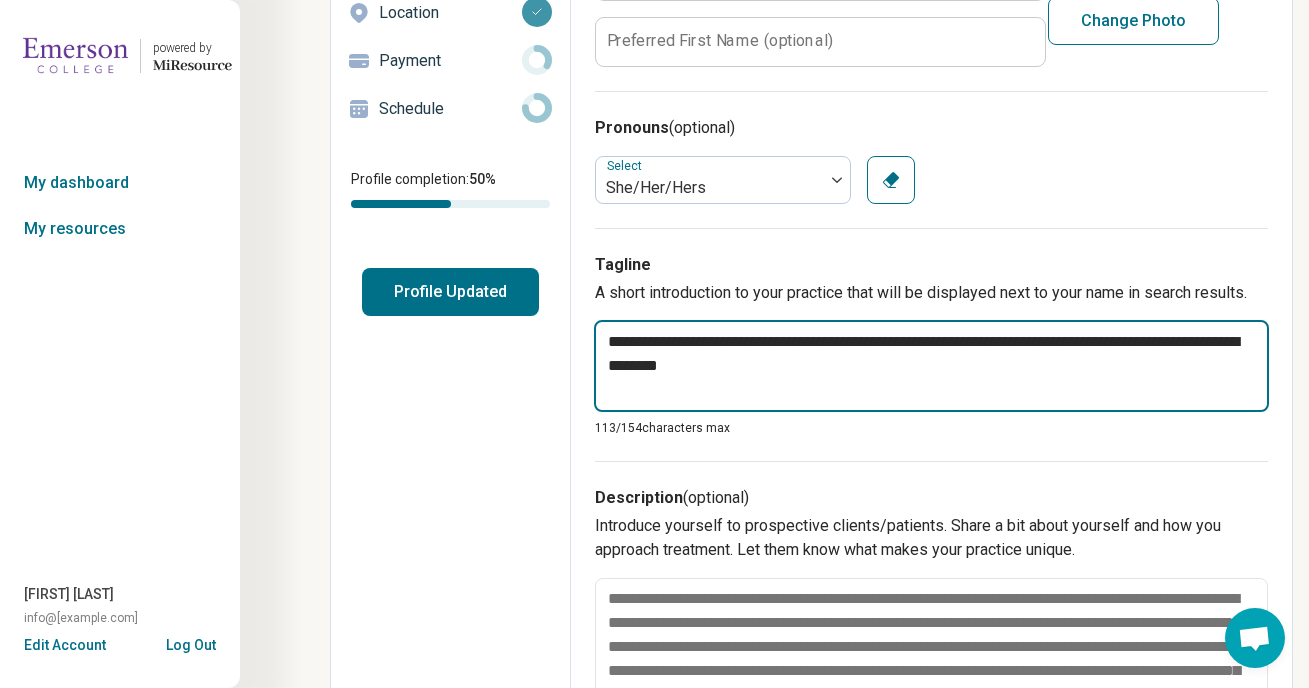 type on "*" 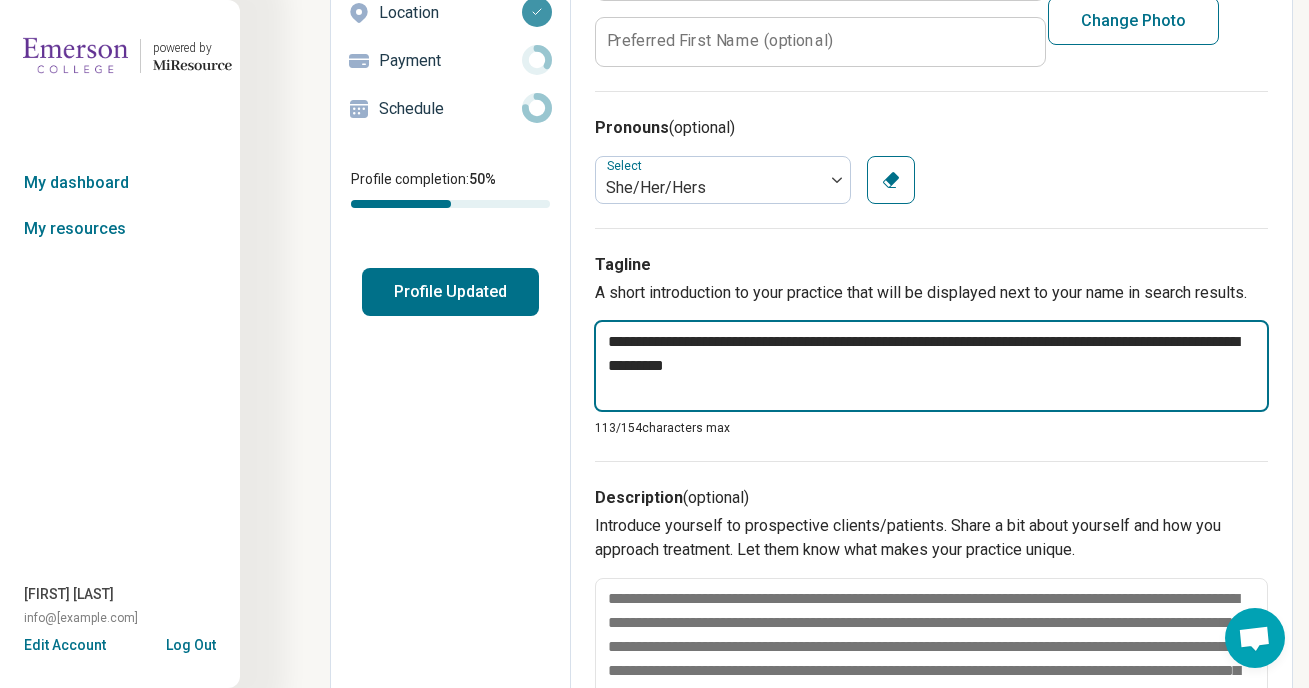 type on "**********" 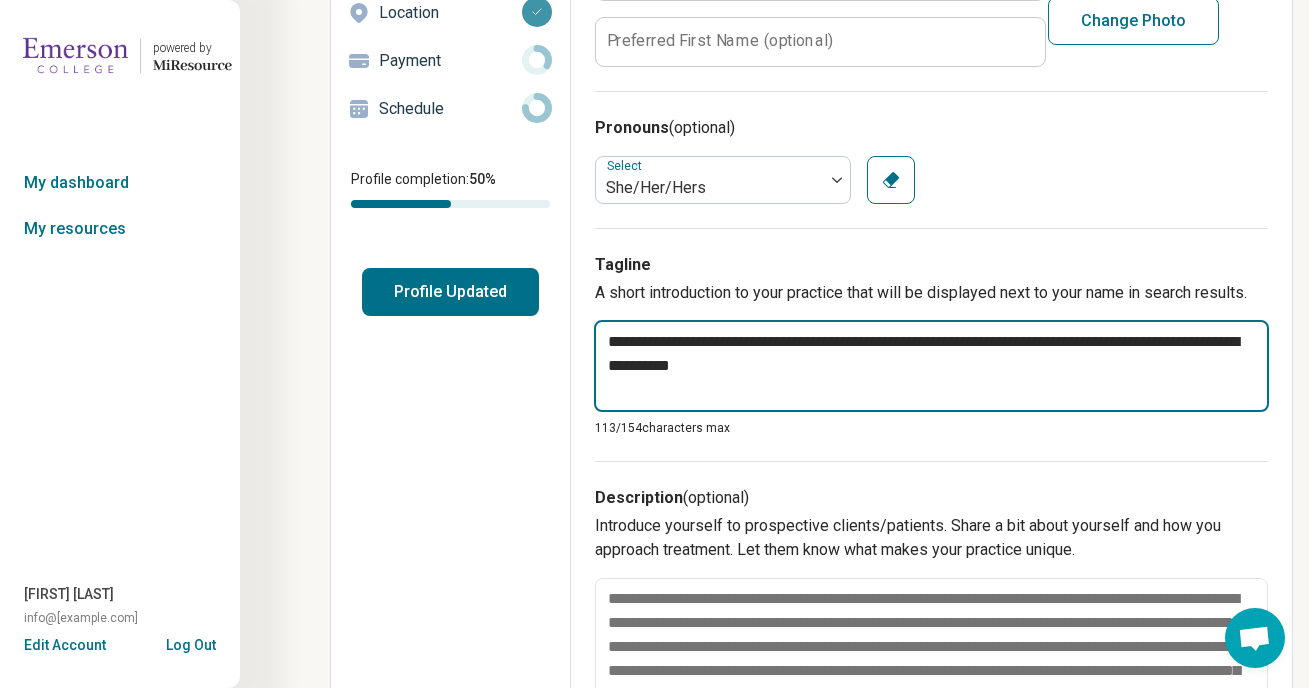 type on "*" 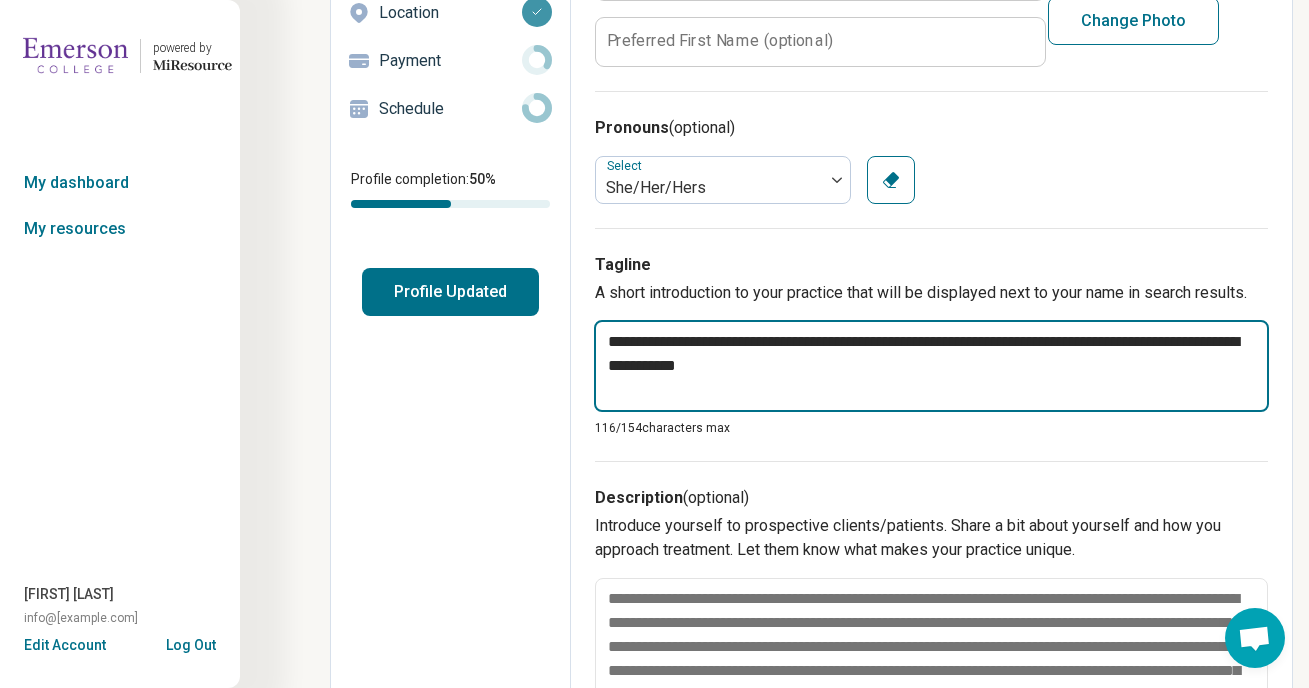type on "*" 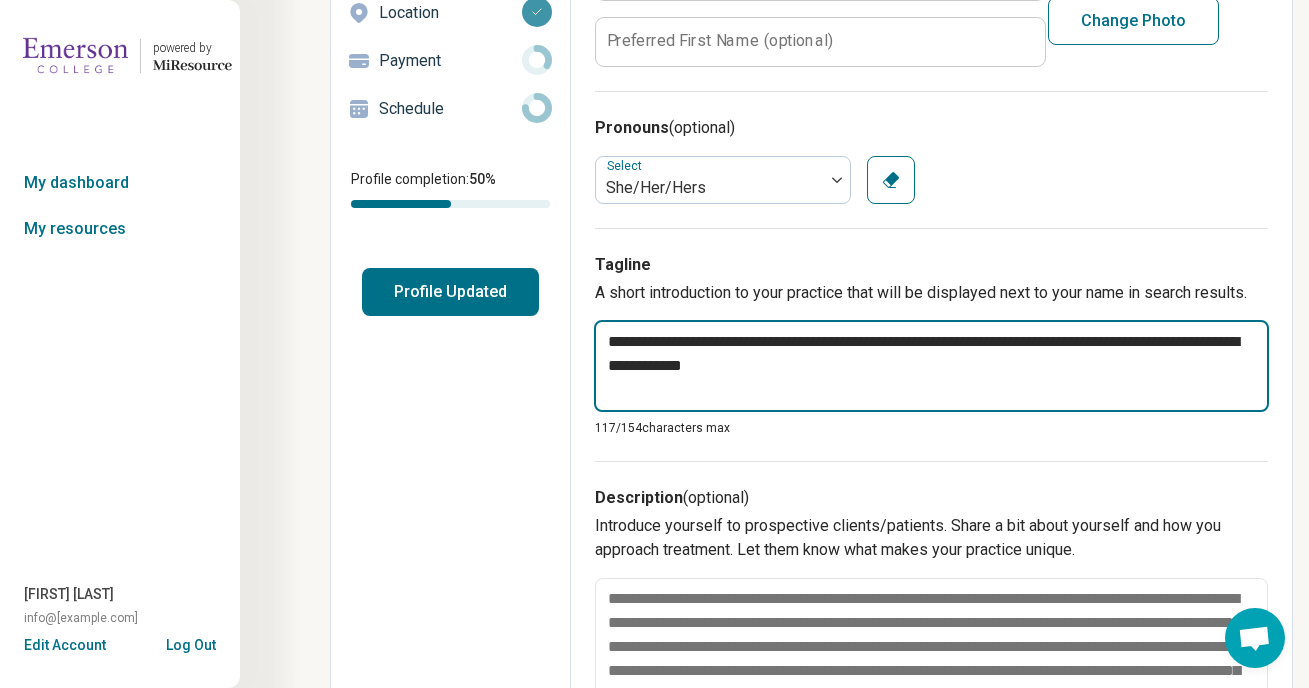 type on "*" 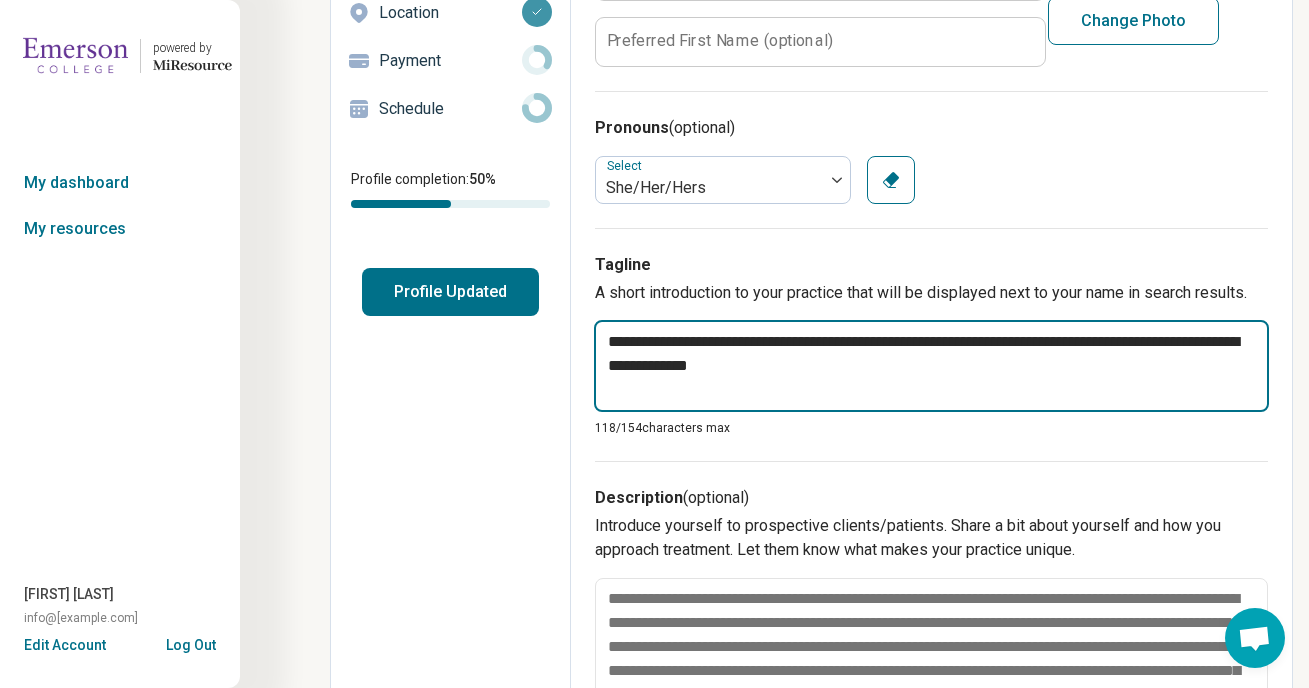 type on "*" 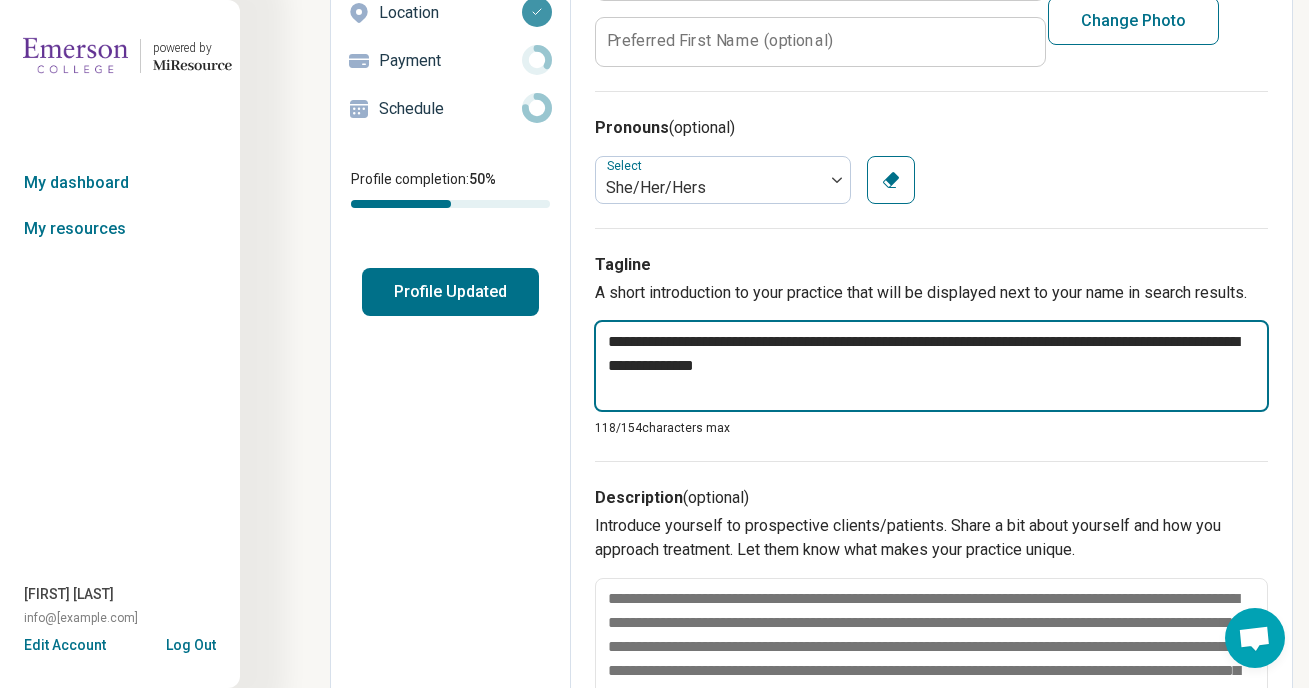 type on "*" 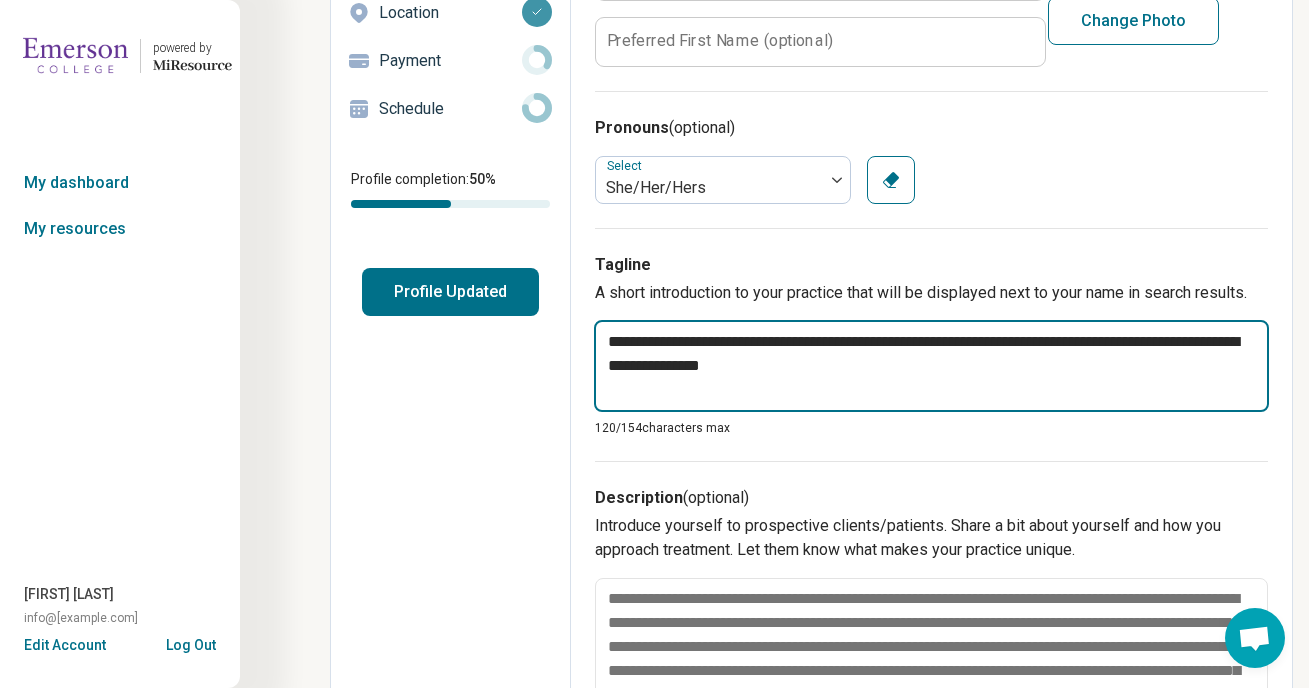 type on "*" 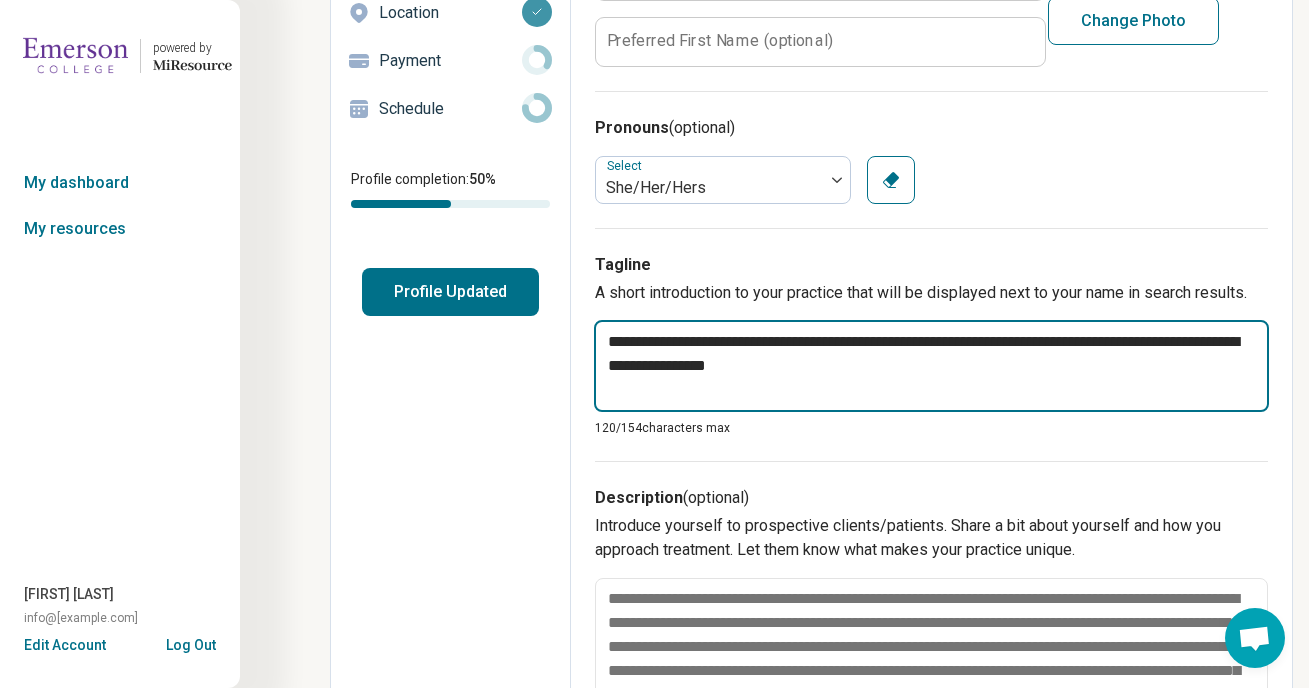 type on "*" 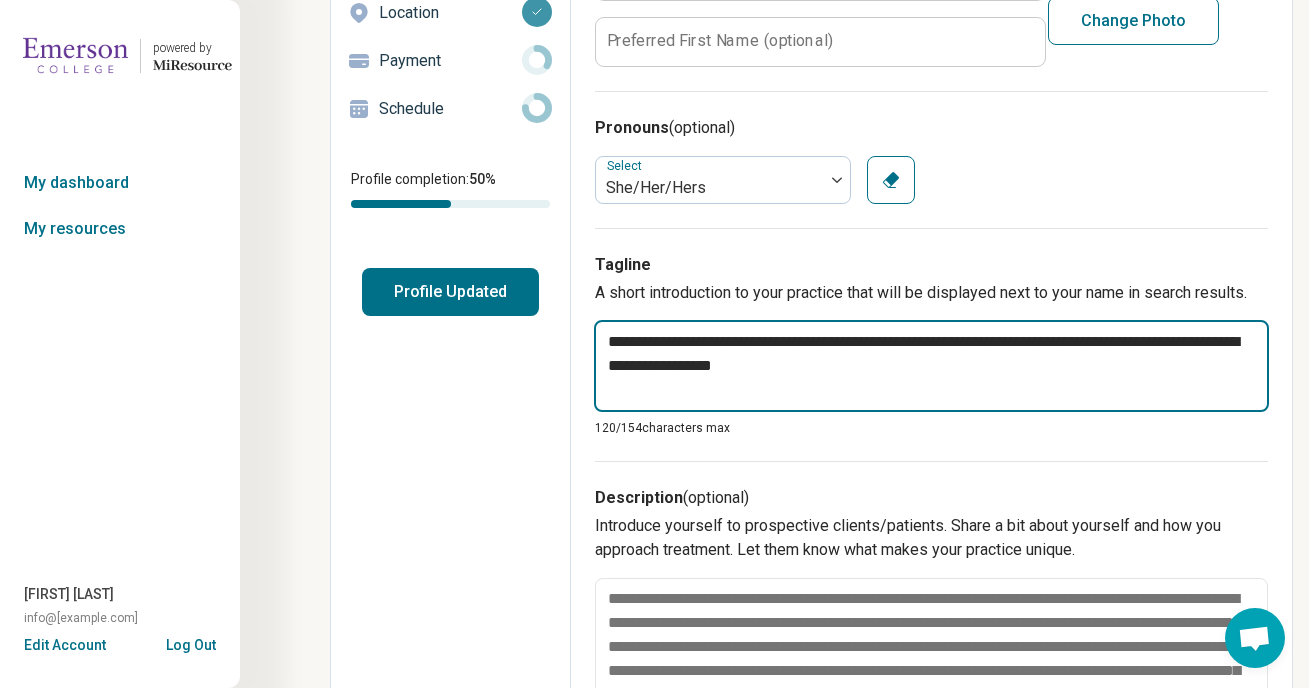 type on "*" 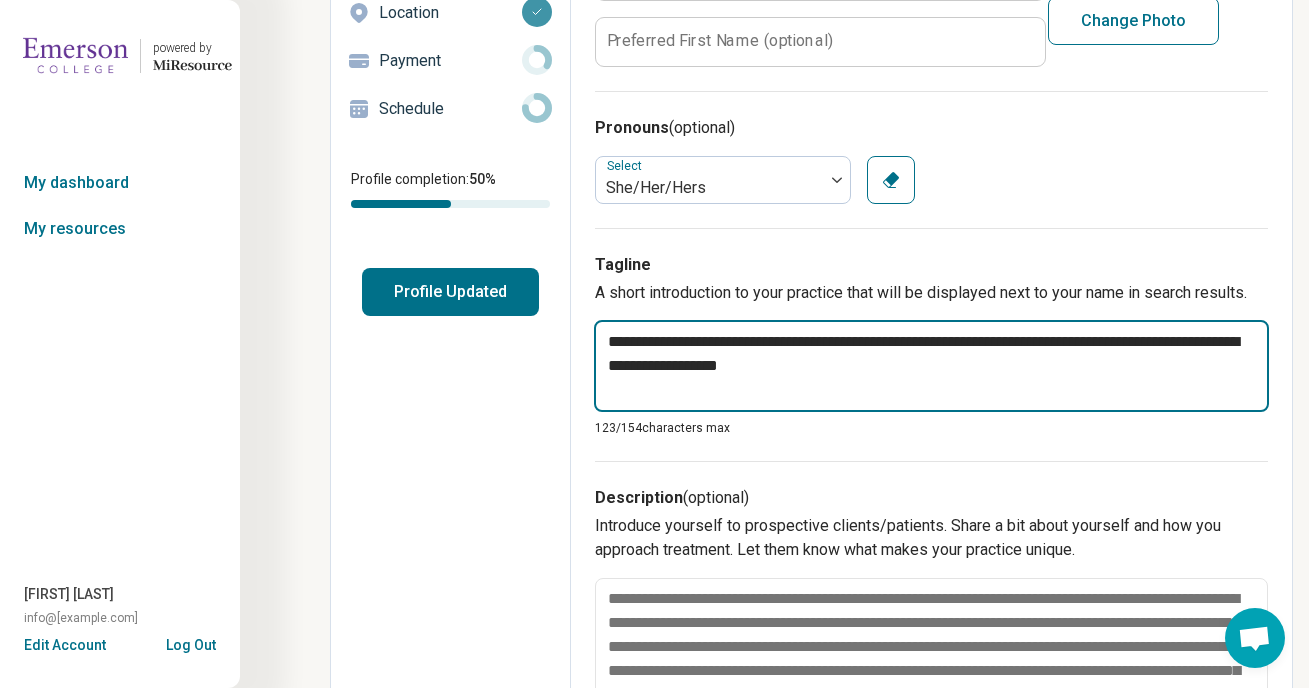 type on "*" 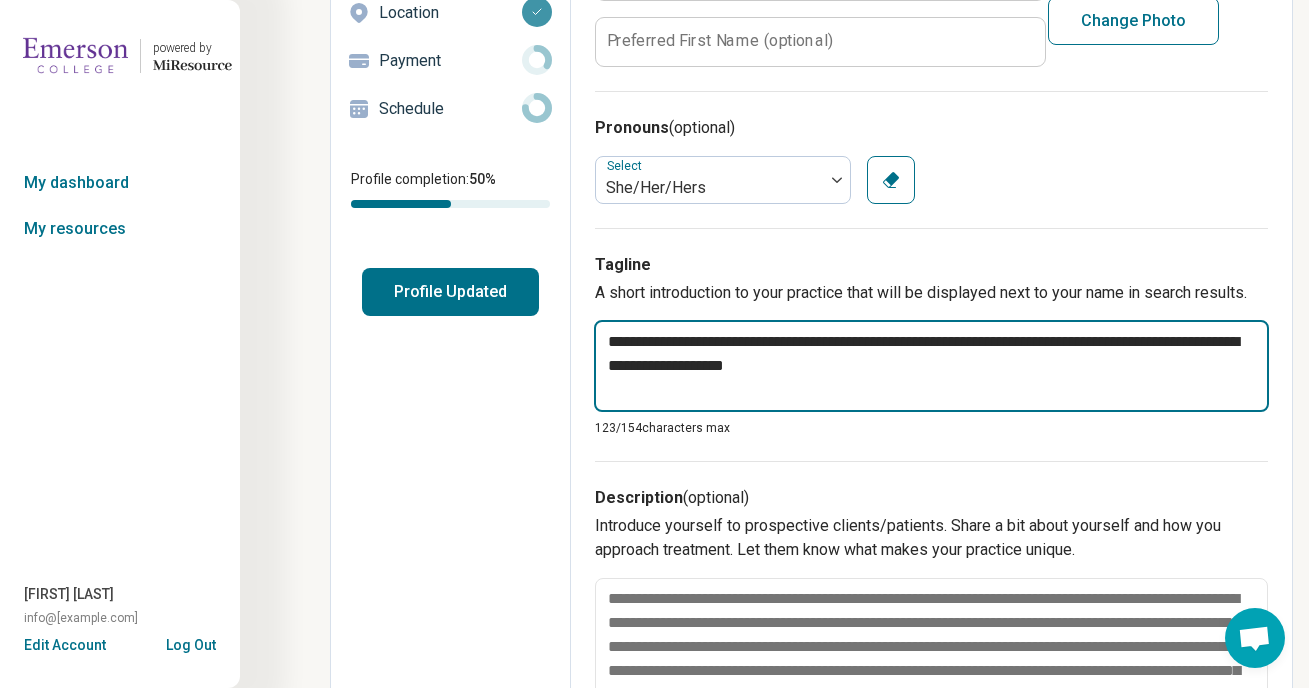 type on "*" 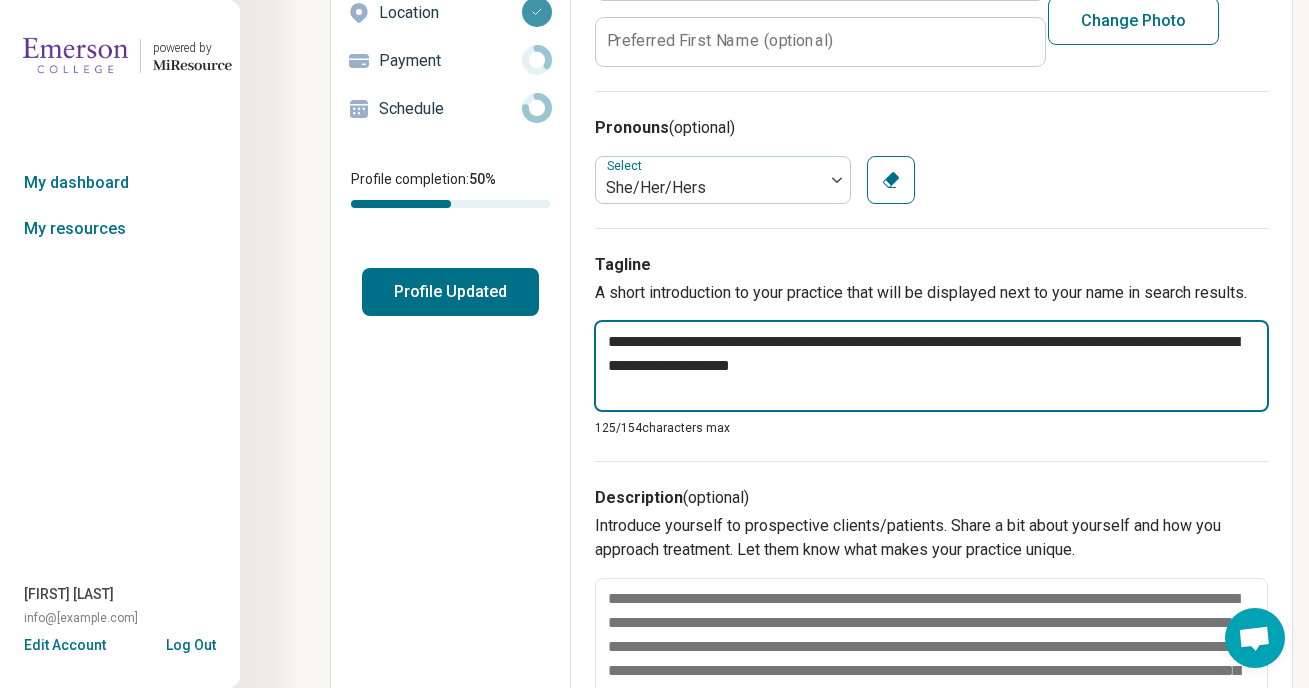 type on "*" 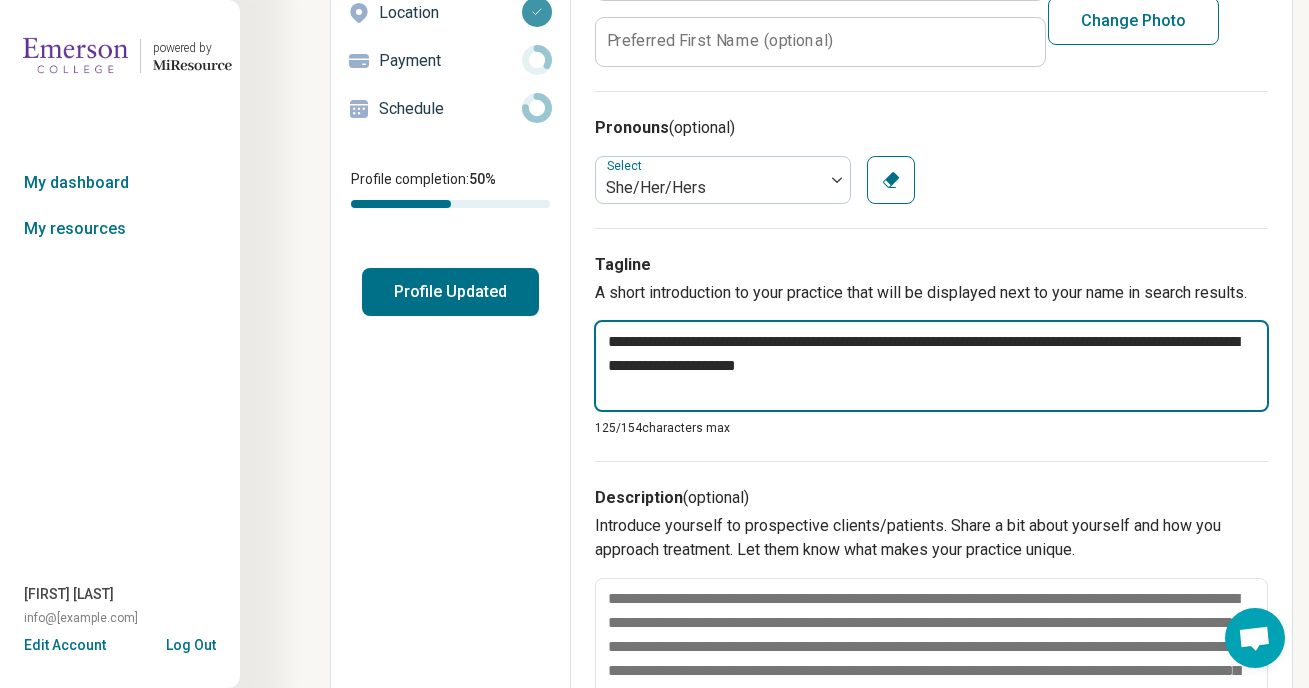 type on "*" 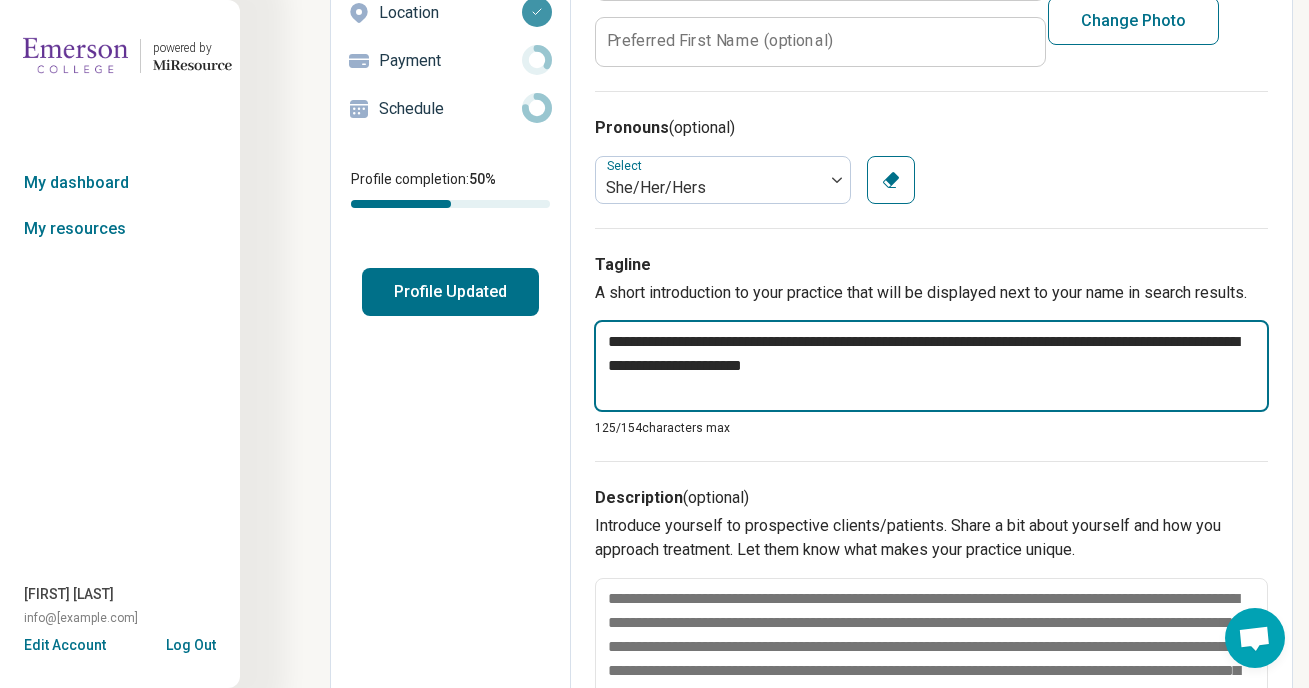 type on "*" 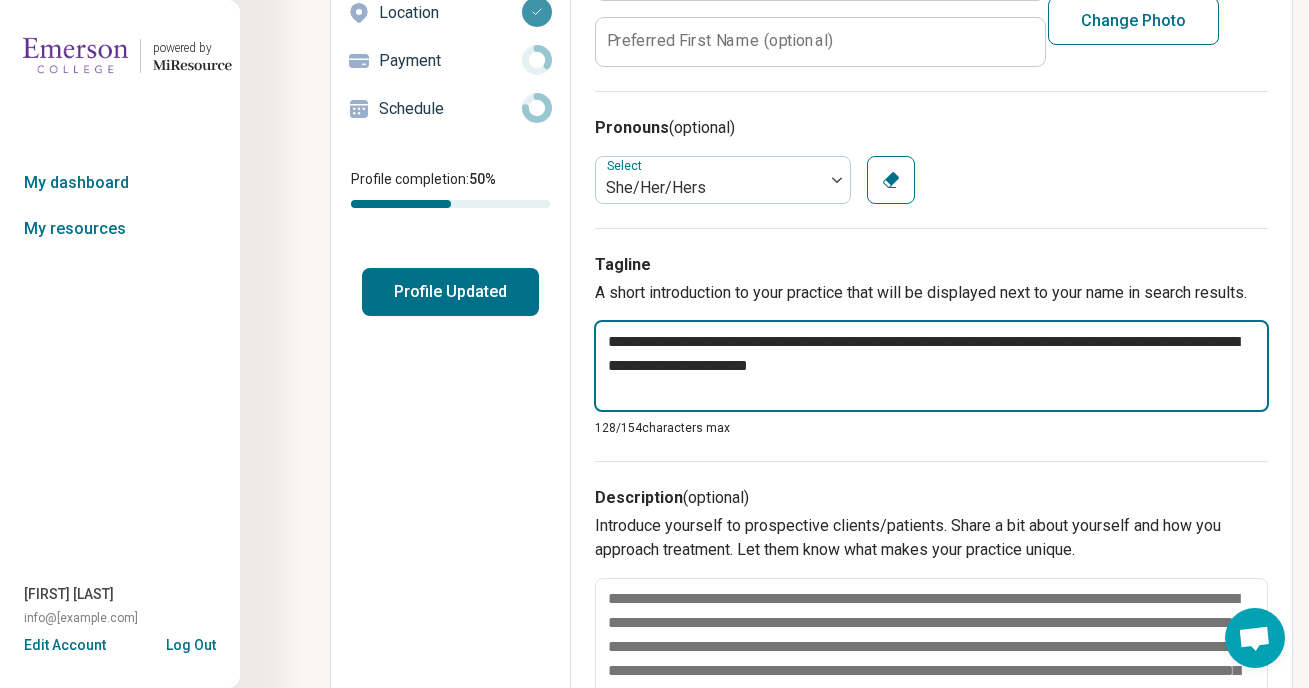 type on "**********" 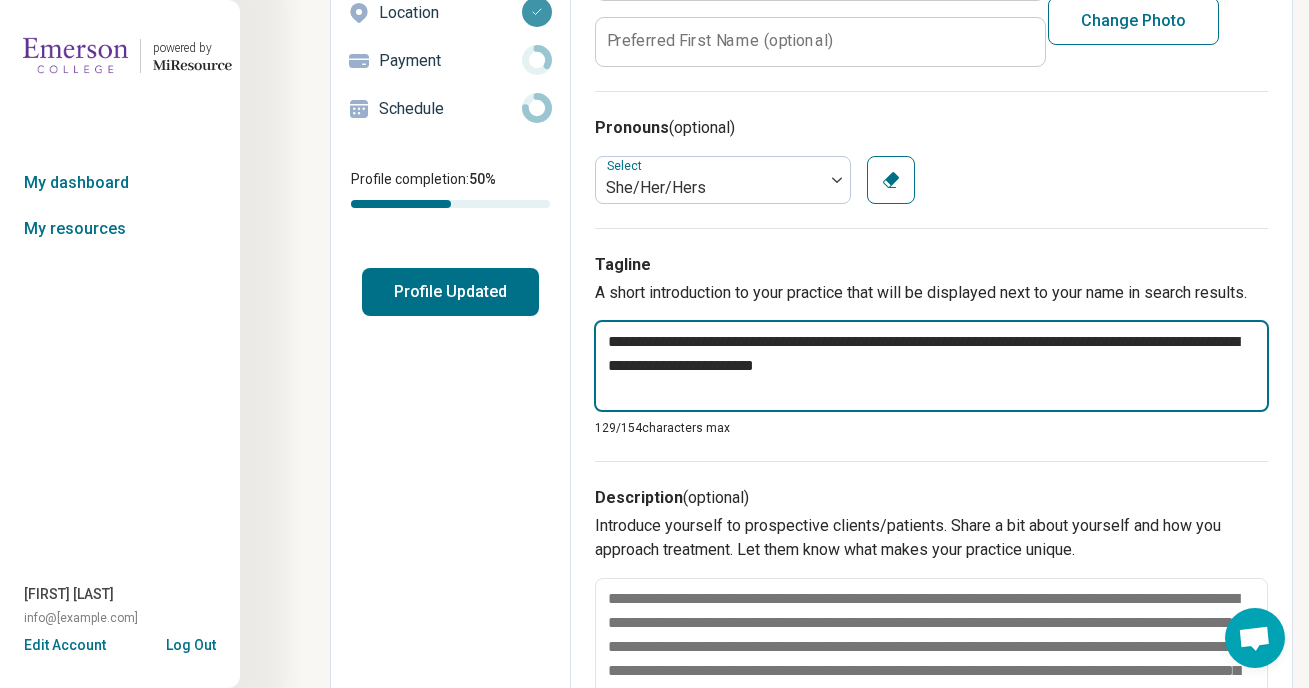 type on "*" 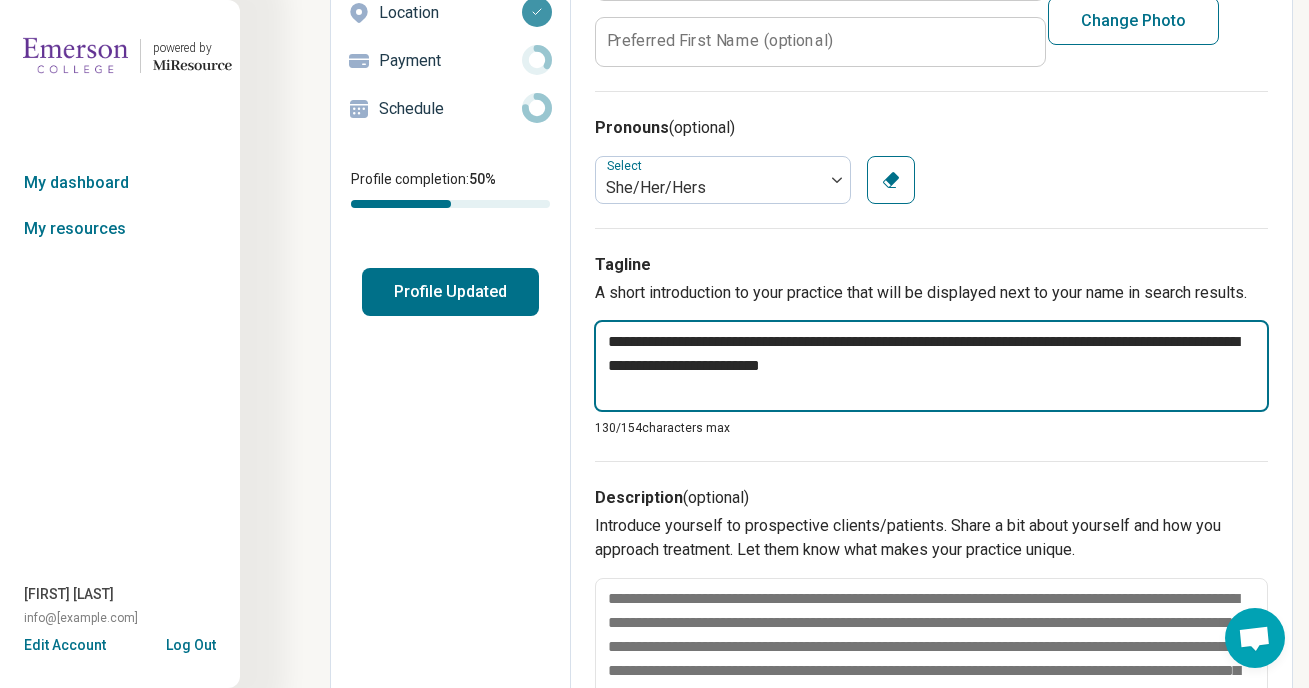 type on "*" 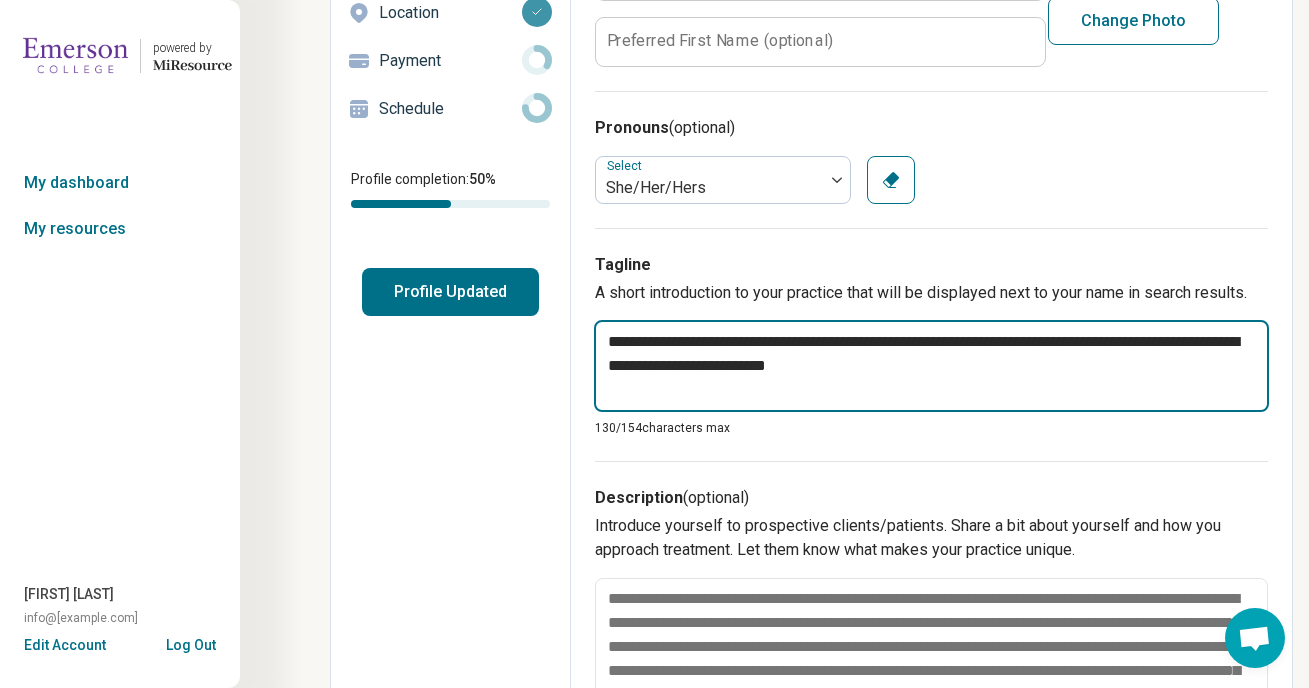 type on "*" 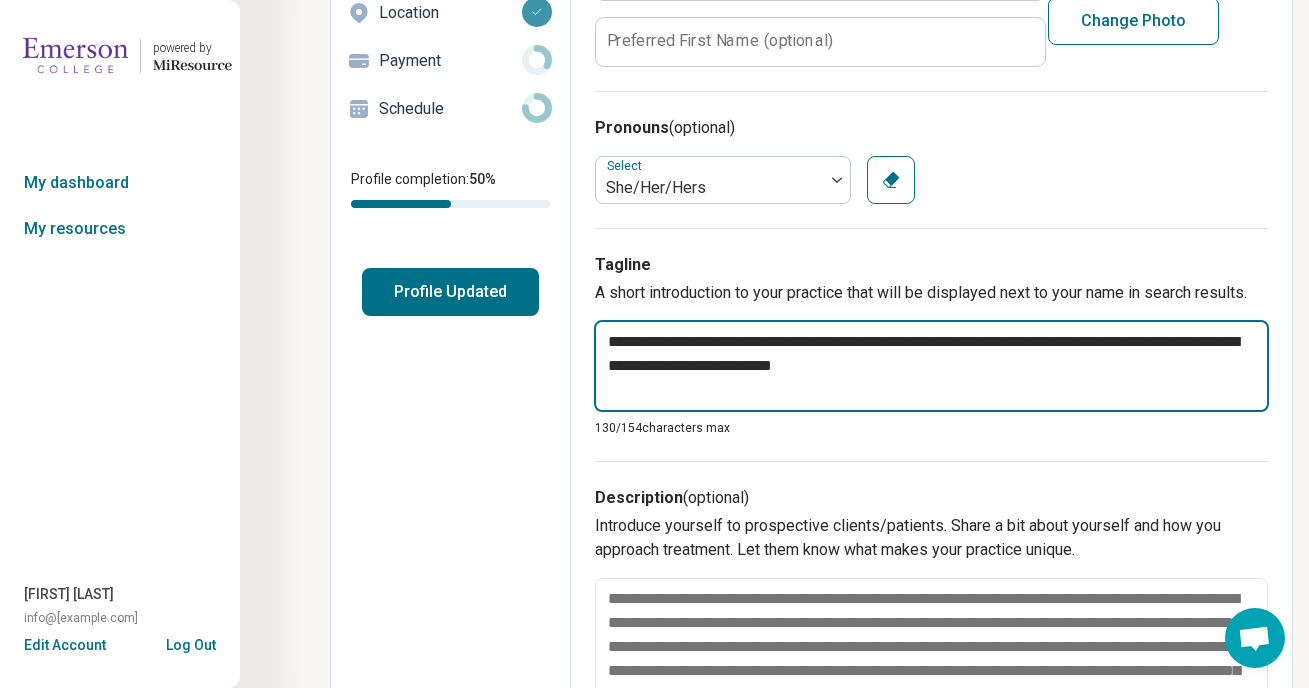 type on "*" 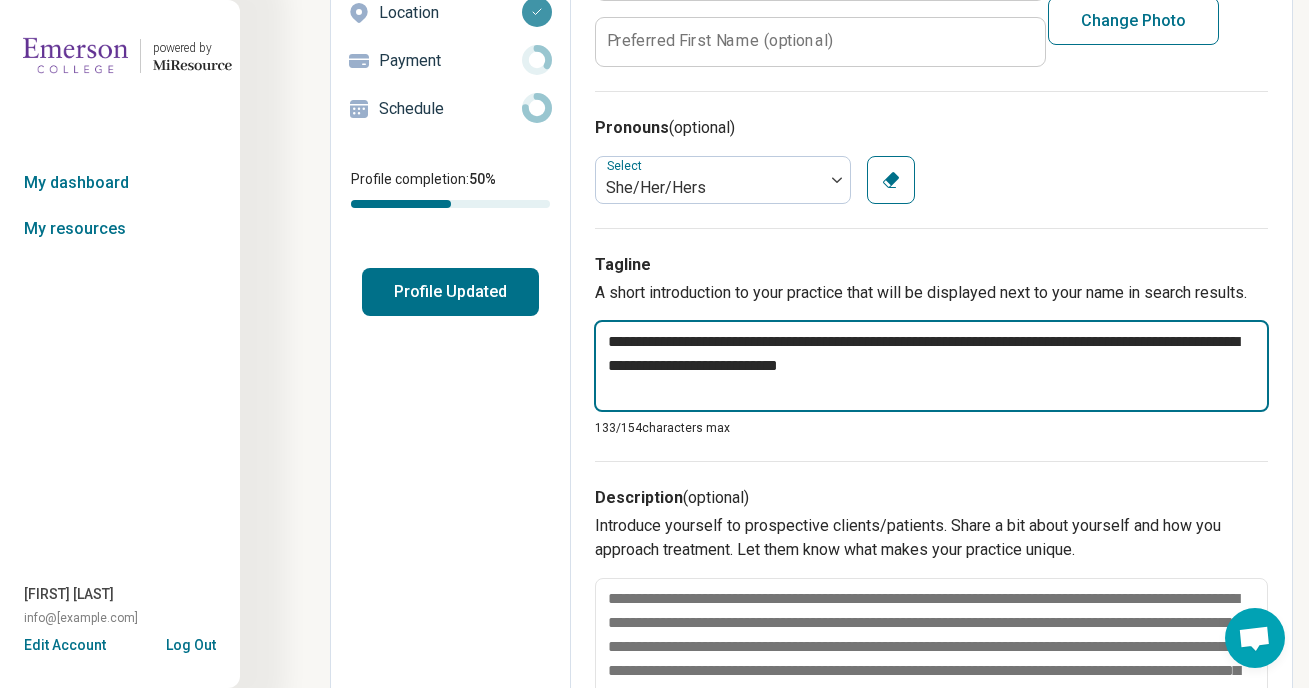 type on "*" 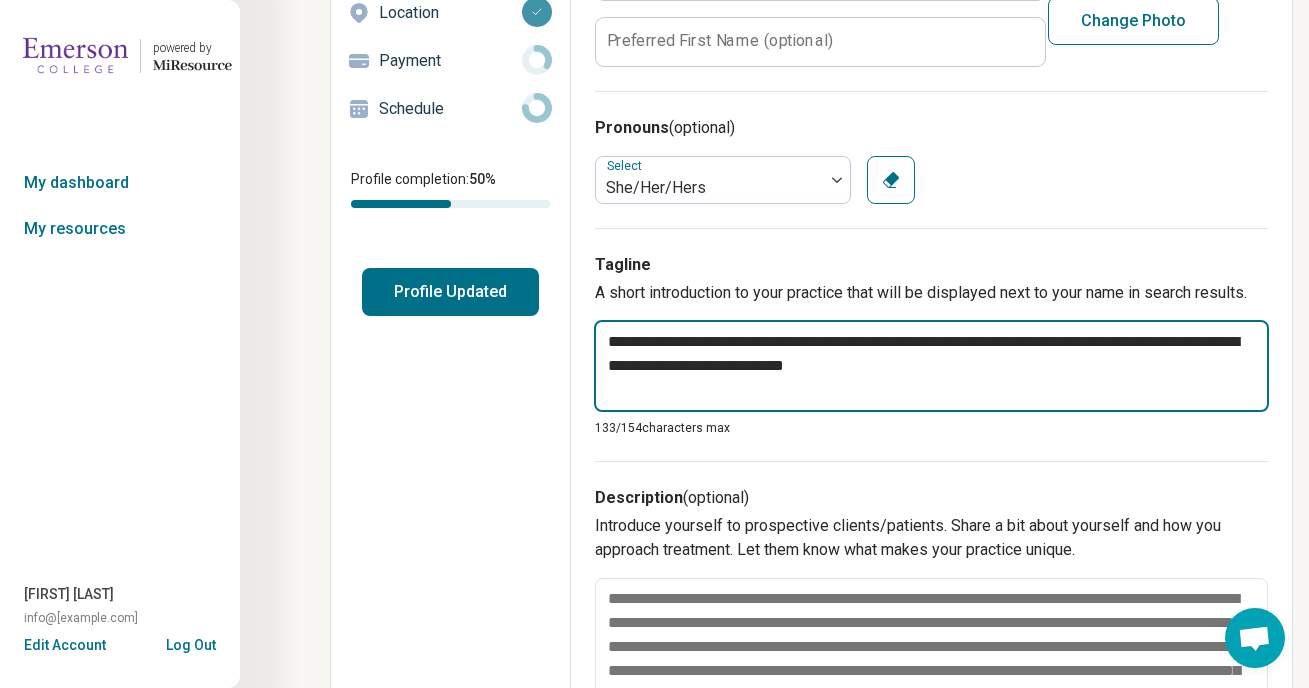 type on "*" 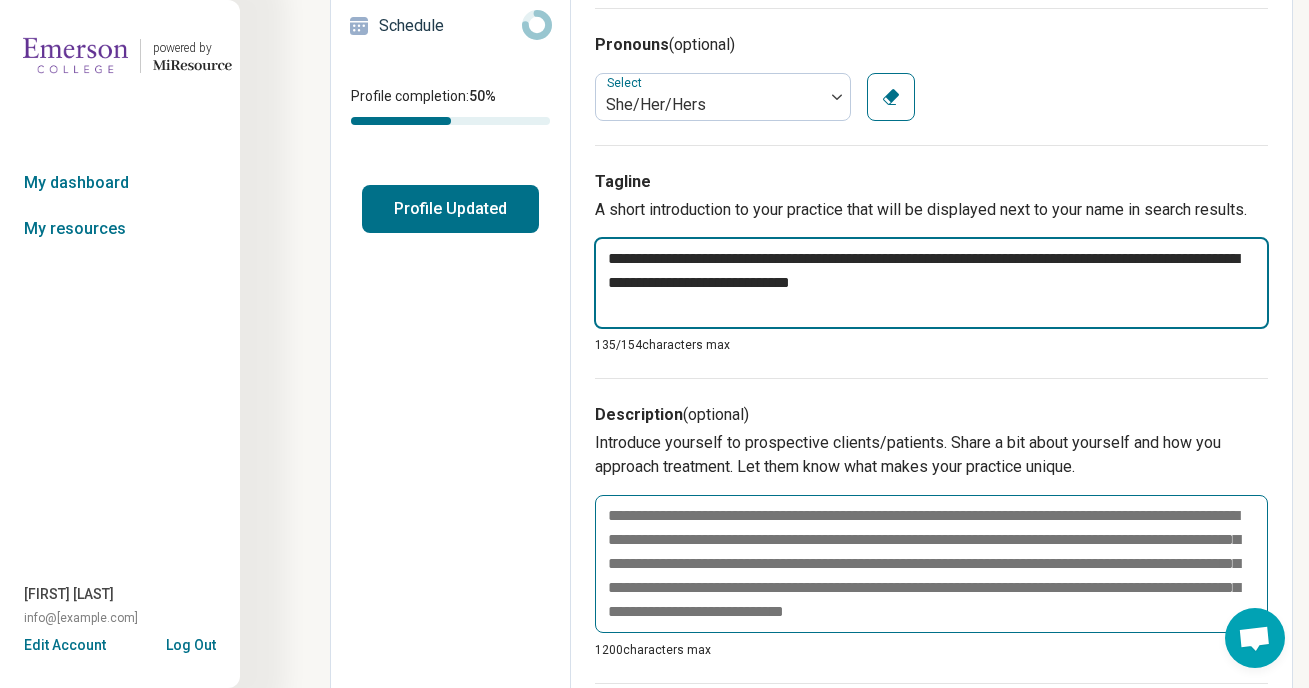 scroll, scrollTop: 396, scrollLeft: 0, axis: vertical 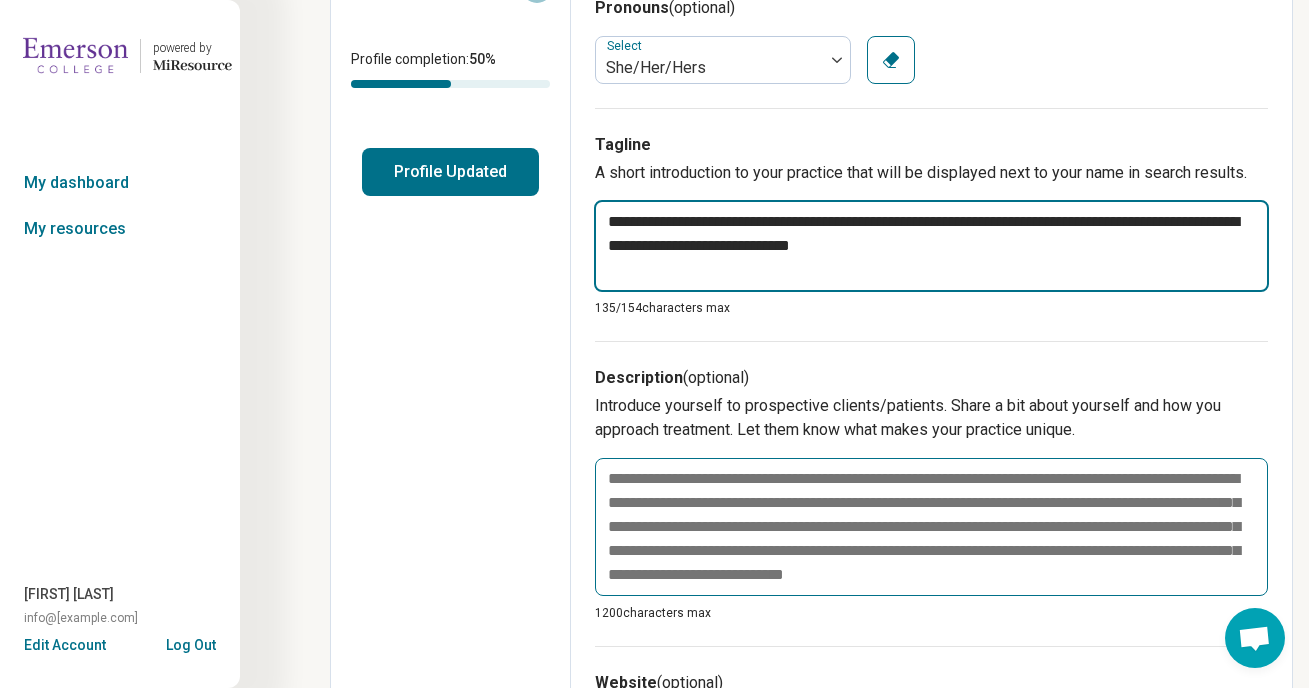 type on "**********" 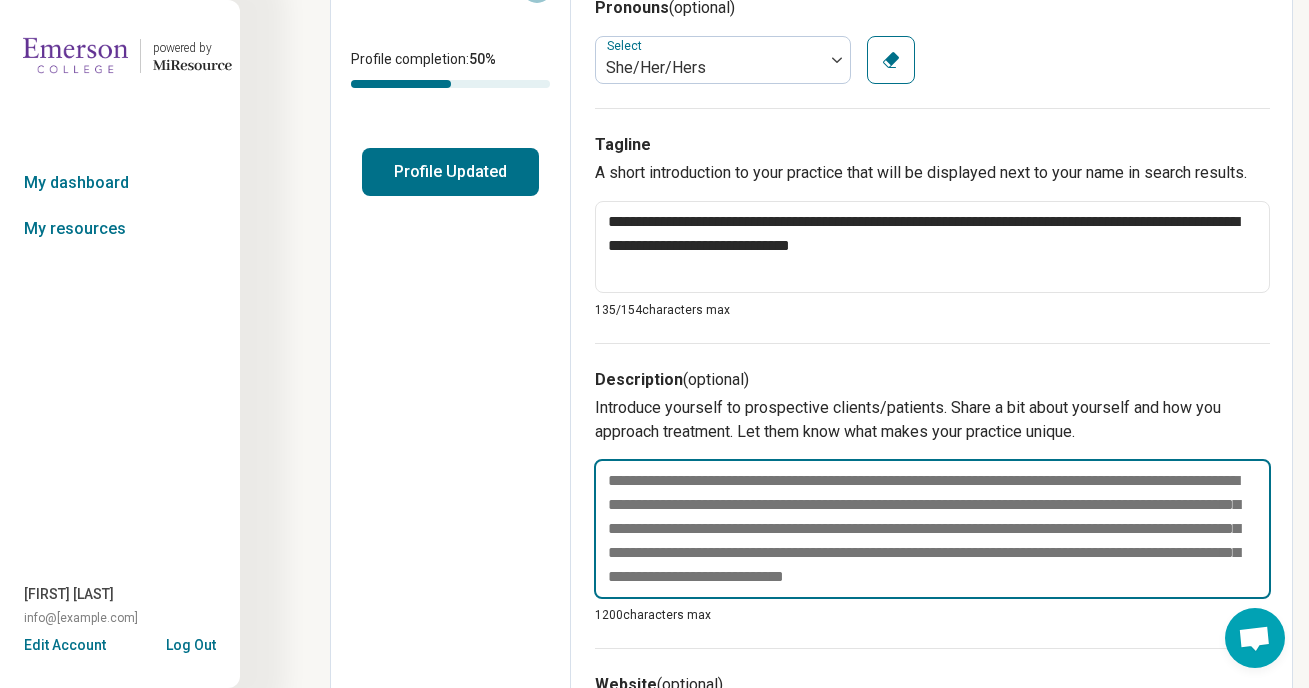 click at bounding box center [932, 529] 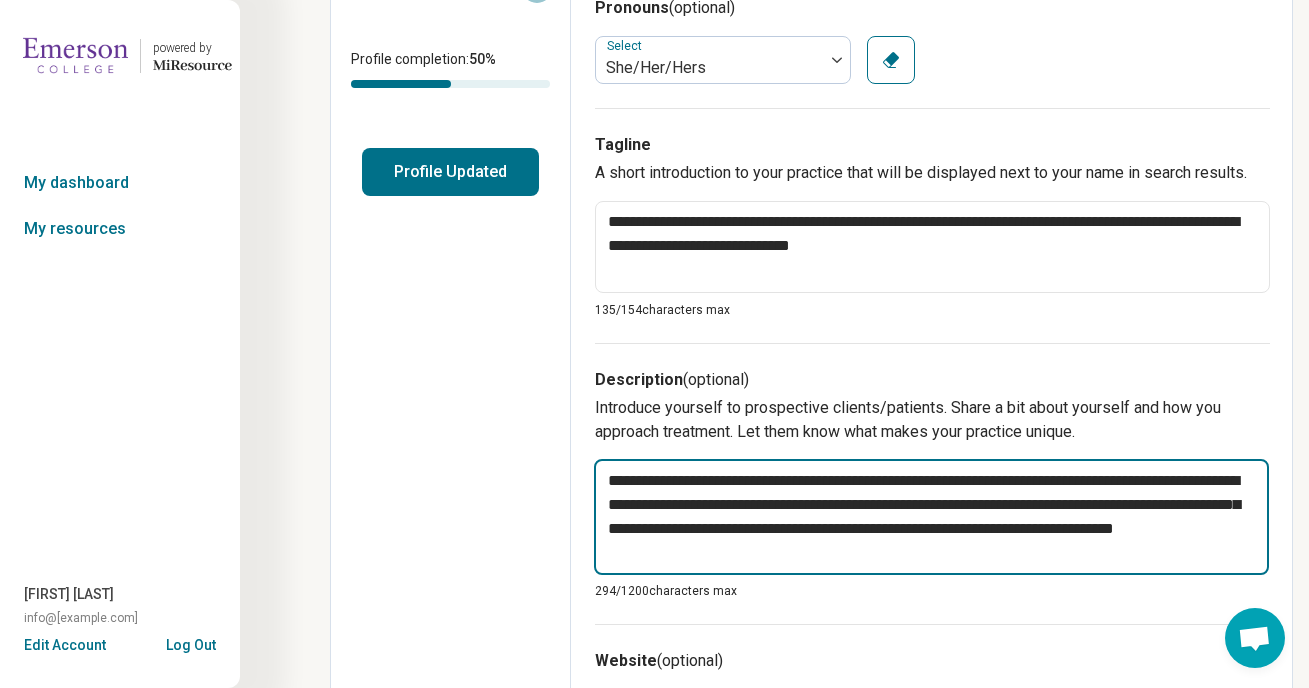 click on "**********" at bounding box center [931, 517] 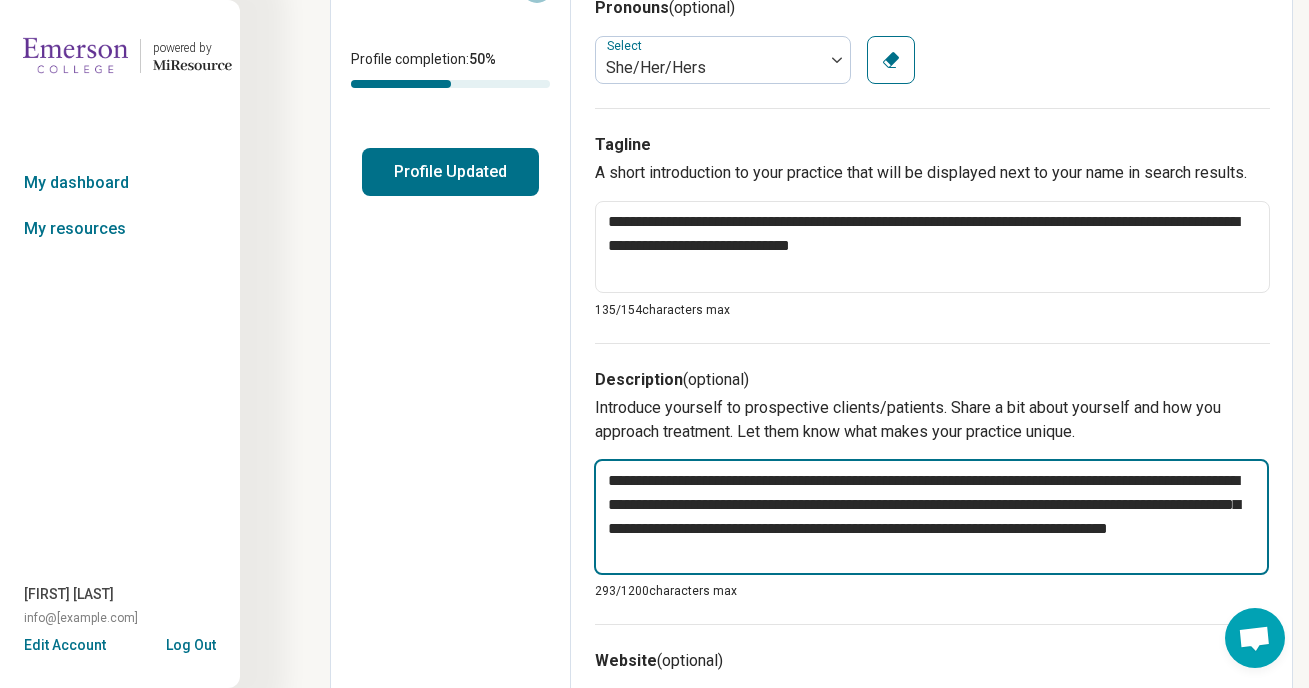 click on "**********" at bounding box center (931, 517) 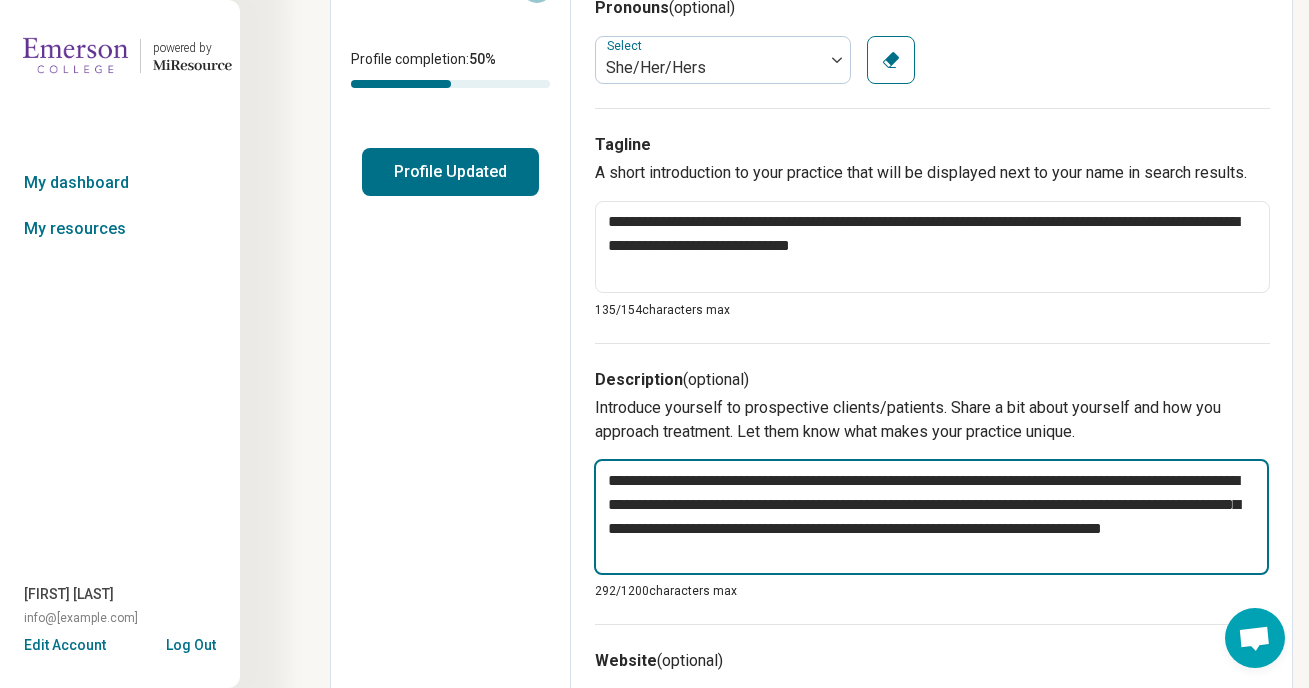 type on "*" 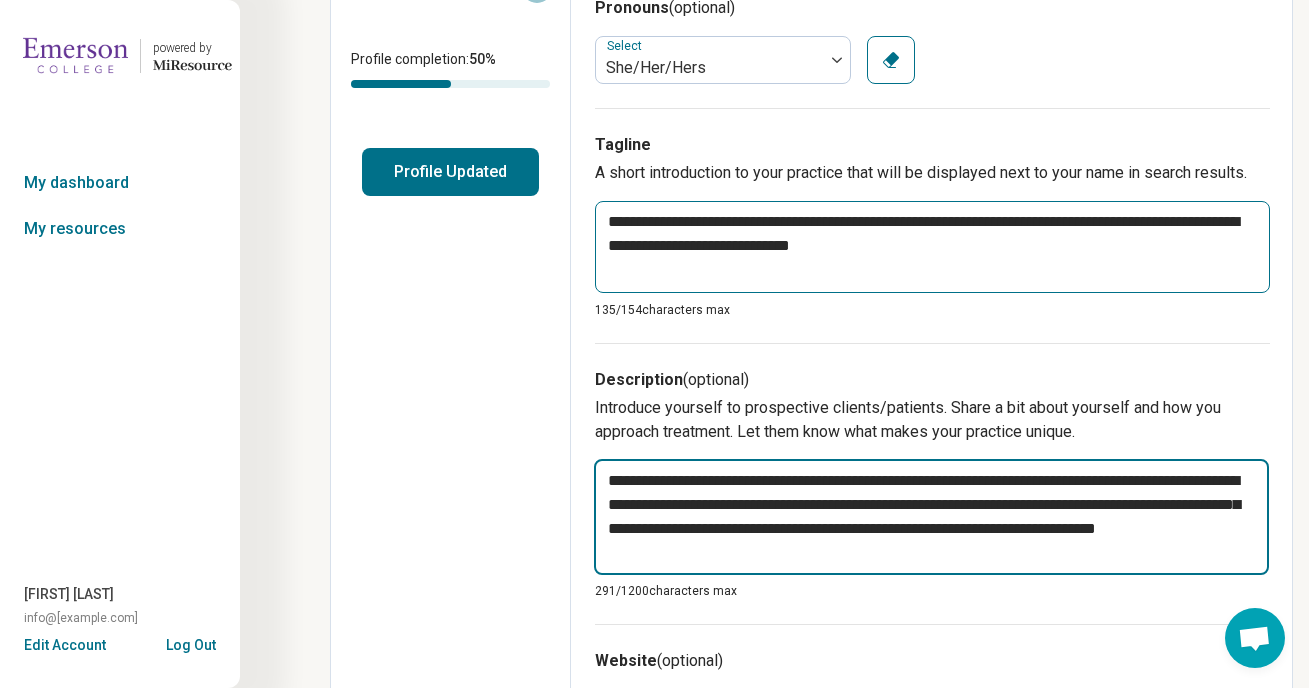 type on "**********" 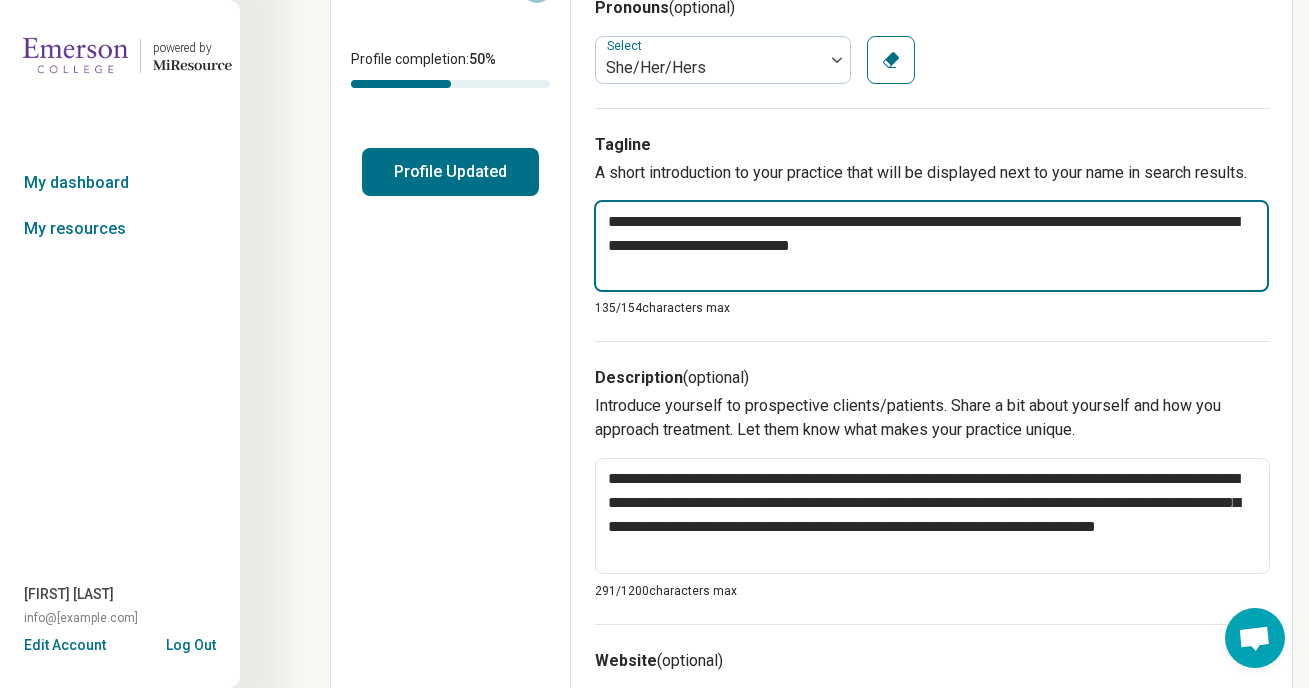 drag, startPoint x: 1241, startPoint y: 224, endPoint x: 595, endPoint y: 237, distance: 646.1308 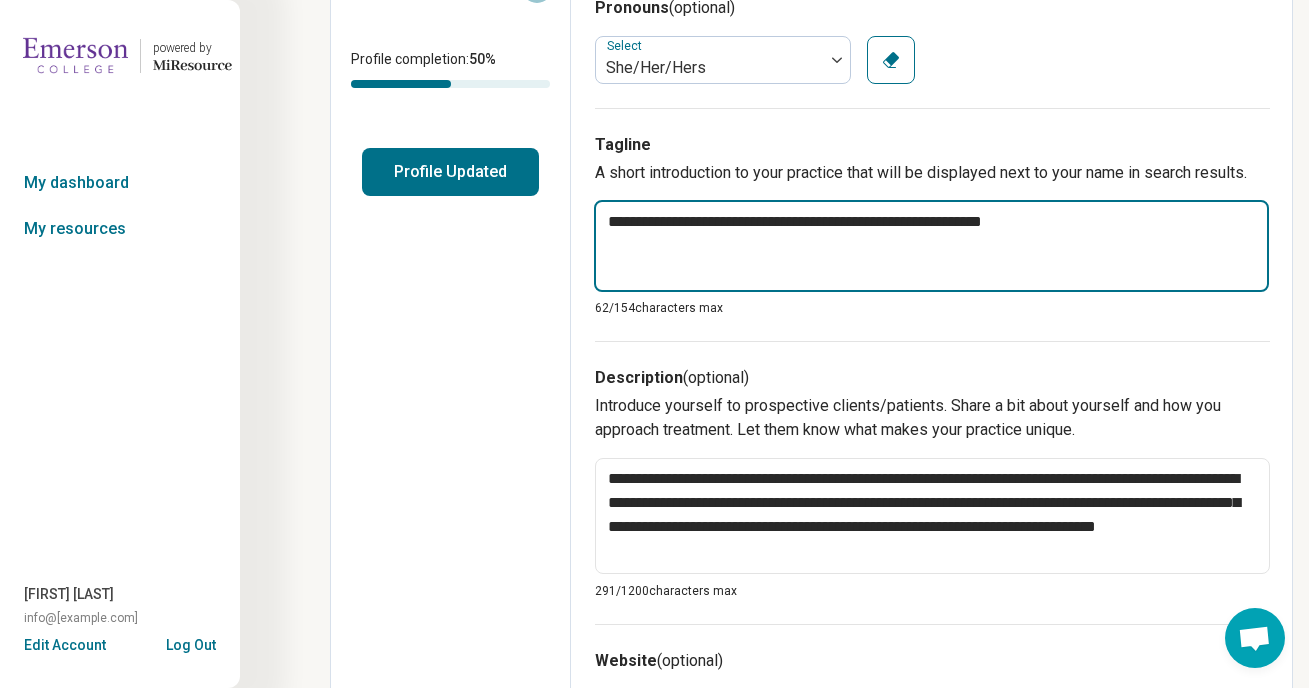 type on "*" 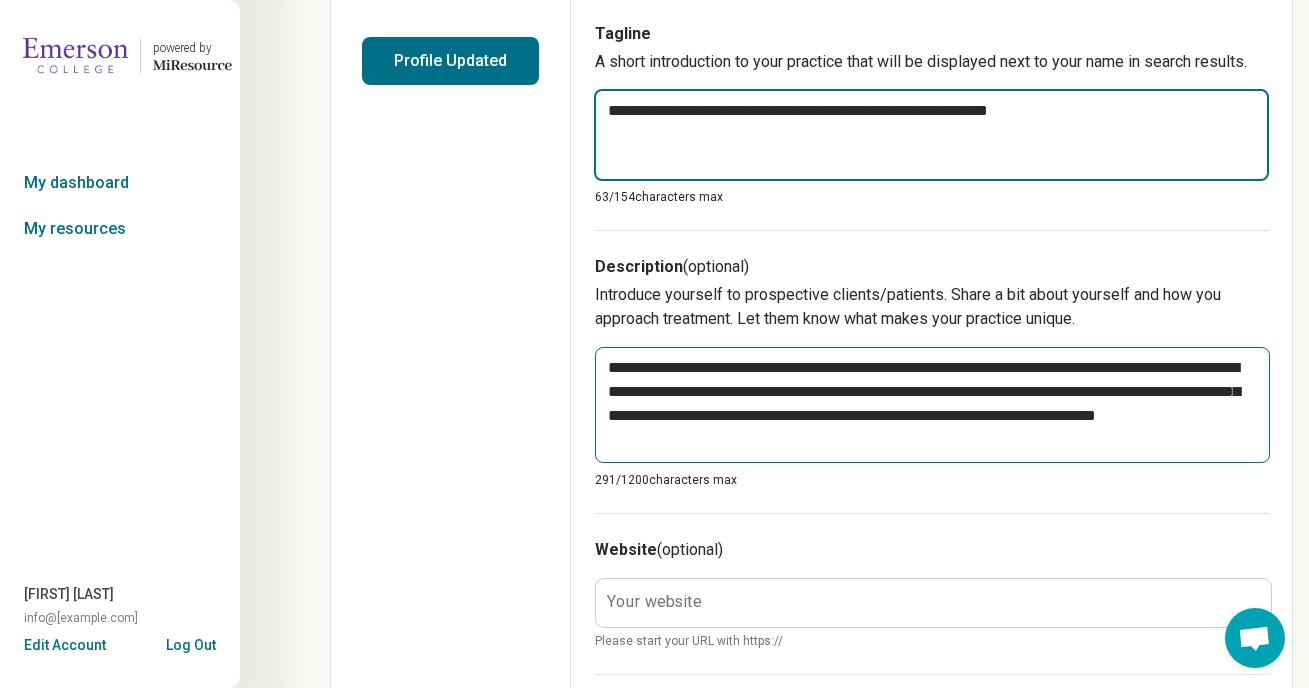 scroll, scrollTop: 510, scrollLeft: 0, axis: vertical 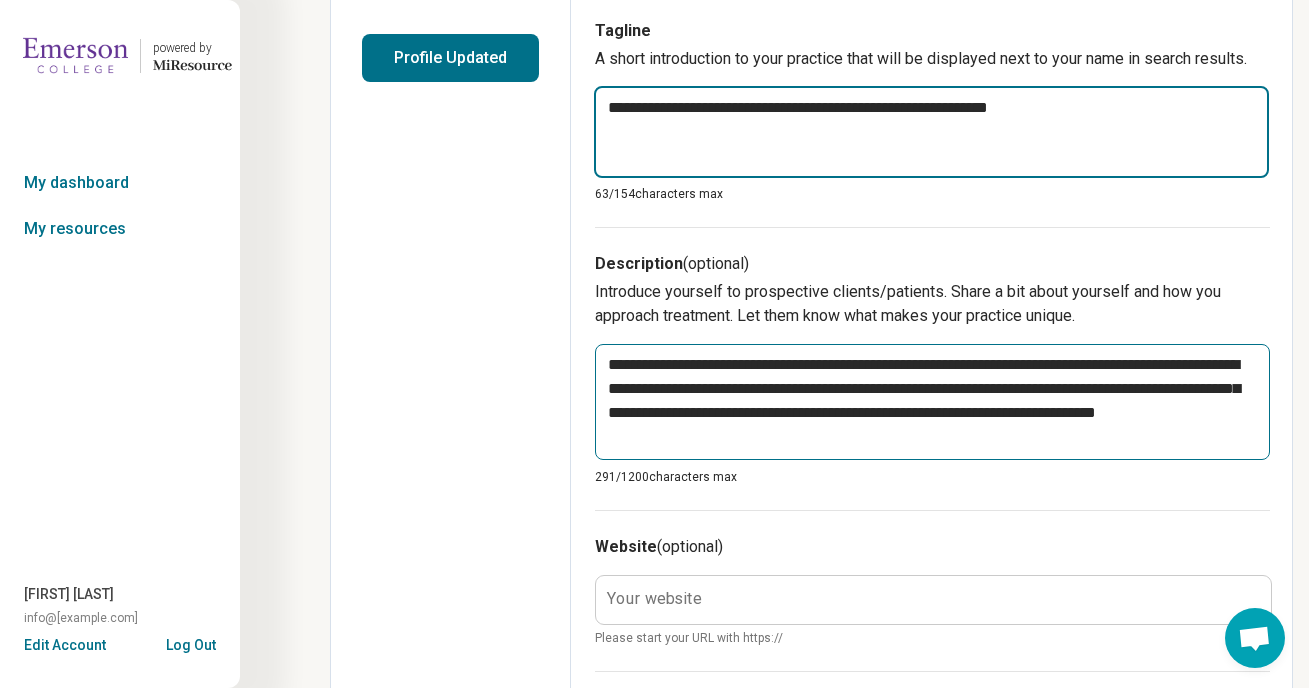 type on "**********" 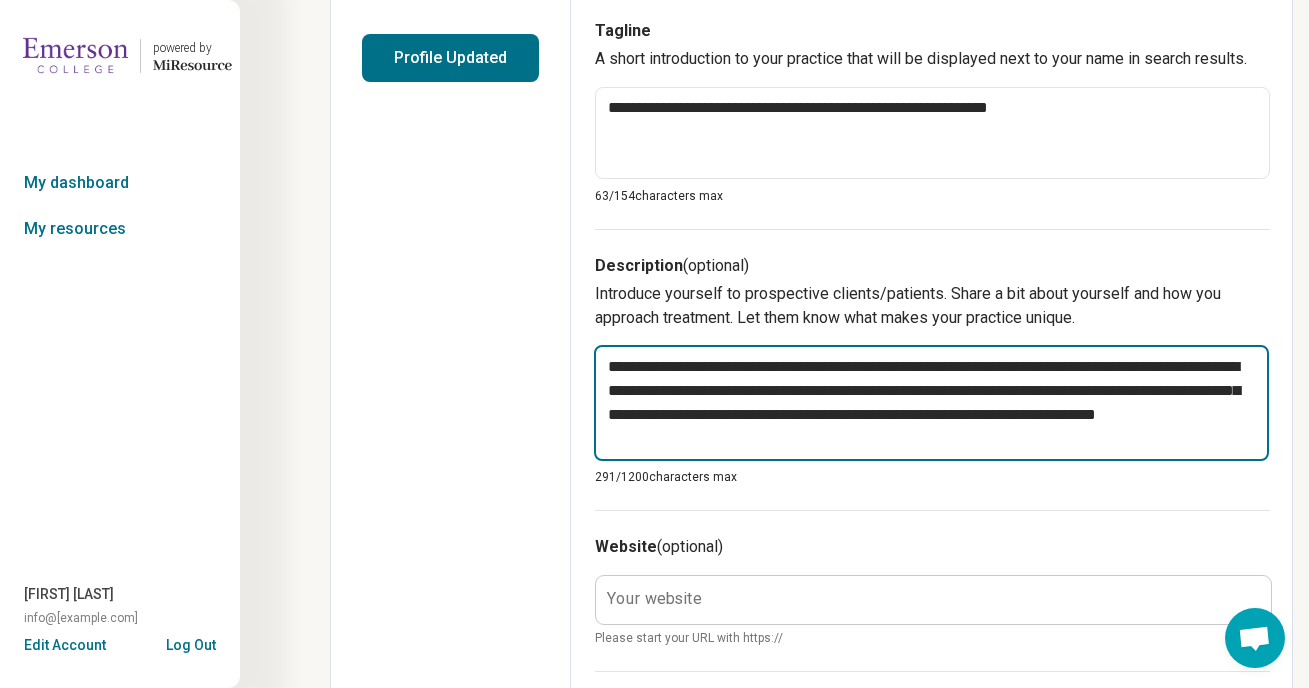 click on "**********" at bounding box center [931, 403] 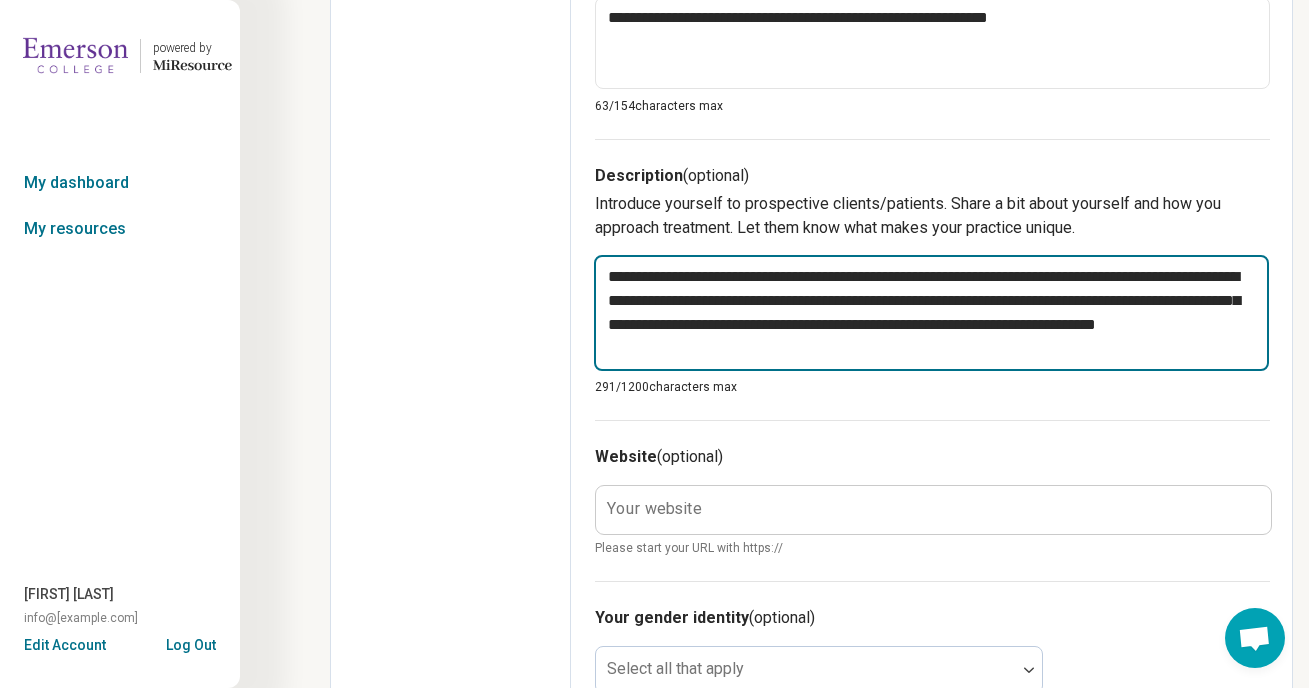 scroll, scrollTop: 688, scrollLeft: 0, axis: vertical 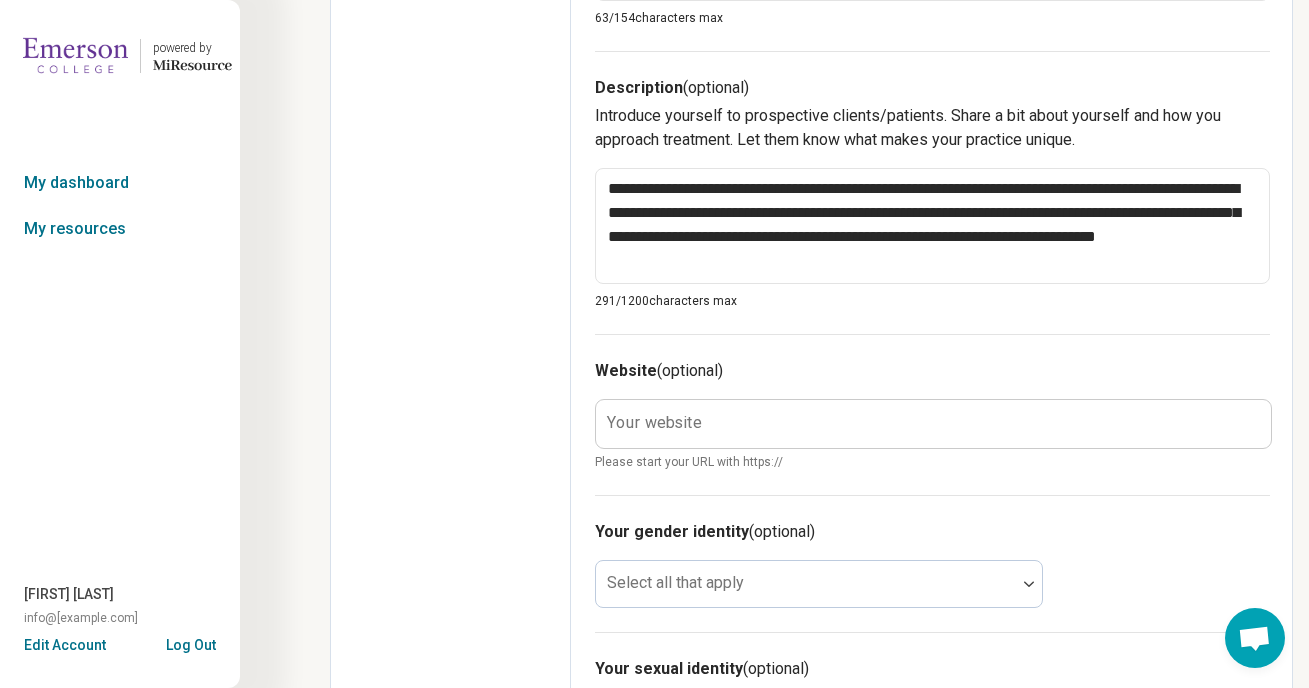 click on "Your website" at bounding box center [654, 423] 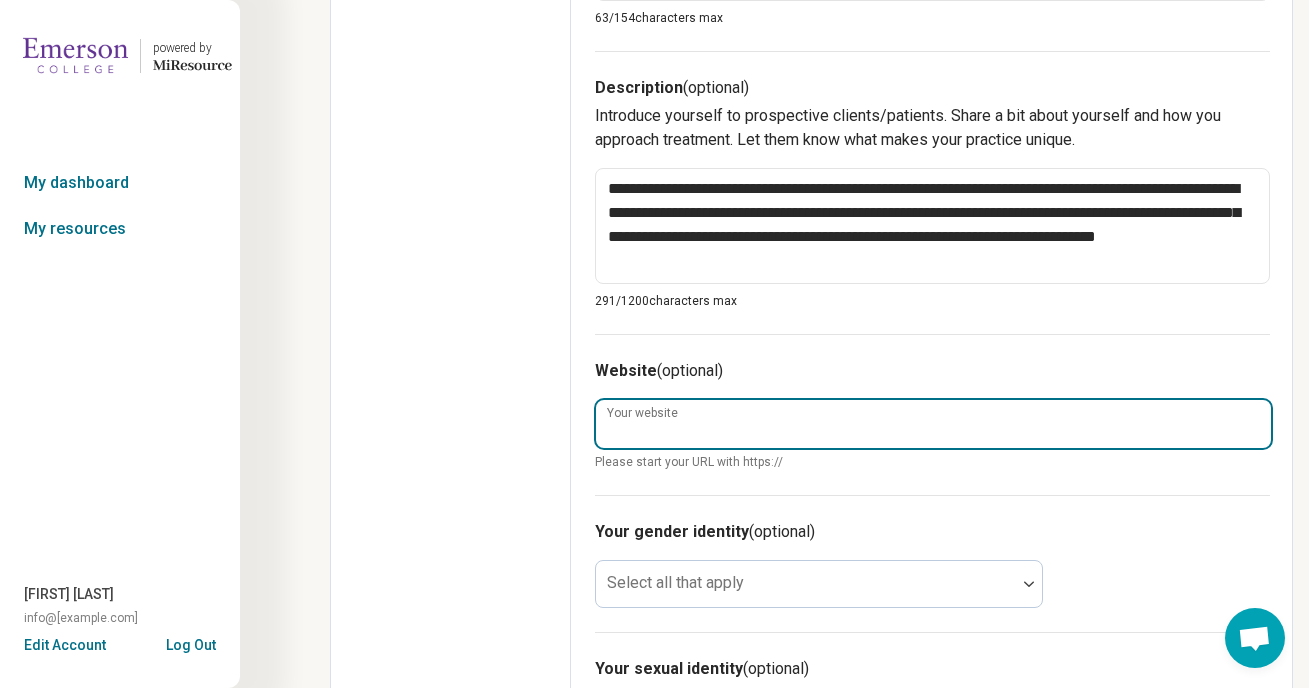 click on "Your website" at bounding box center [933, 424] 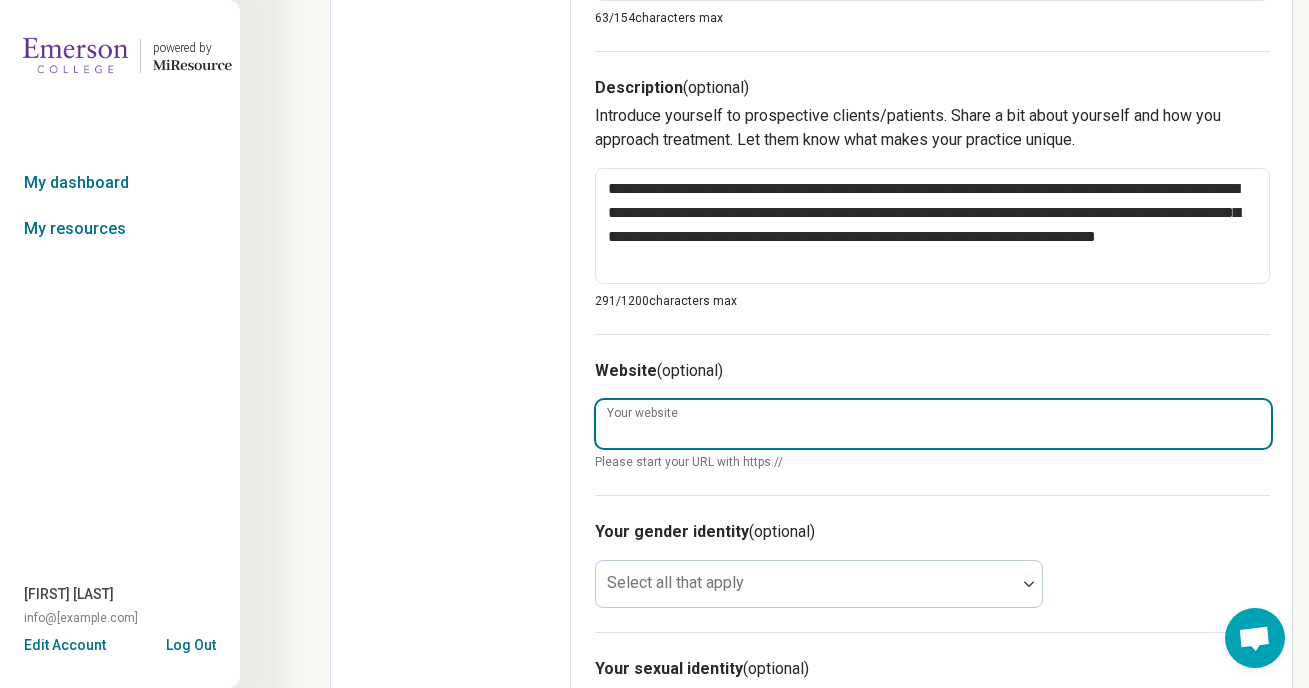 type on "*" 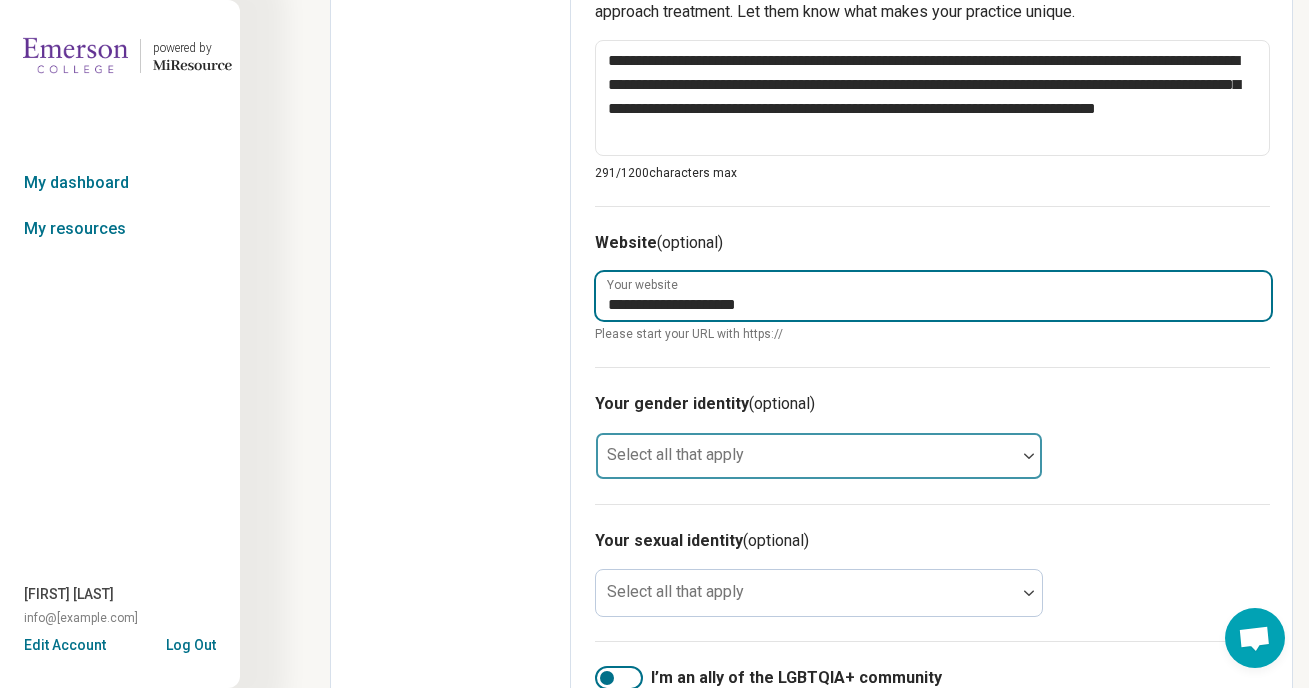 scroll, scrollTop: 817, scrollLeft: 0, axis: vertical 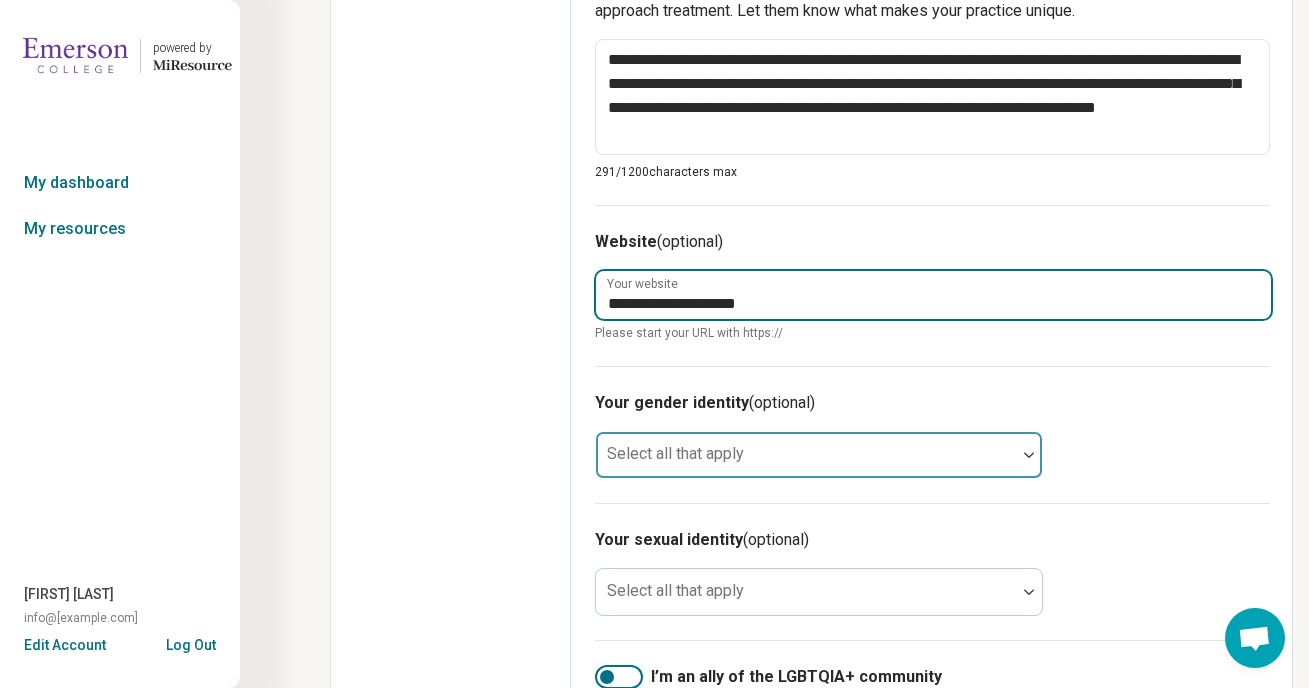 type on "**********" 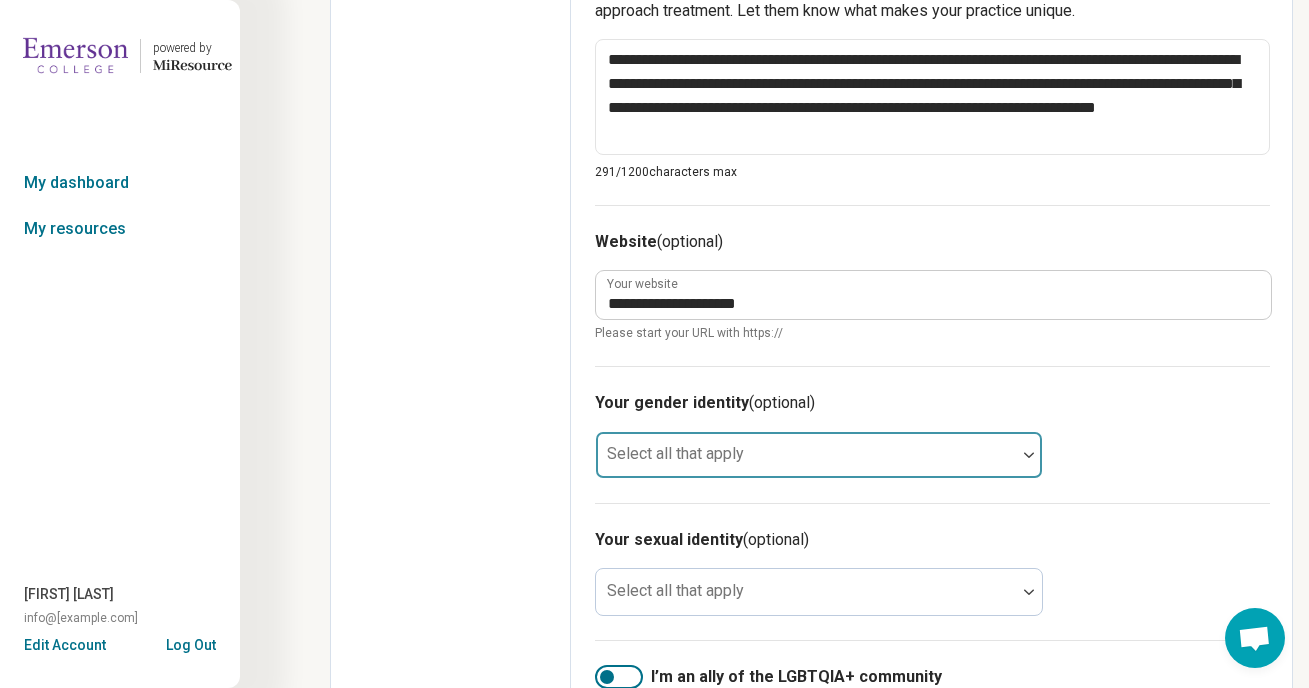 click on "Select all that apply" at bounding box center [819, 455] 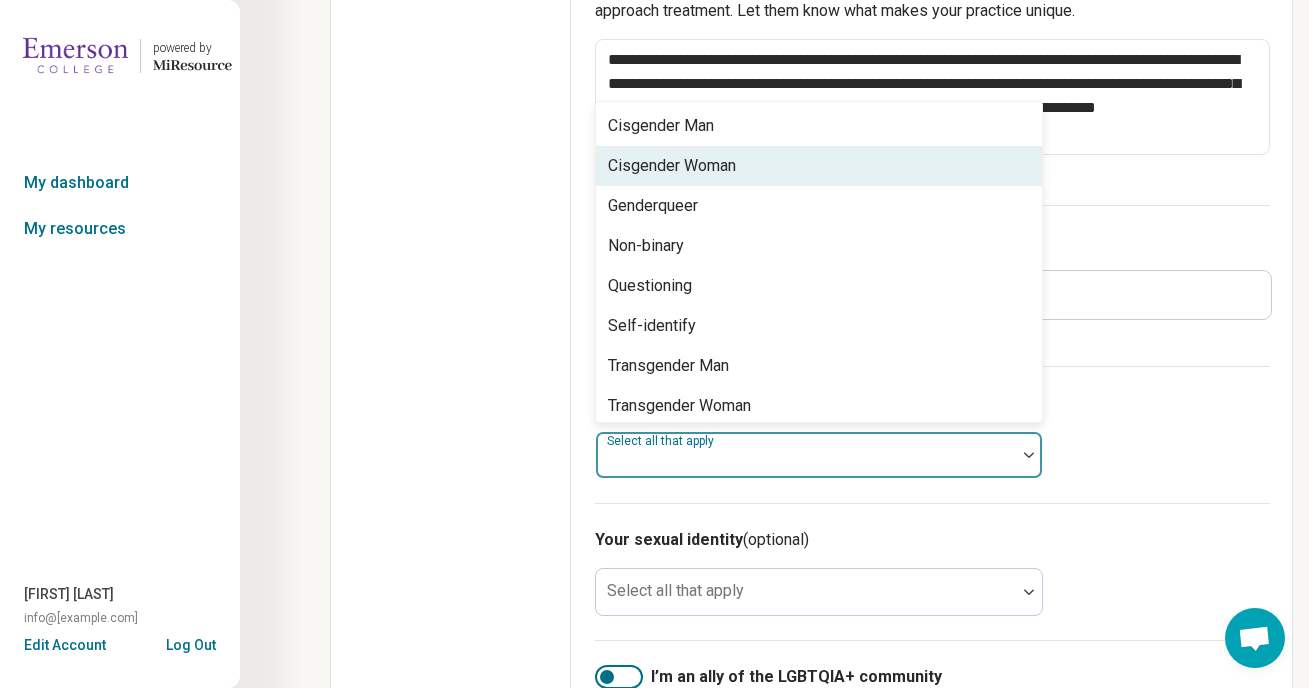 click on "Cisgender Woman" at bounding box center (672, 166) 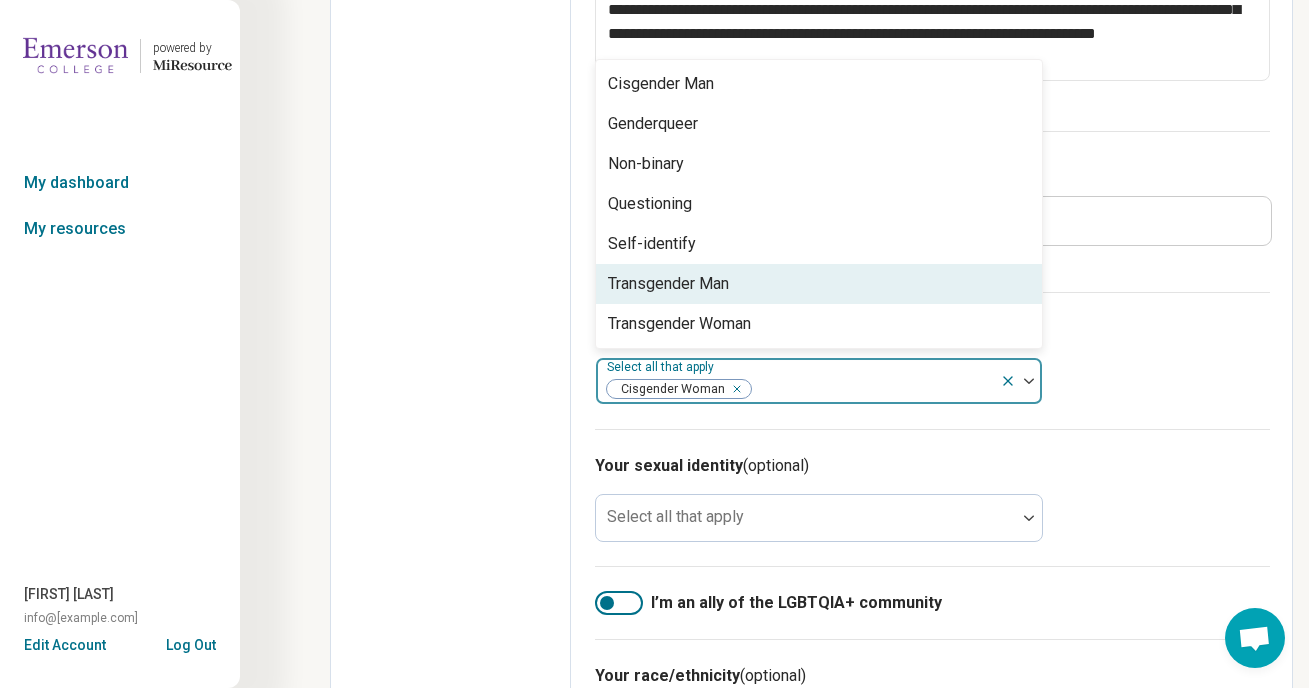 scroll, scrollTop: 1003, scrollLeft: 0, axis: vertical 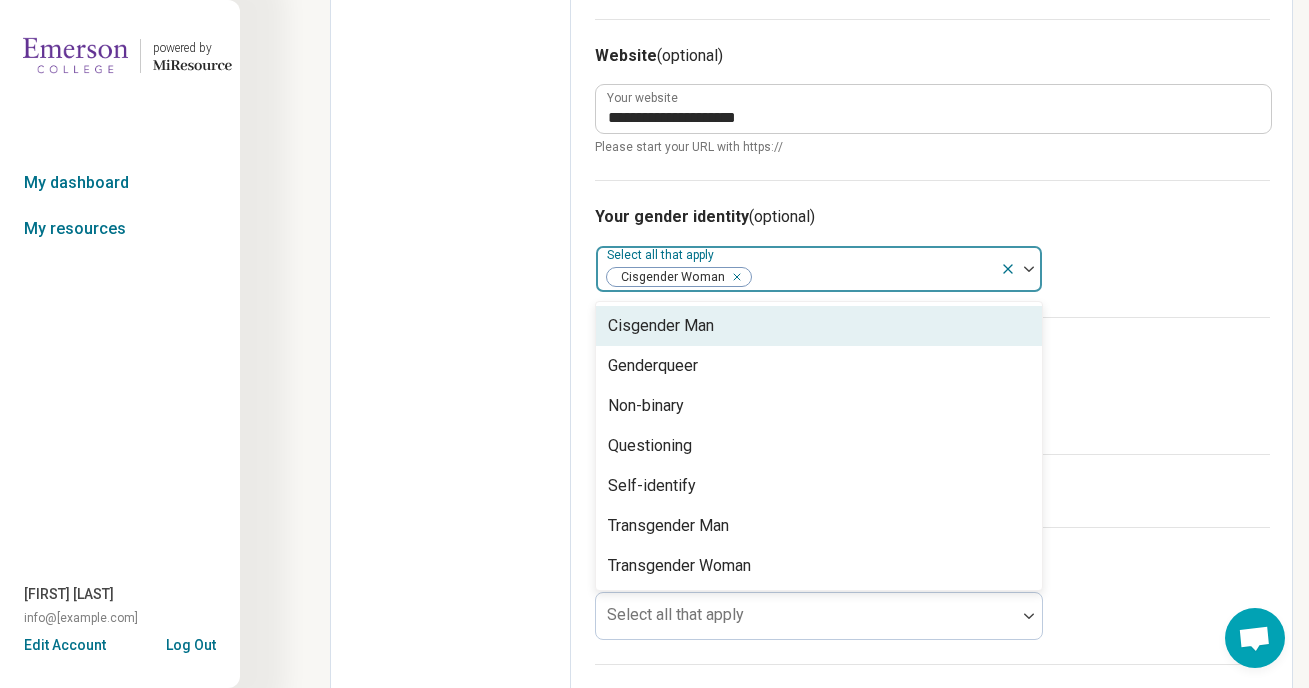 click on "Your sexual identity  (optional)" at bounding box center (932, 354) 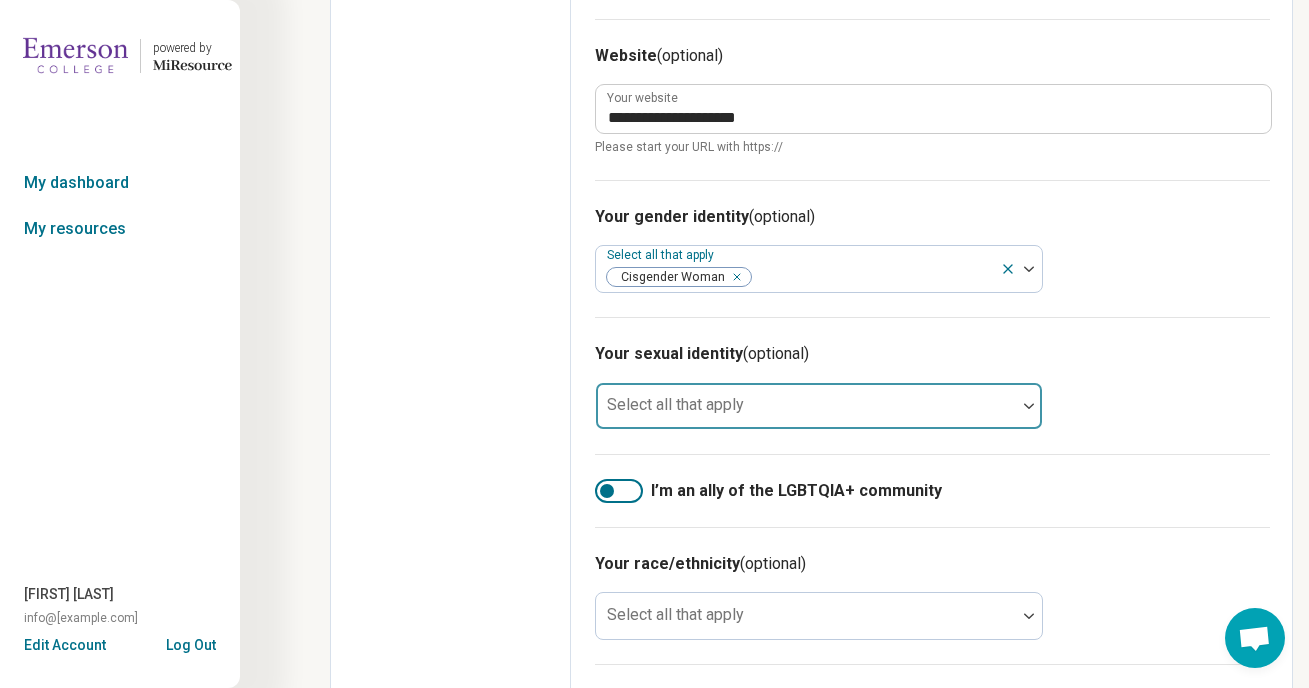 click at bounding box center [806, 414] 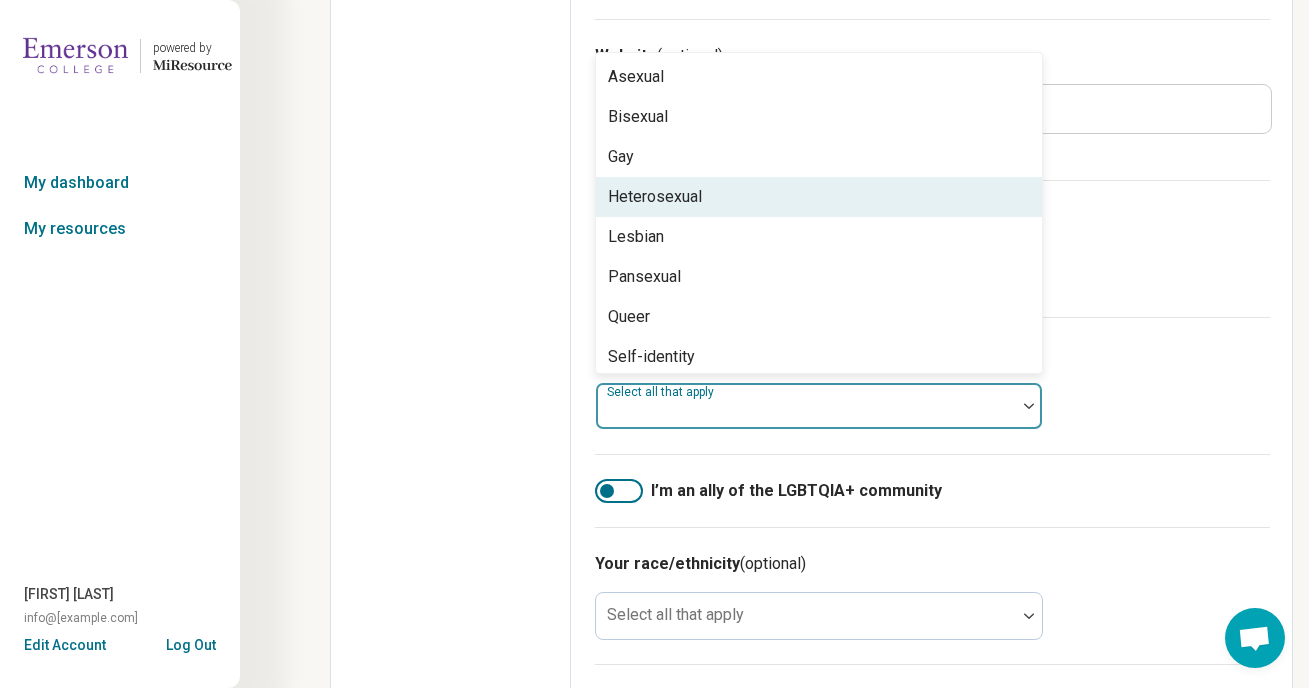 click on "Heterosexual" at bounding box center (819, 197) 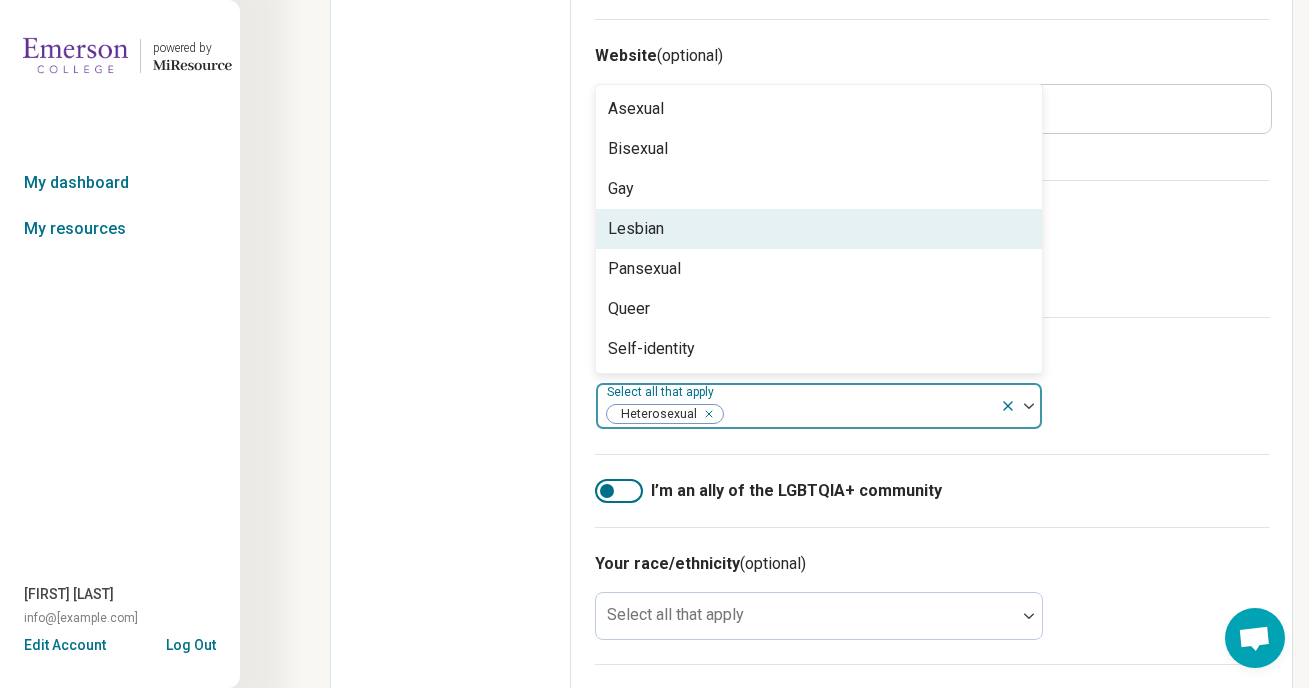 scroll, scrollTop: 1002, scrollLeft: 0, axis: vertical 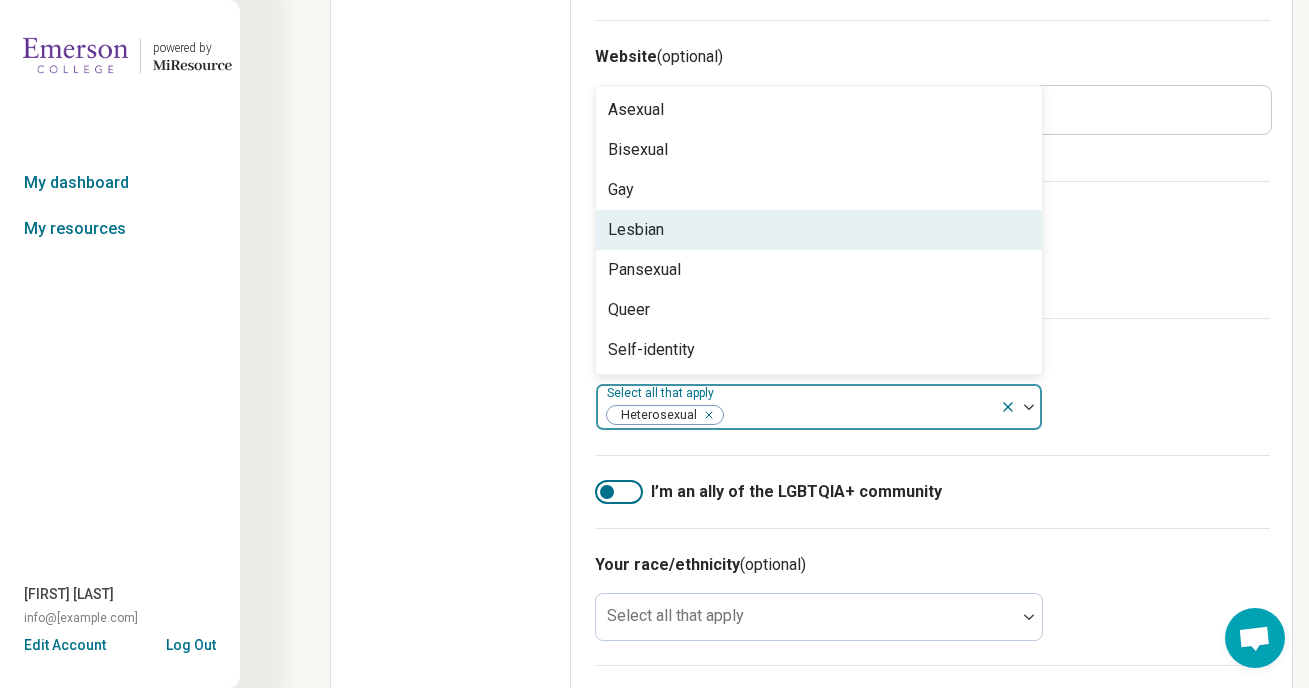 click on "I’m an ally of the LGBTQIA+ community" at bounding box center (932, 491) 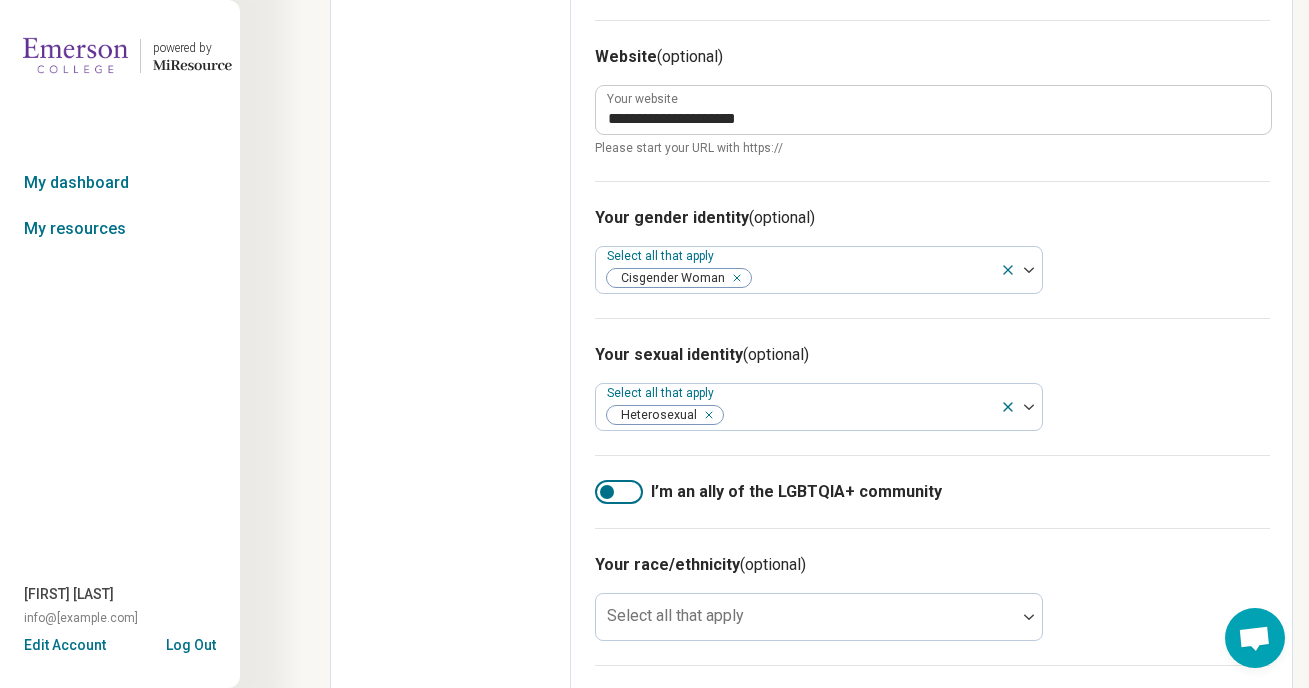 click at bounding box center [607, 492] 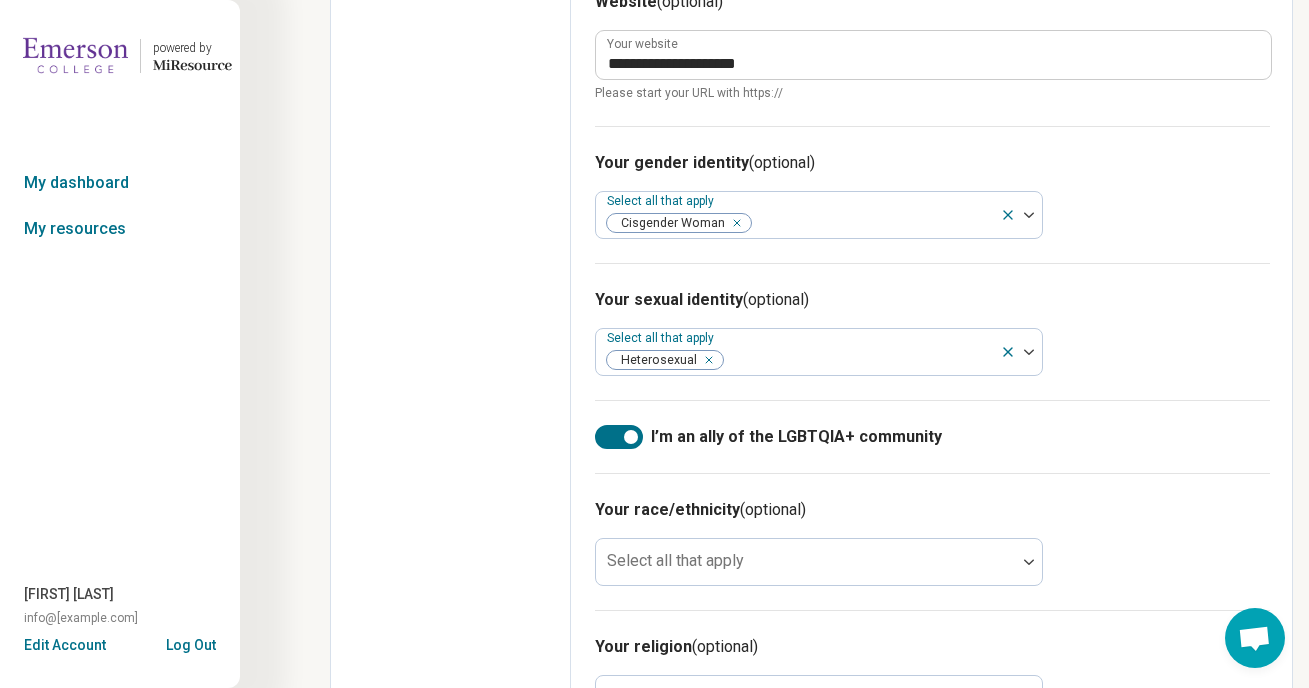 scroll, scrollTop: 1137, scrollLeft: 0, axis: vertical 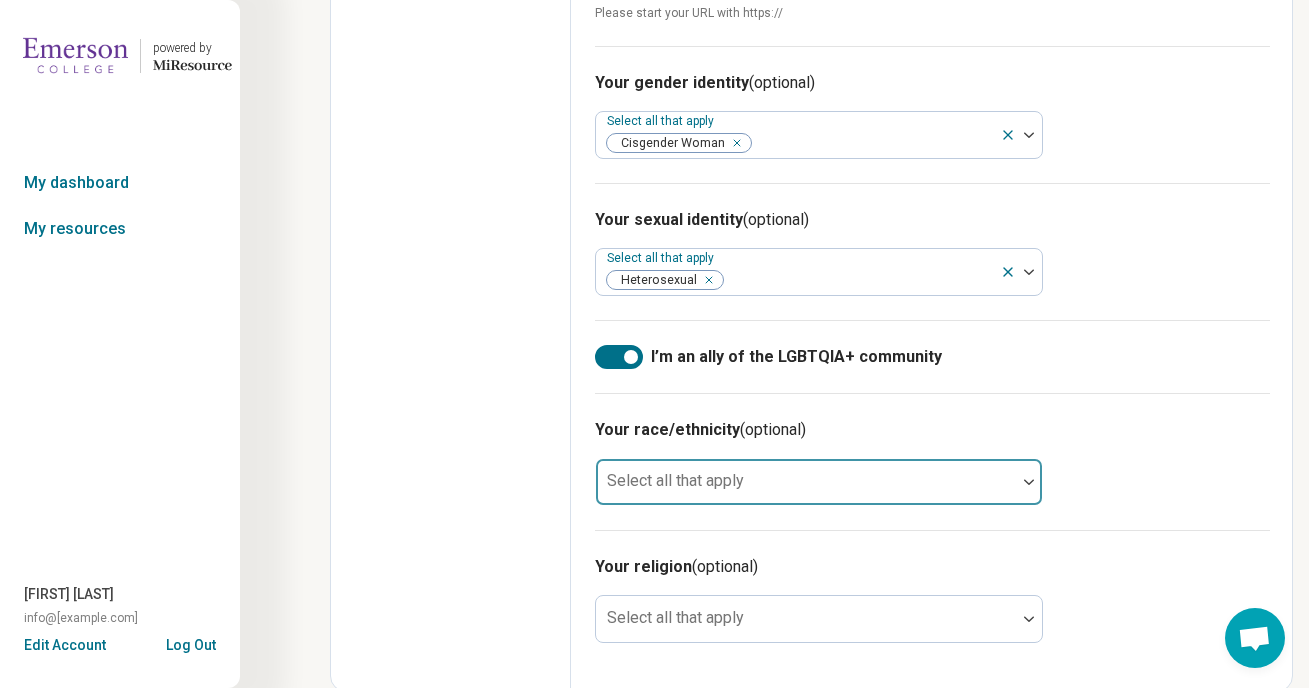 click at bounding box center (806, 482) 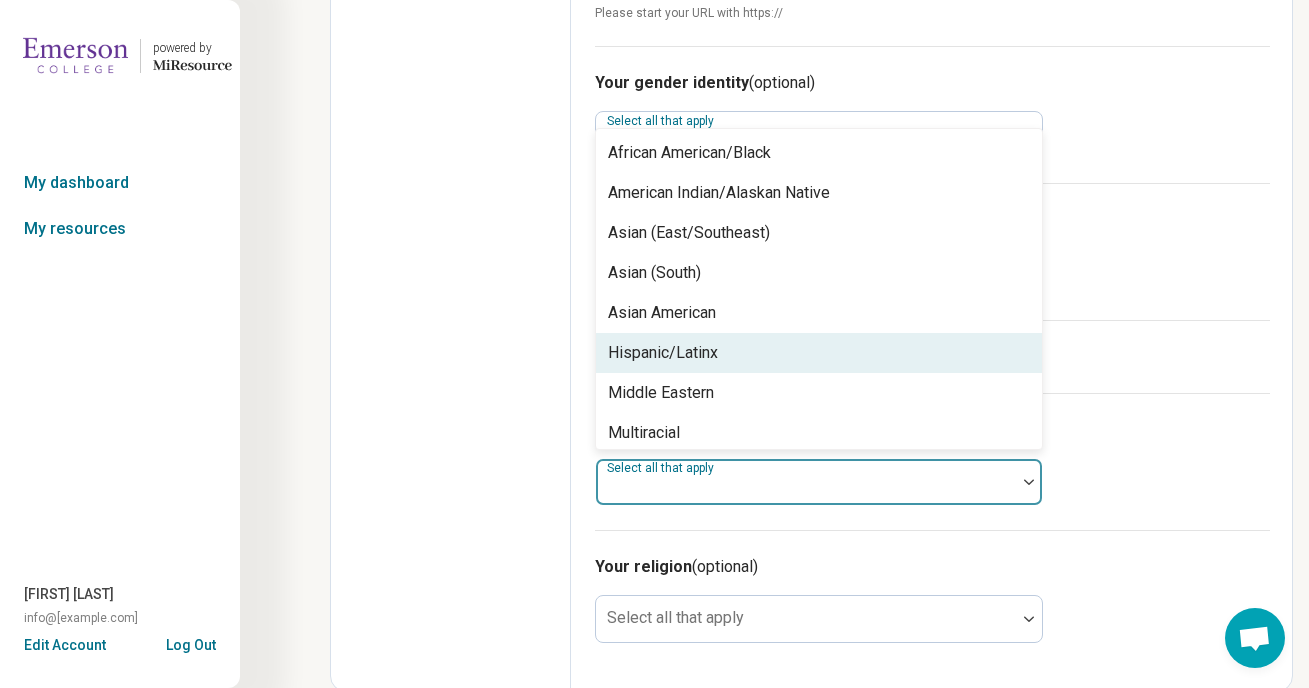 scroll, scrollTop: 128, scrollLeft: 0, axis: vertical 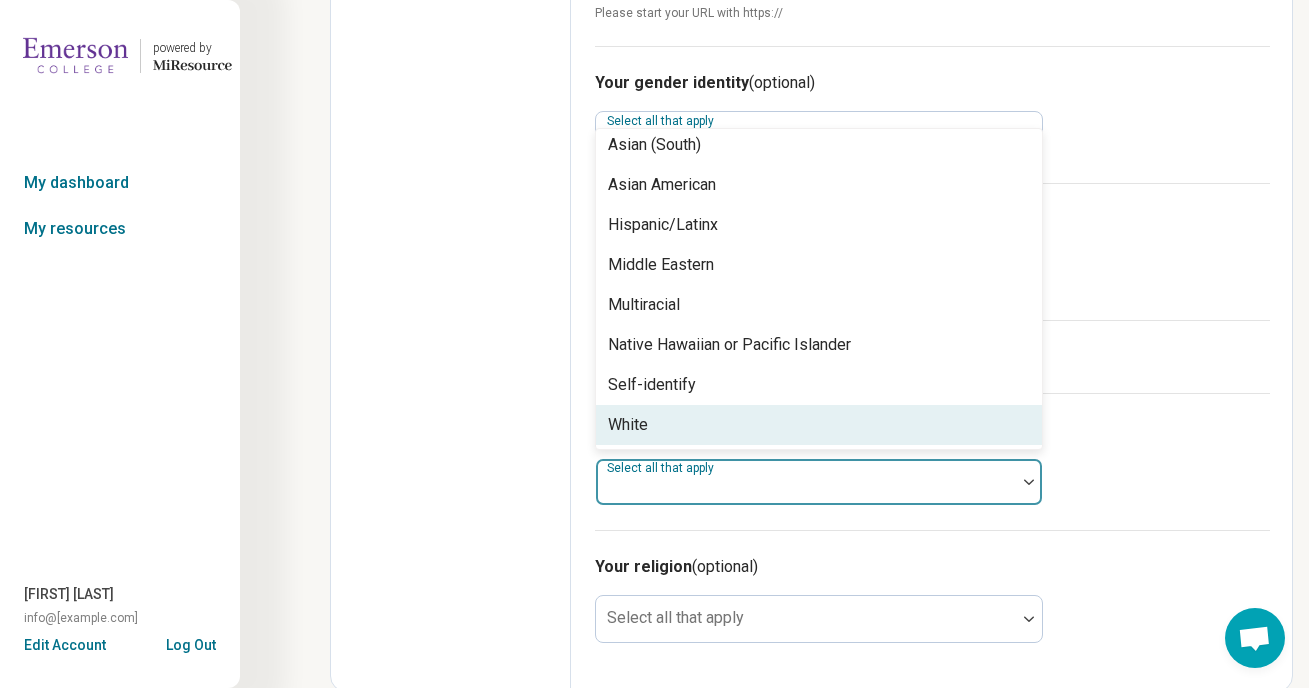 click on "White" at bounding box center (819, 425) 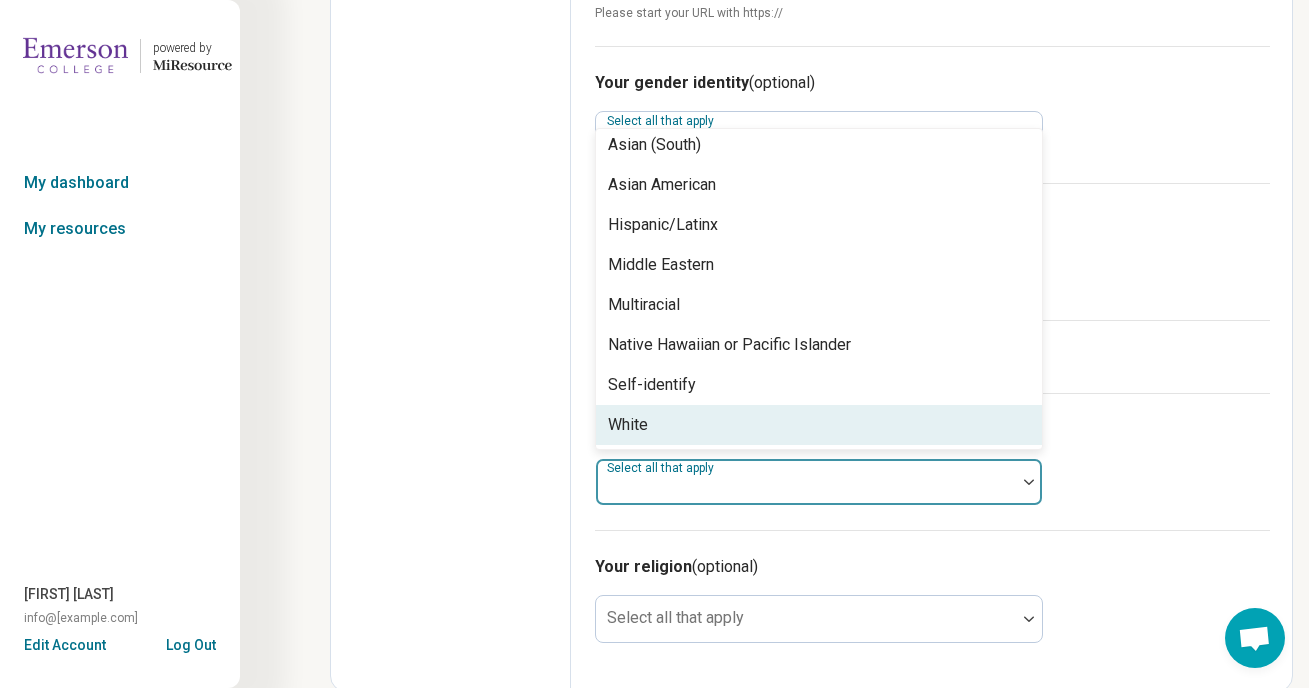 scroll, scrollTop: 88, scrollLeft: 0, axis: vertical 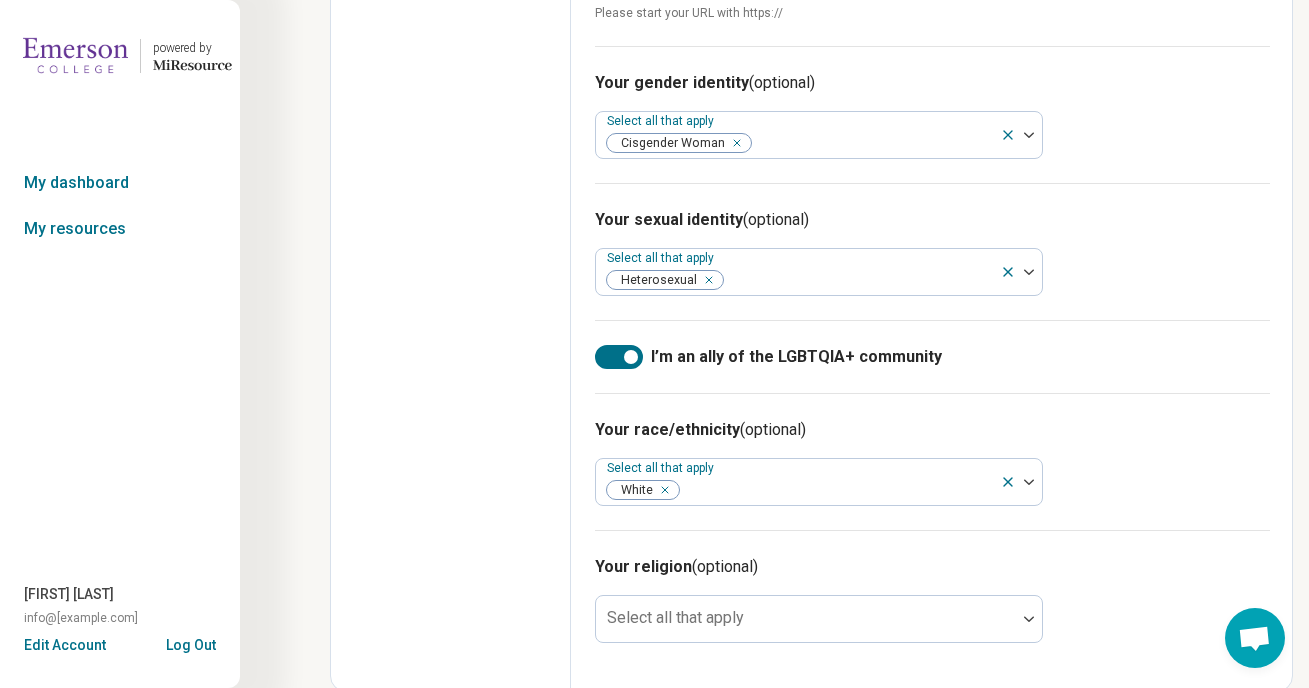 click on "Your religion  (optional) Select all that apply" at bounding box center [932, 598] 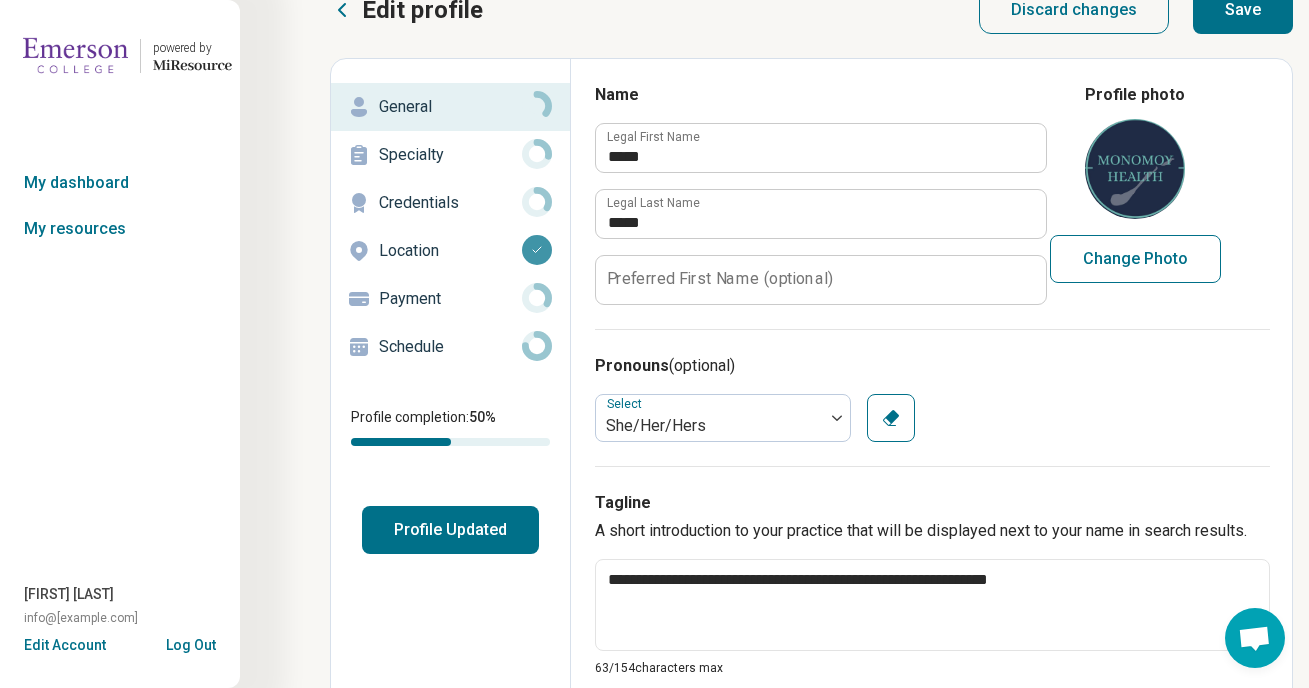 scroll, scrollTop: 0, scrollLeft: 0, axis: both 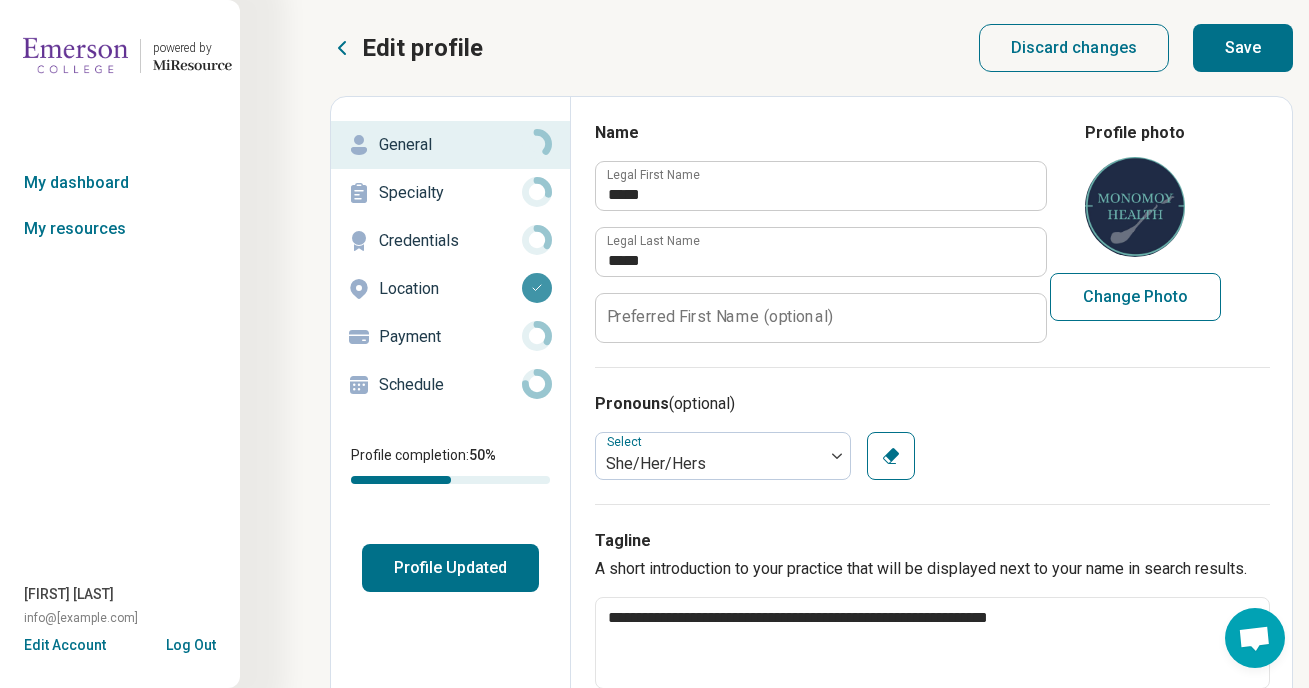 click on "Save" at bounding box center [1243, 48] 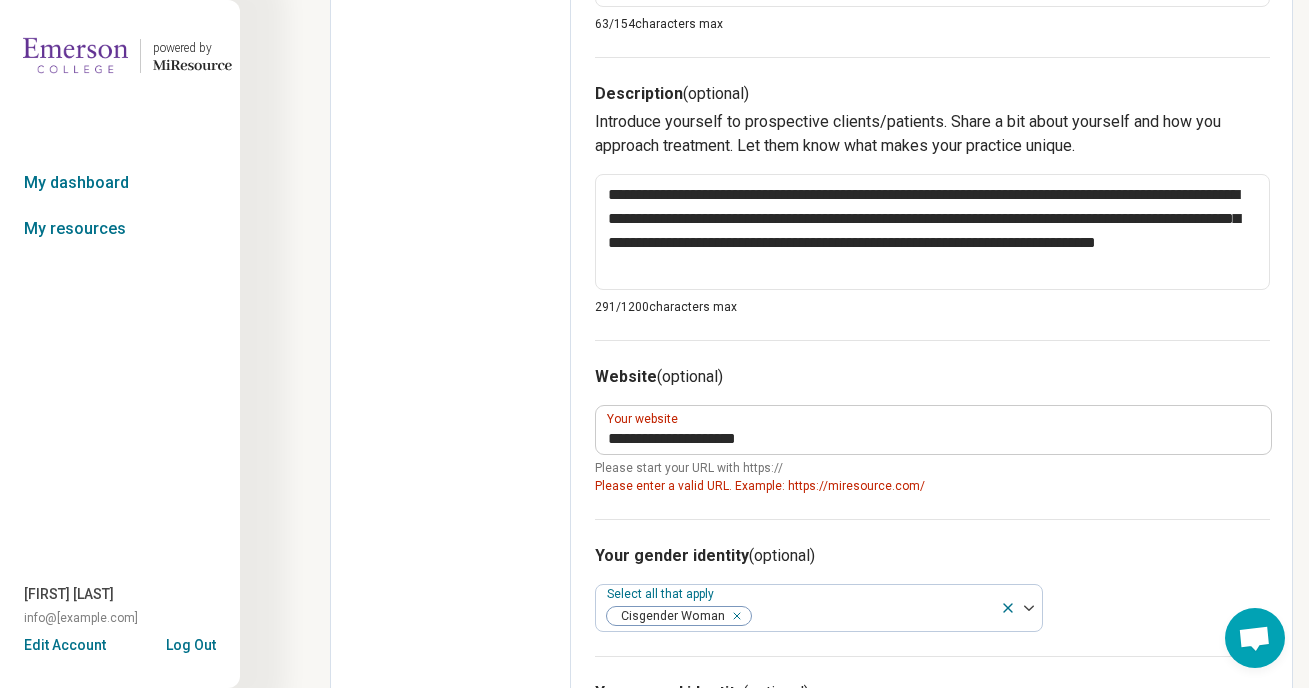 scroll, scrollTop: 955, scrollLeft: 0, axis: vertical 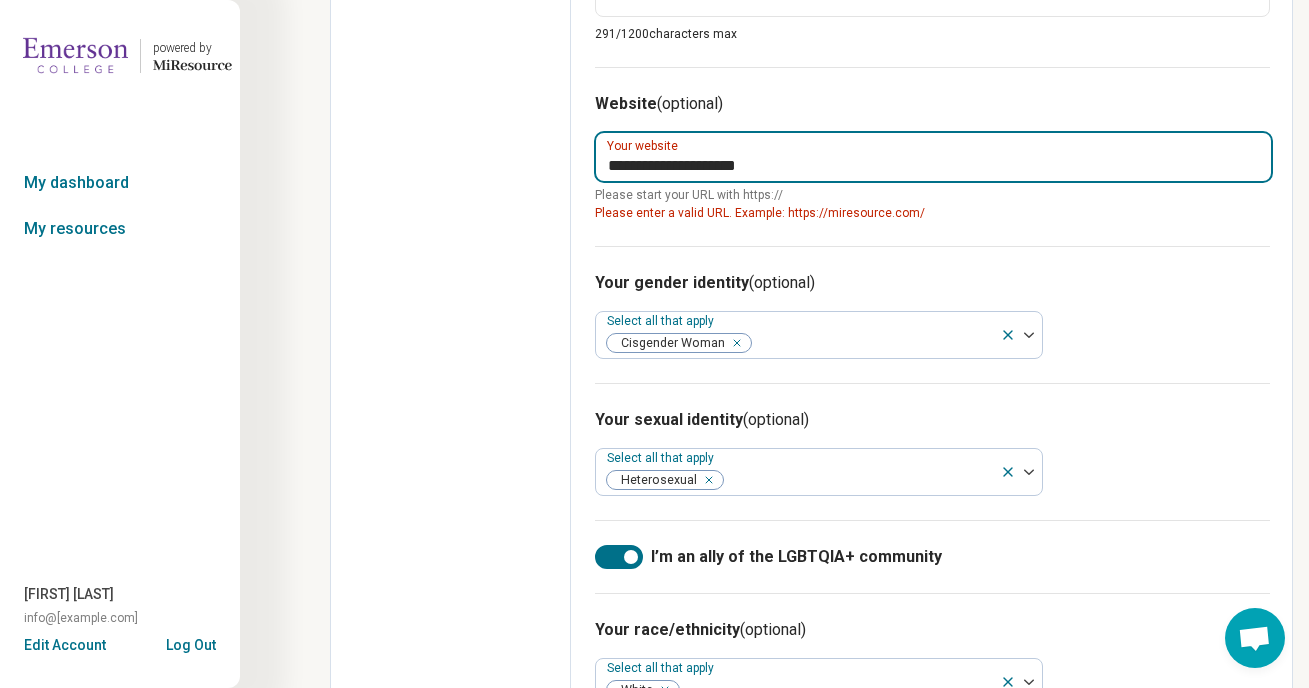 click on "**********" at bounding box center (933, 157) 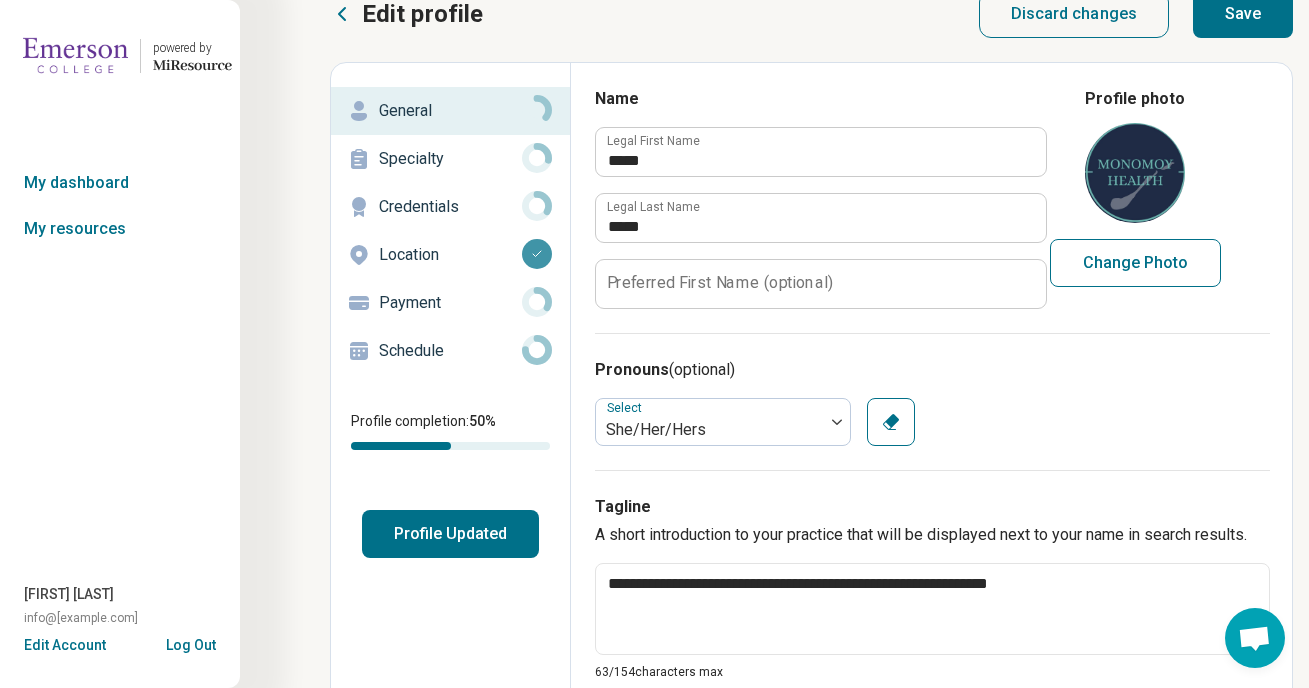 scroll, scrollTop: 0, scrollLeft: 0, axis: both 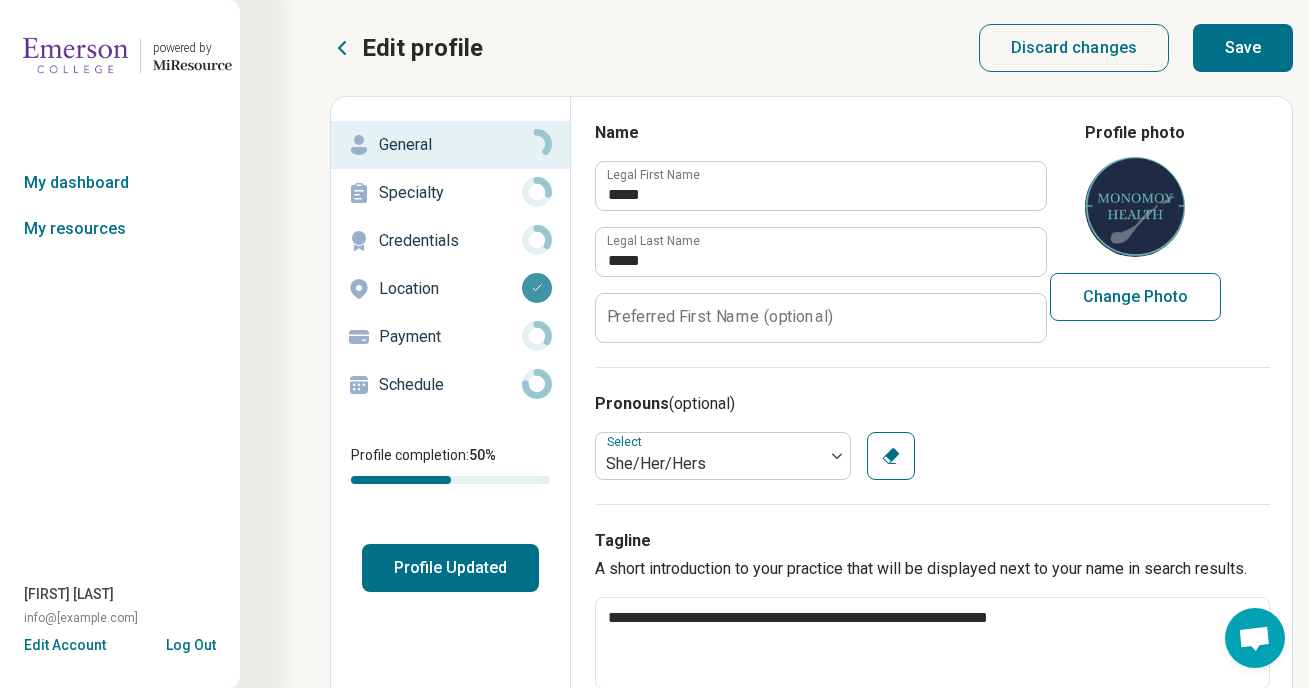 type on "**********" 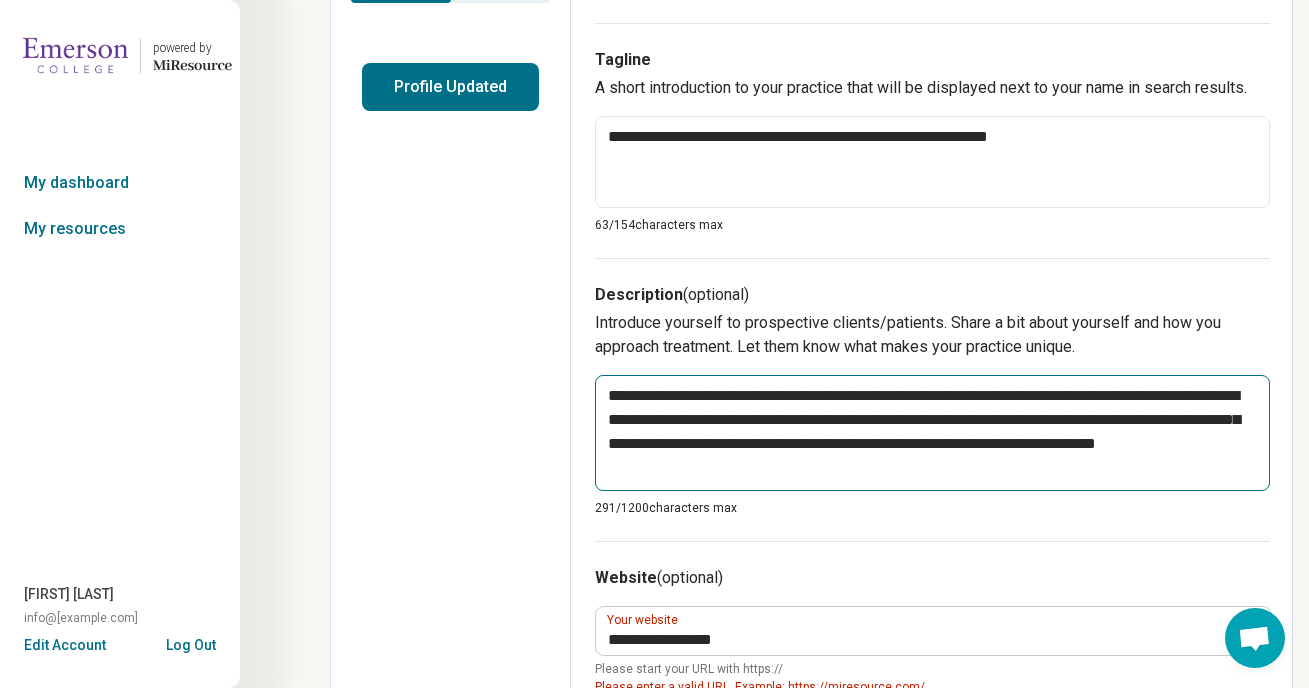 scroll, scrollTop: 572, scrollLeft: 0, axis: vertical 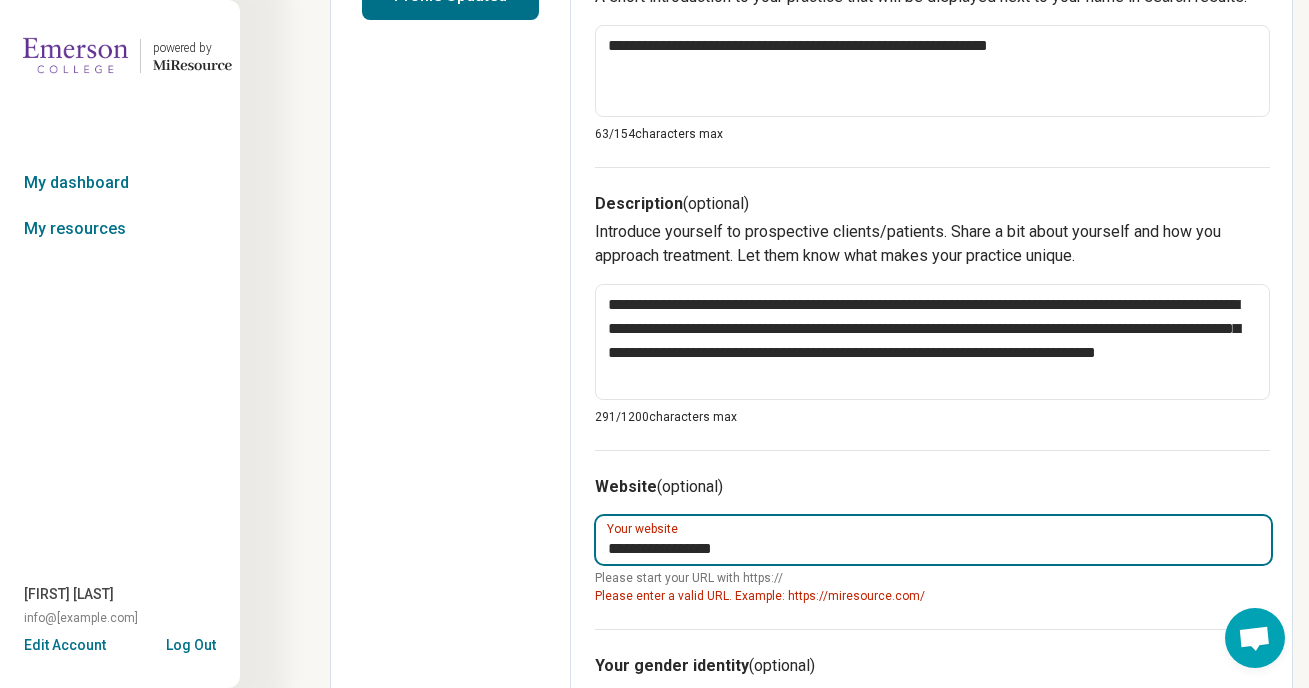 click on "**********" at bounding box center [933, 540] 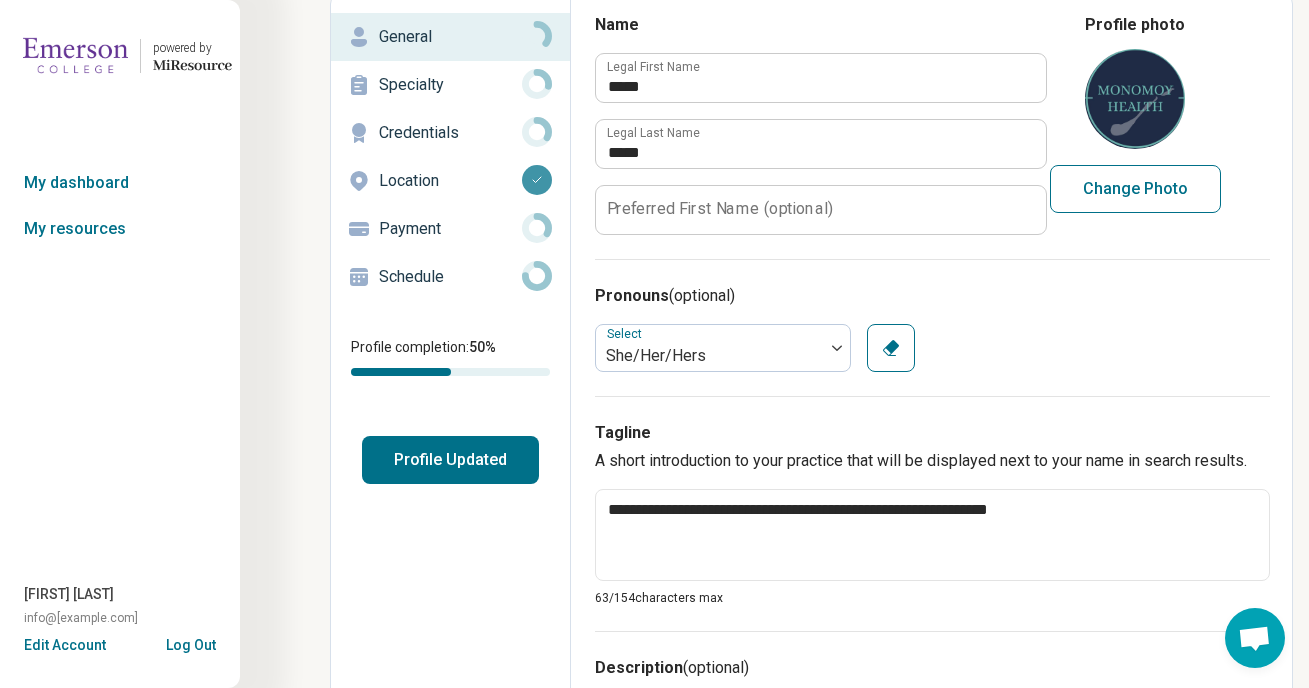 scroll, scrollTop: 0, scrollLeft: 0, axis: both 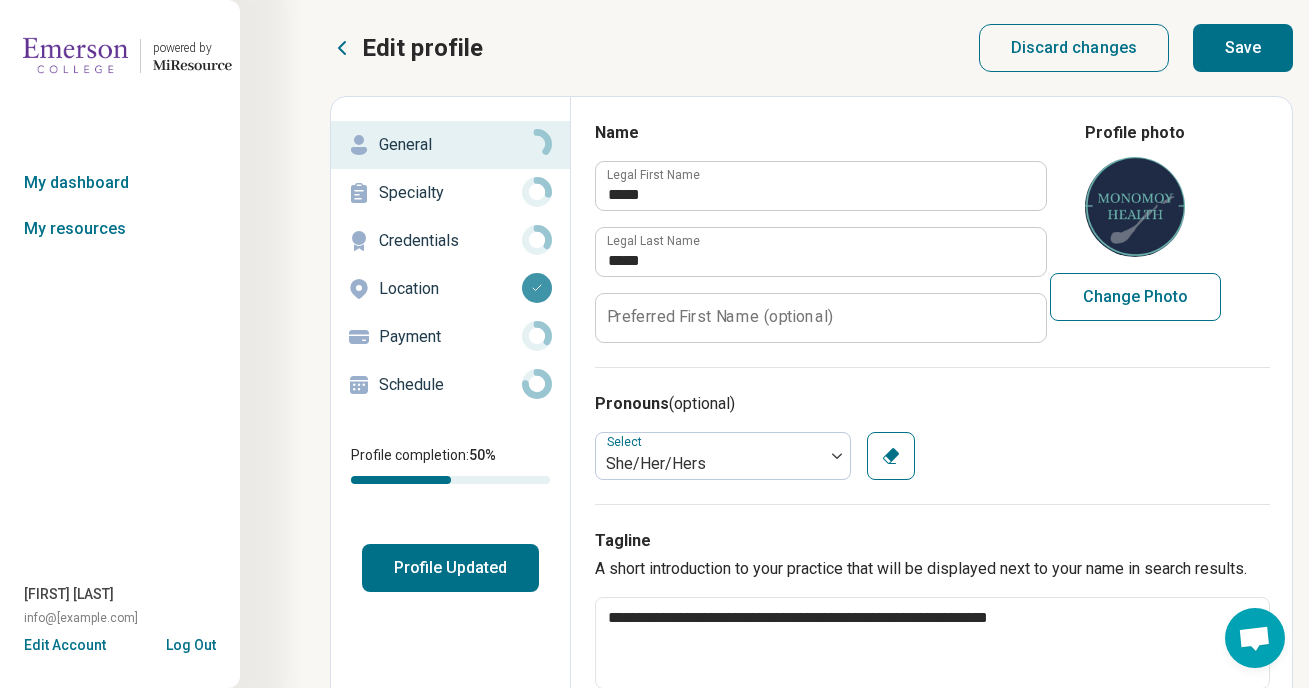 type on "**********" 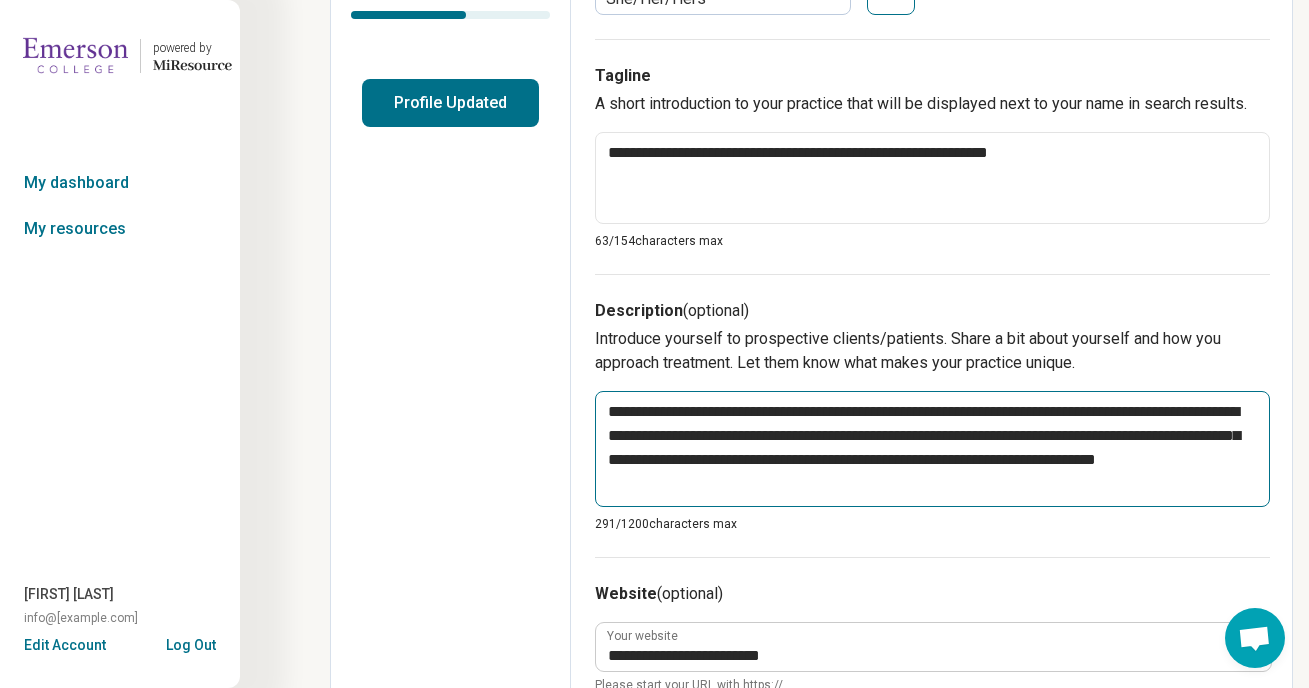 scroll, scrollTop: 46, scrollLeft: 0, axis: vertical 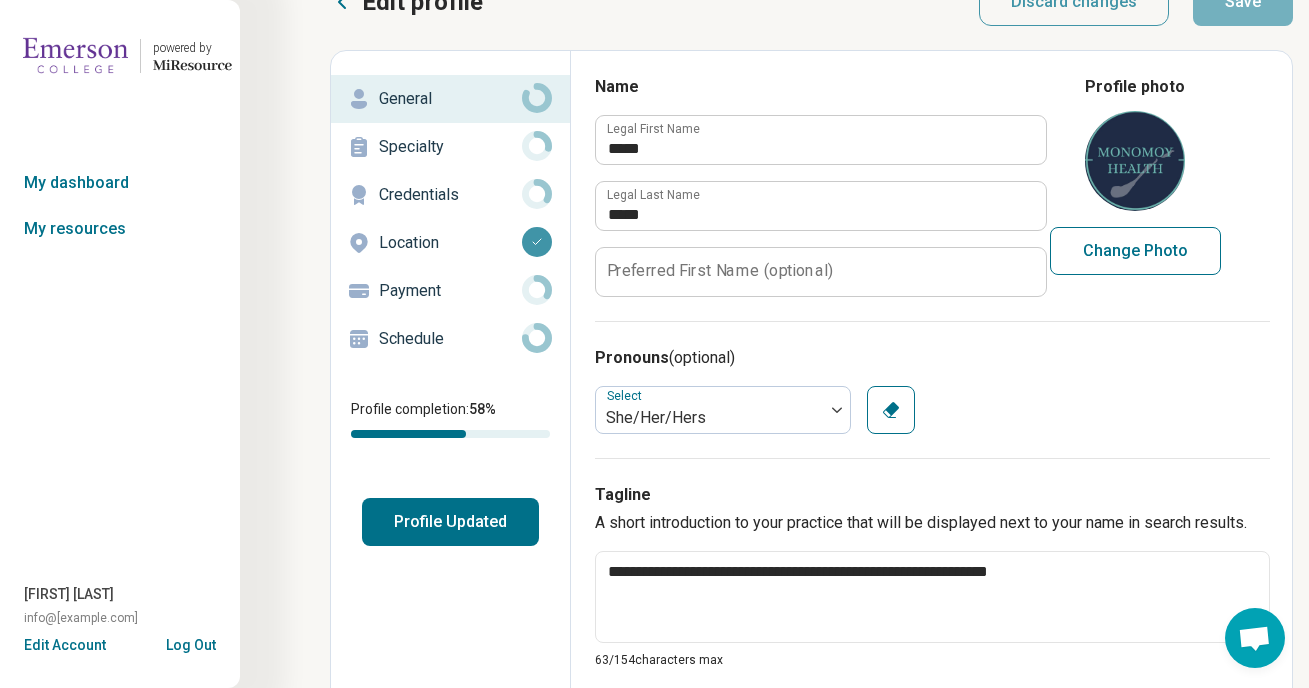 click on "Profile Updated" at bounding box center (450, 522) 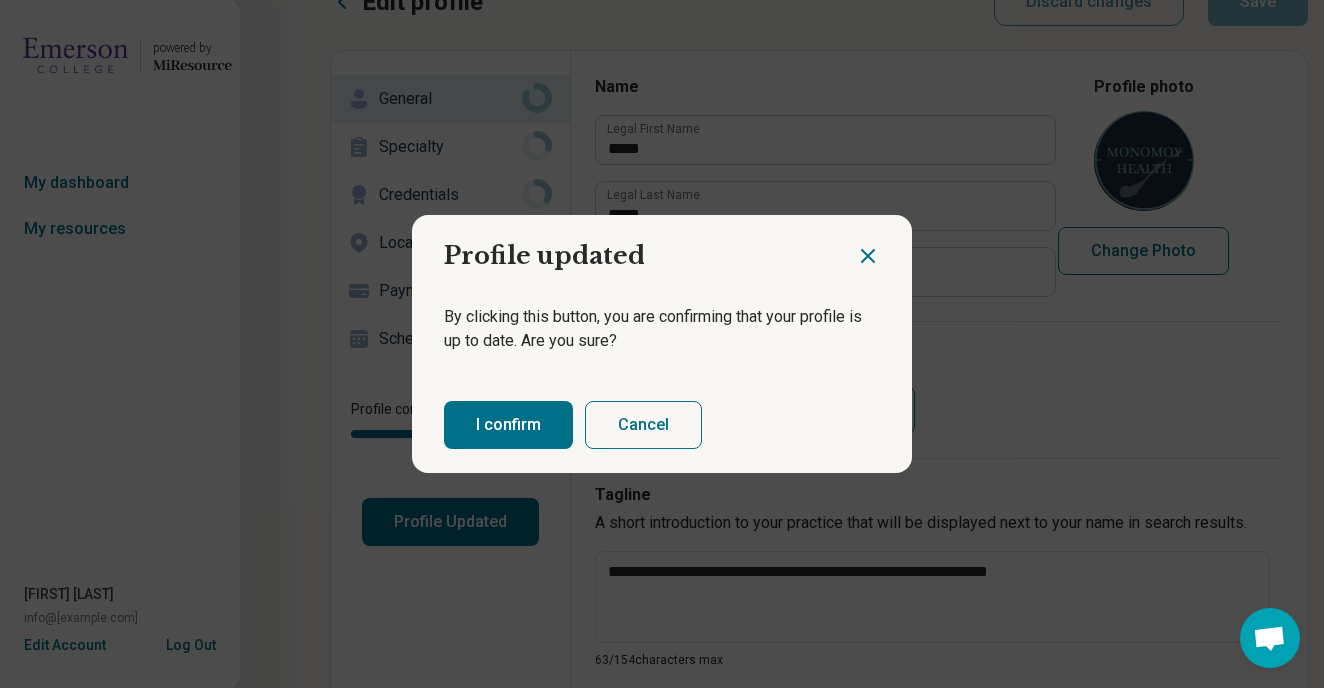 click on "I confirm" at bounding box center (508, 425) 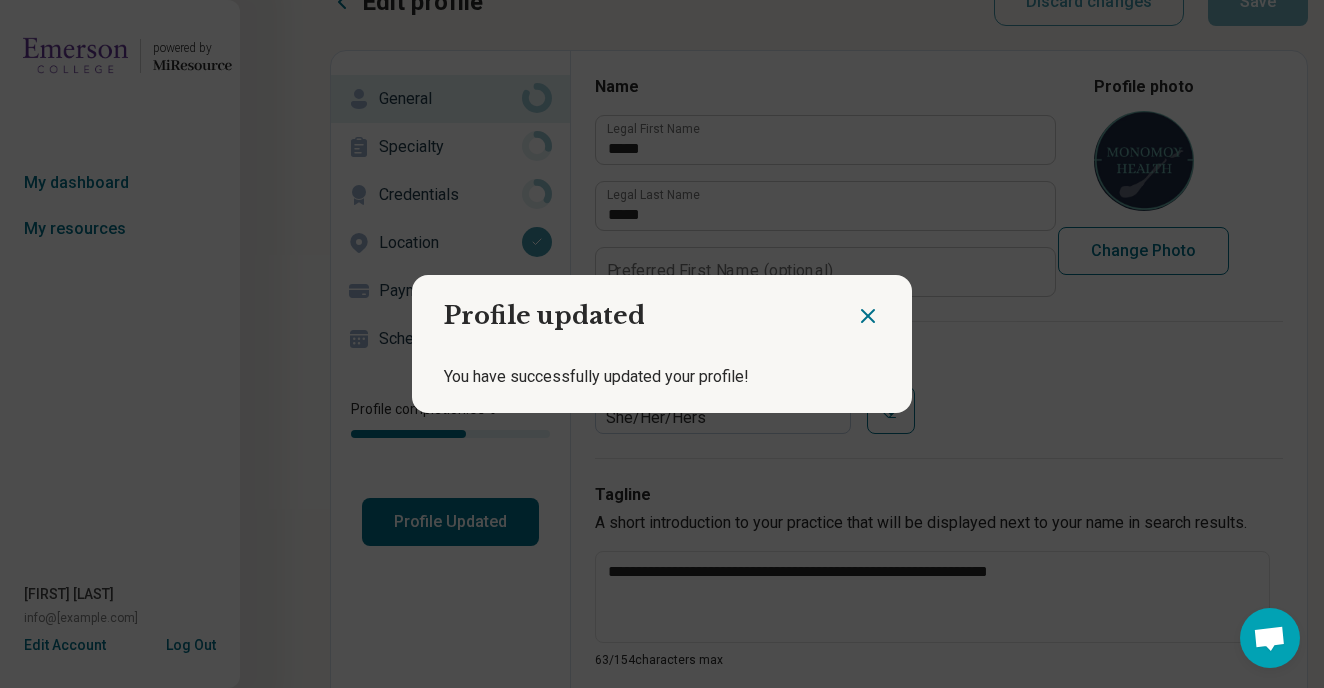 click 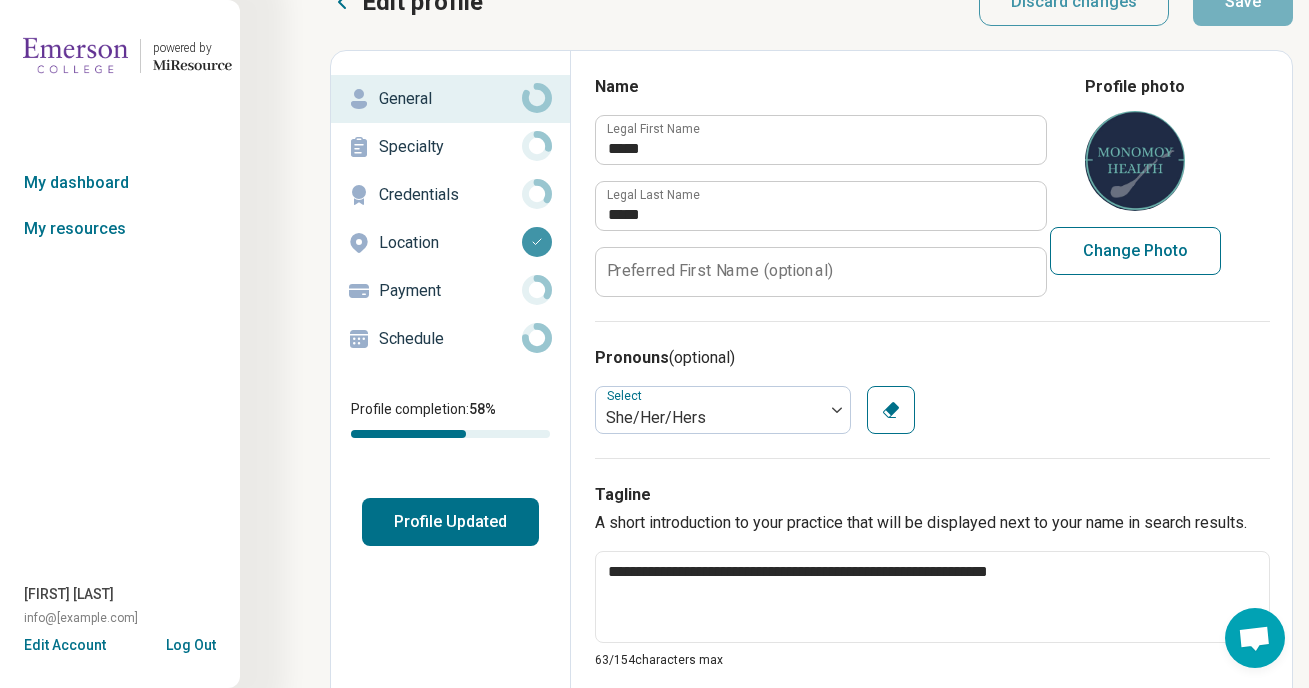 click on "Specialty" at bounding box center [450, 147] 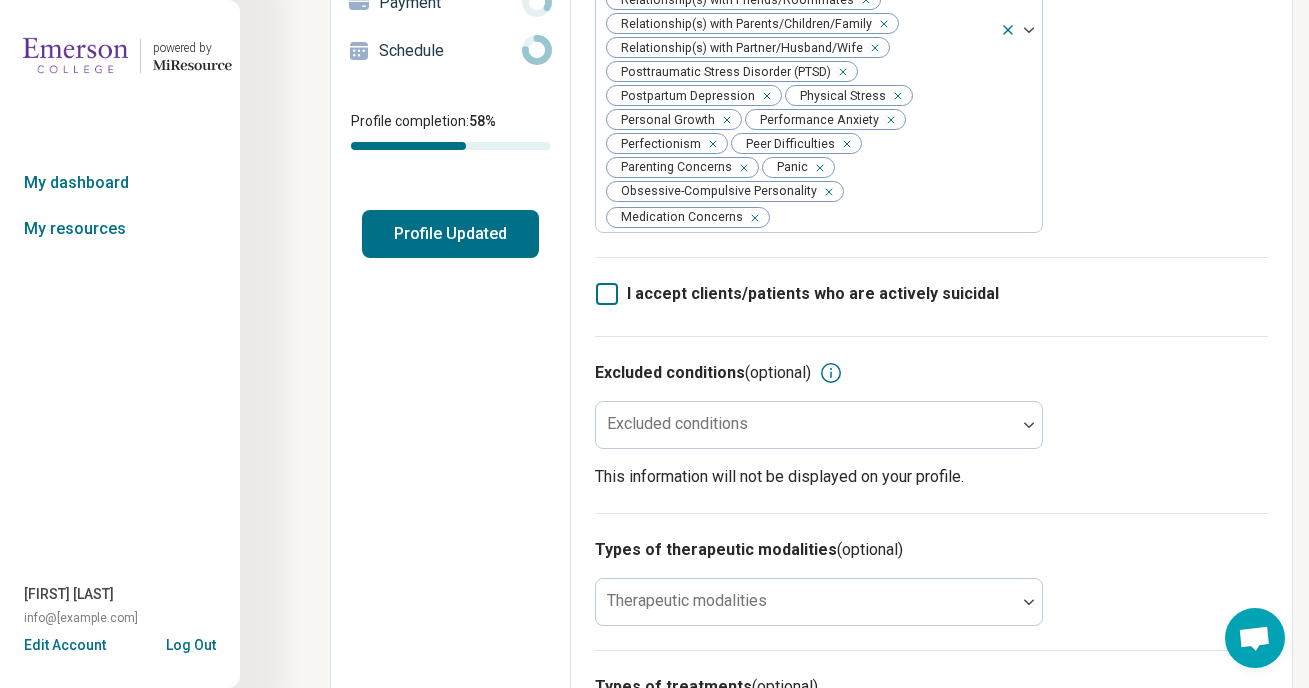 scroll, scrollTop: 377, scrollLeft: 0, axis: vertical 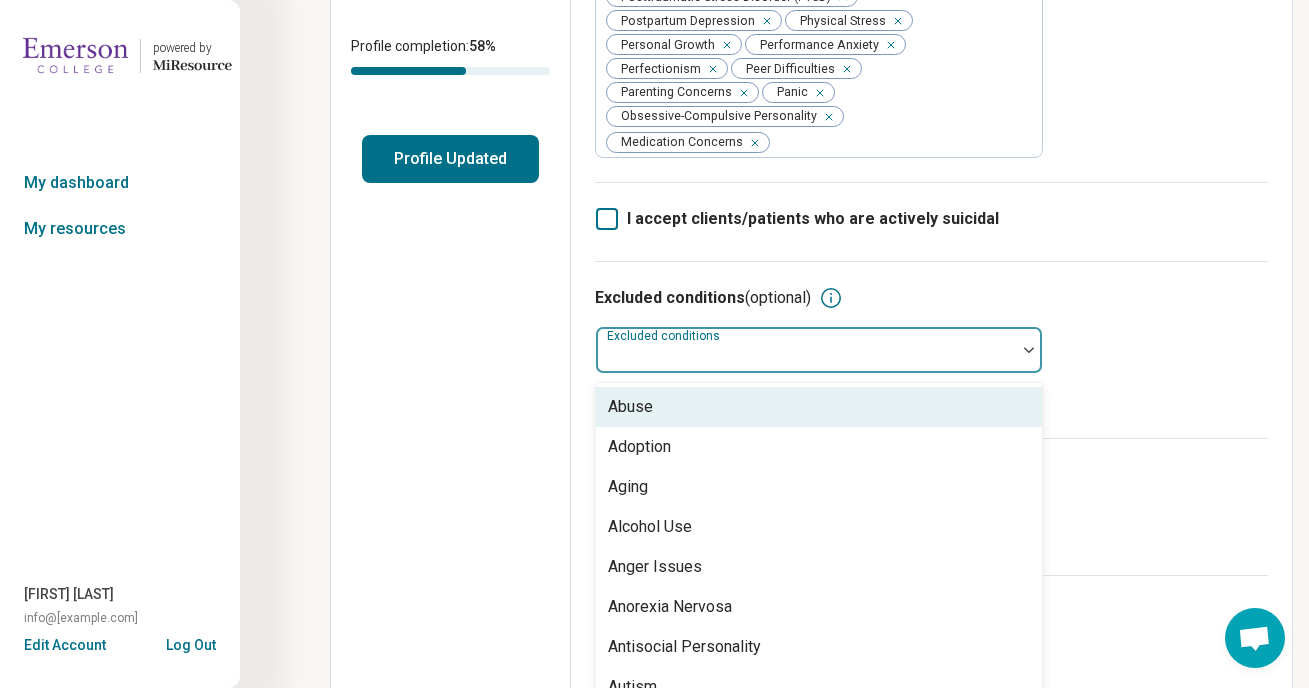 click at bounding box center [806, 350] 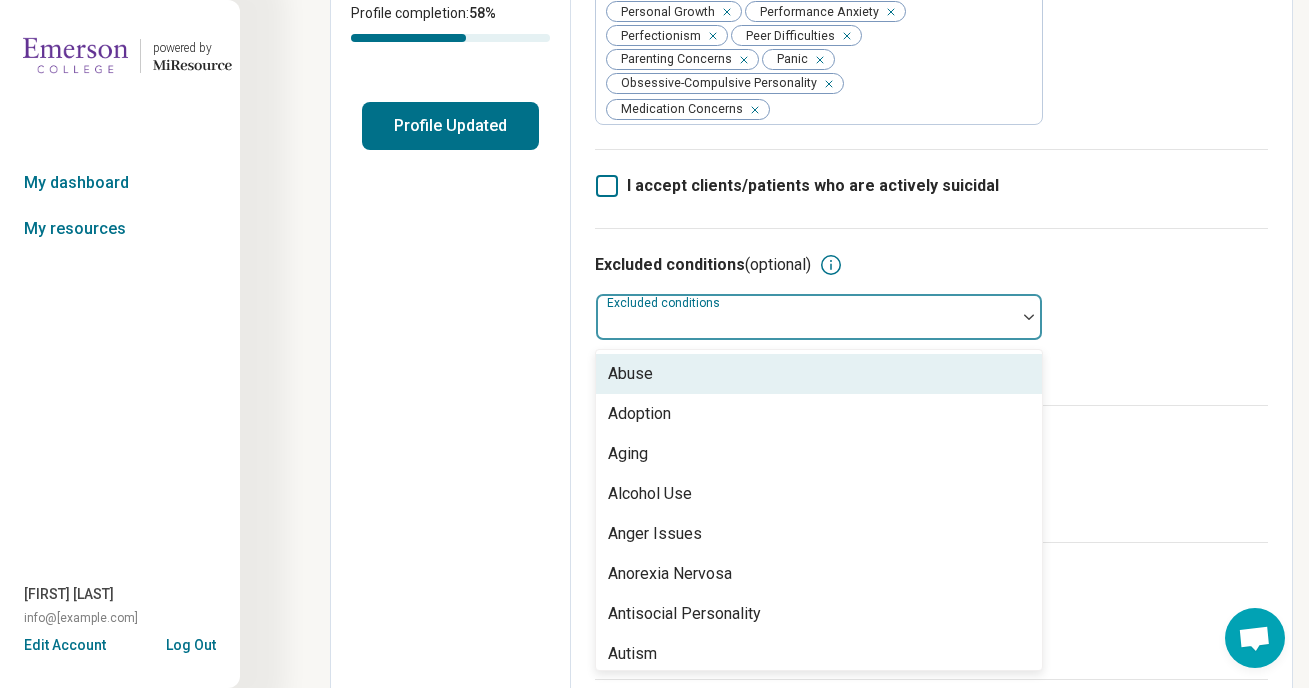 scroll, scrollTop: 444, scrollLeft: 0, axis: vertical 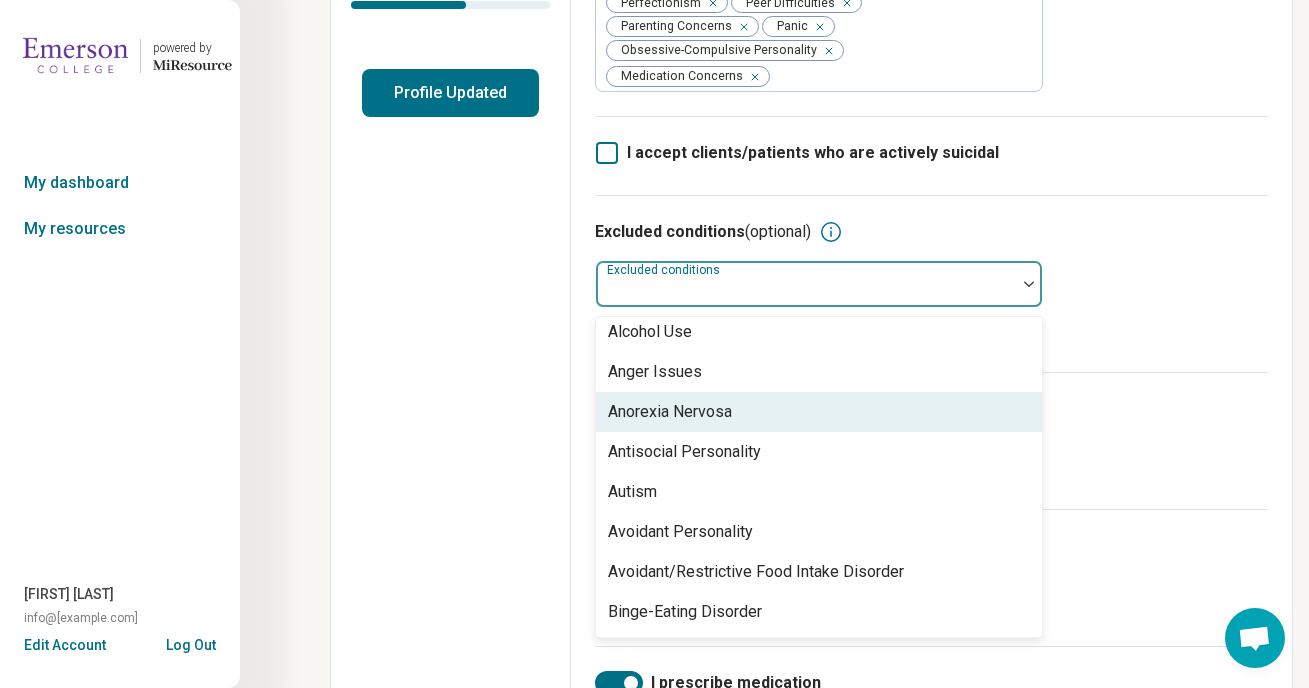 click on "Anorexia Nervosa" at bounding box center [819, 412] 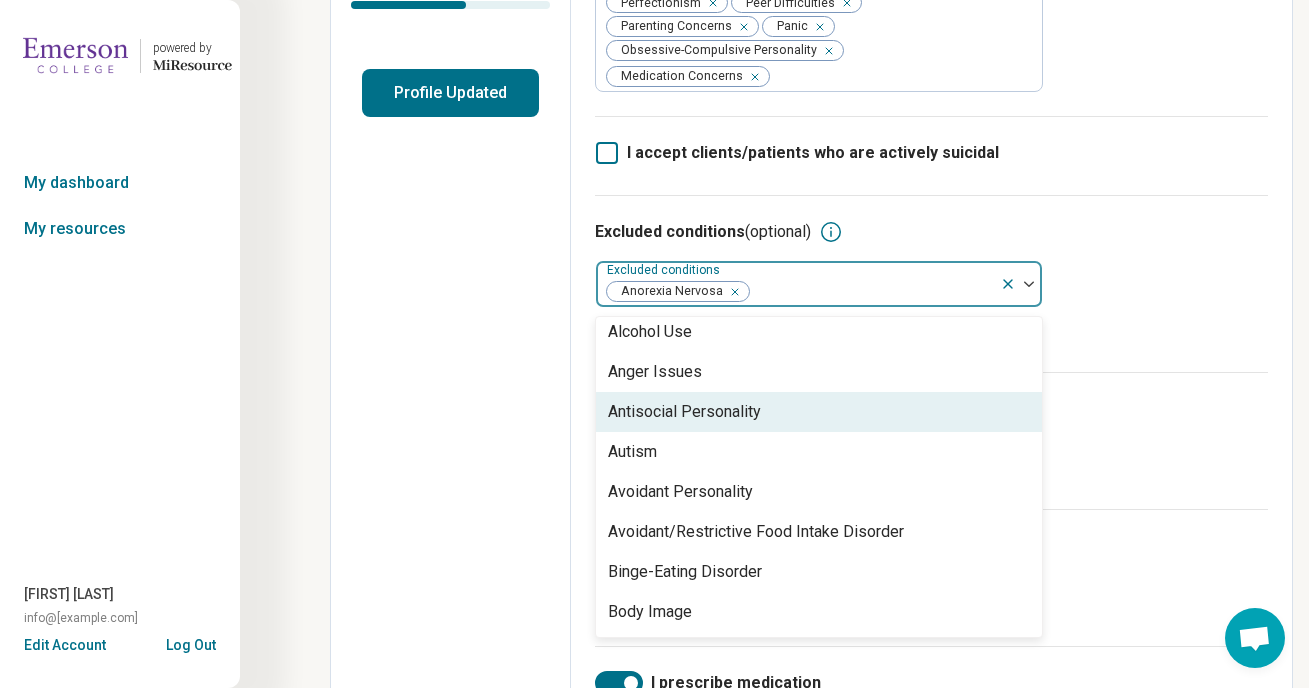 click on "Antisocial Personality" at bounding box center [819, 412] 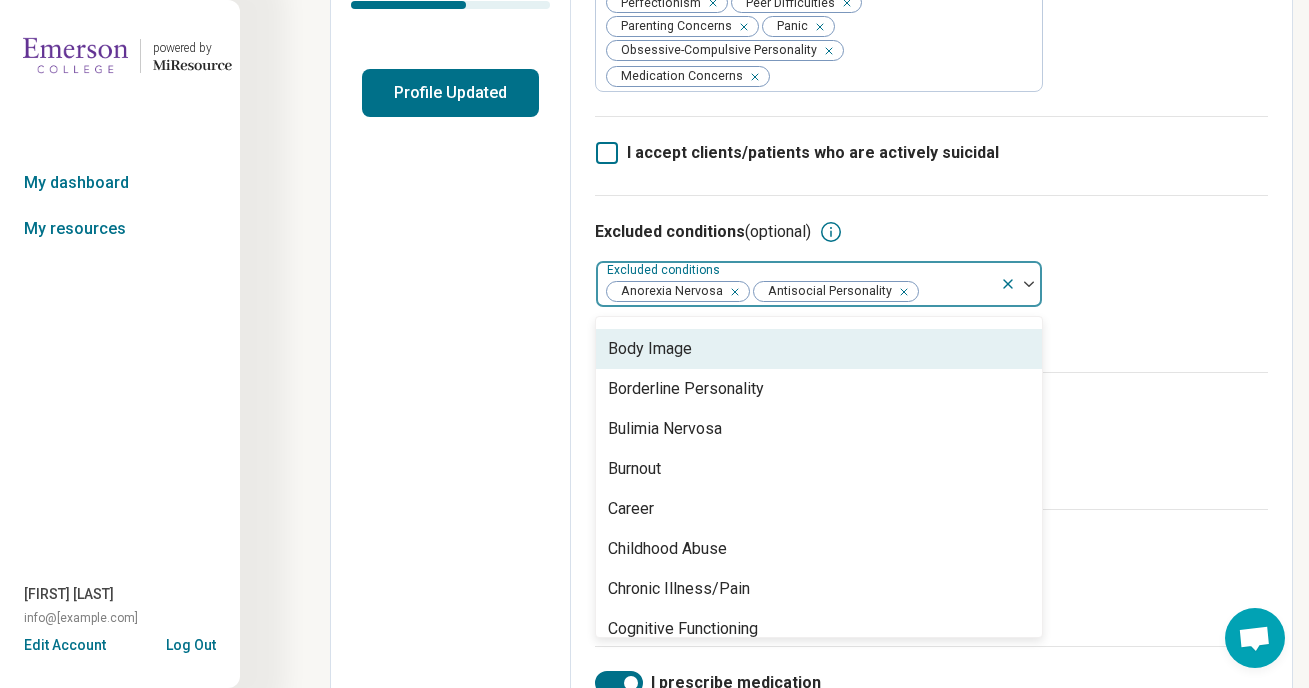 scroll, scrollTop: 389, scrollLeft: 0, axis: vertical 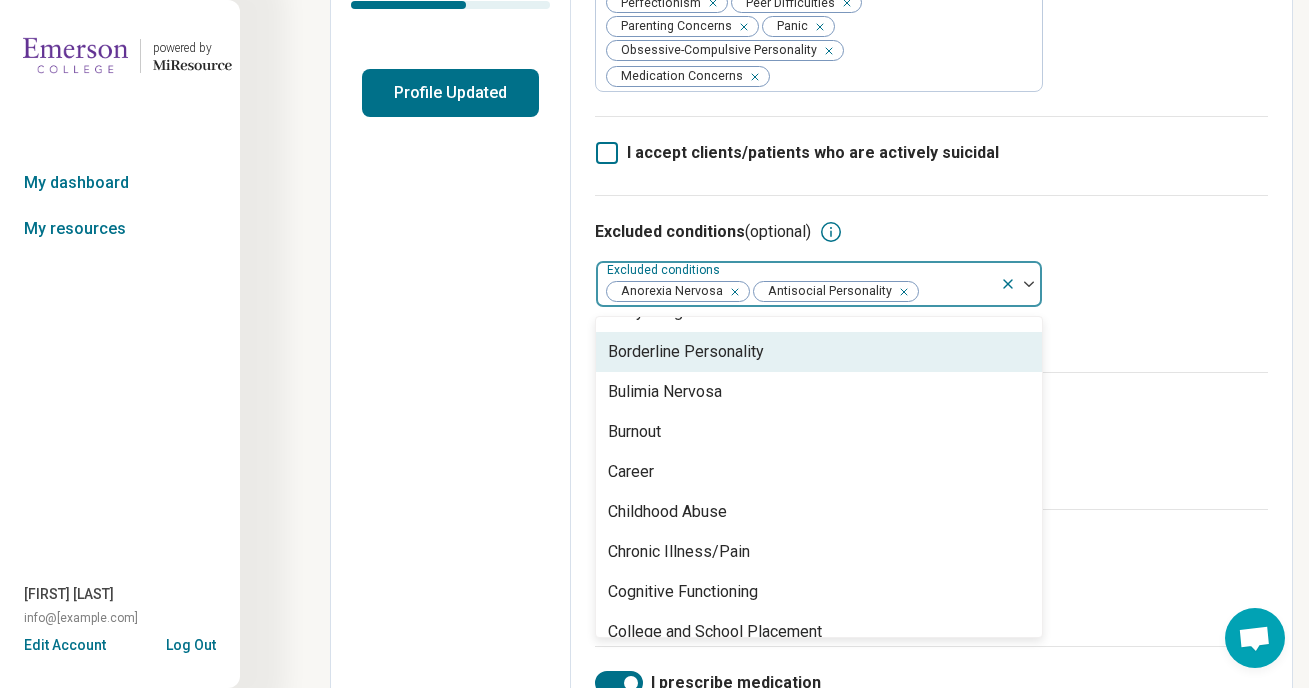 click on "Borderline Personality" at bounding box center [819, 352] 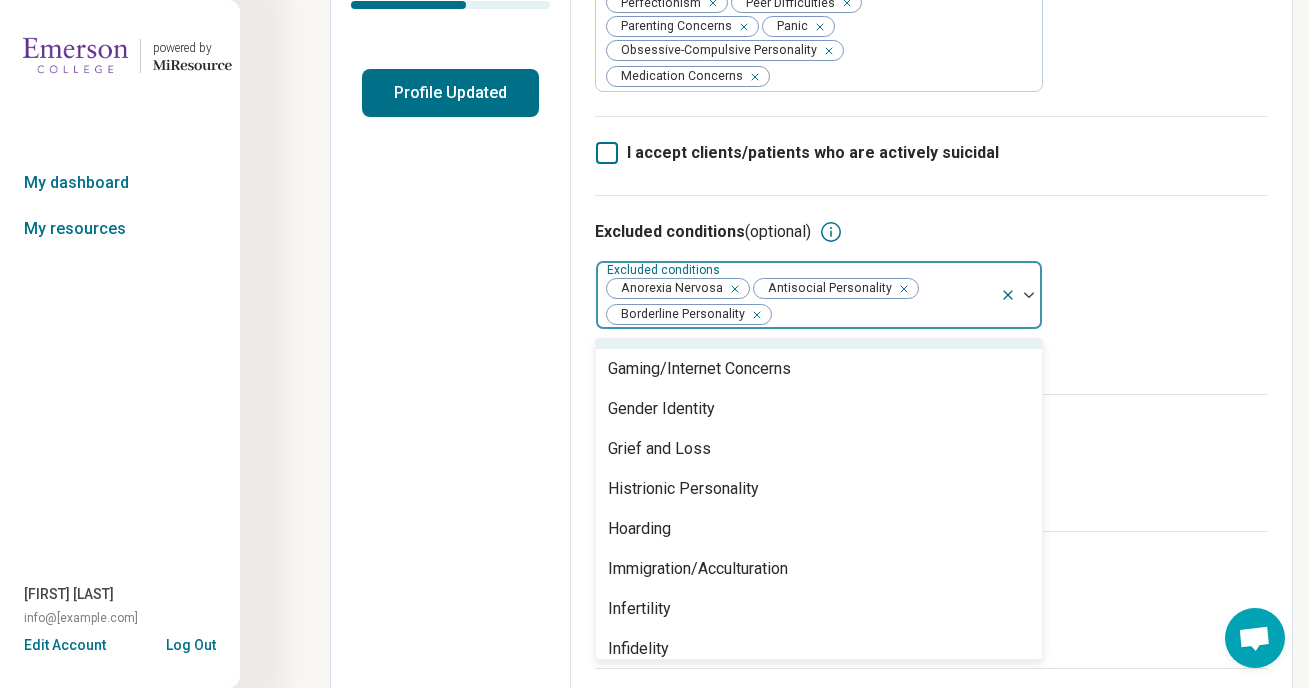 scroll, scrollTop: 1198, scrollLeft: 0, axis: vertical 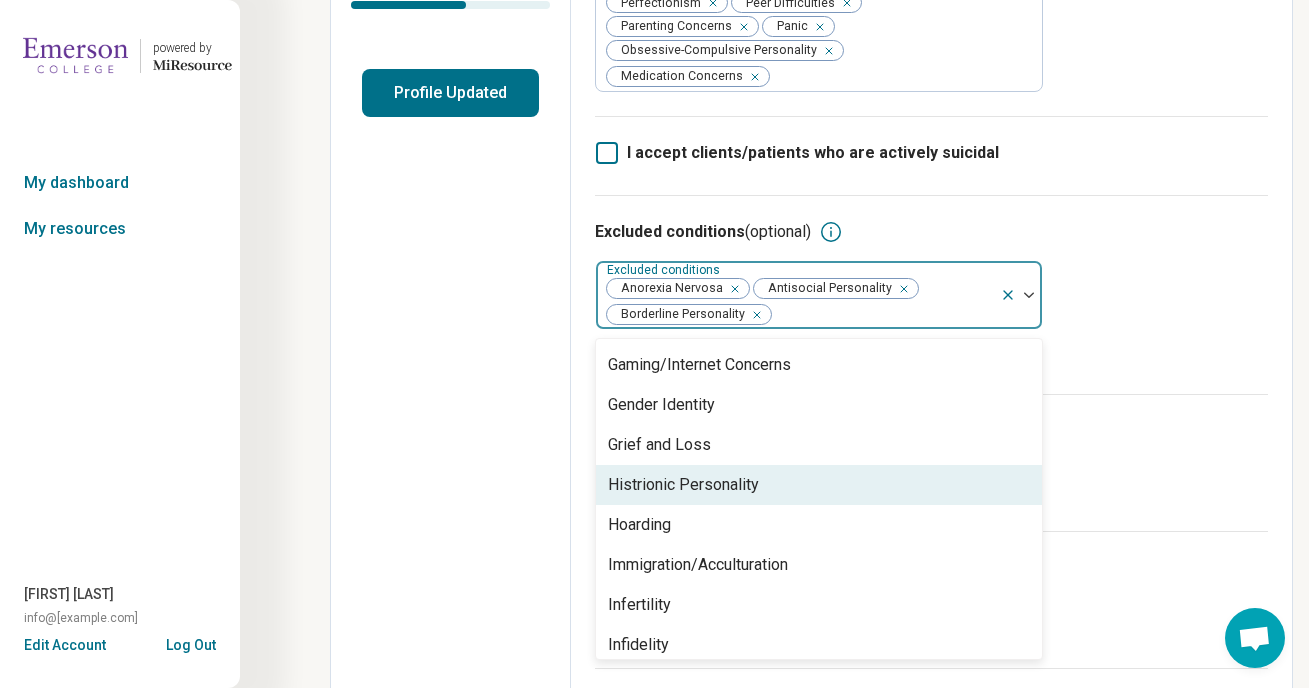 click on "Histrionic Personality" at bounding box center (819, 485) 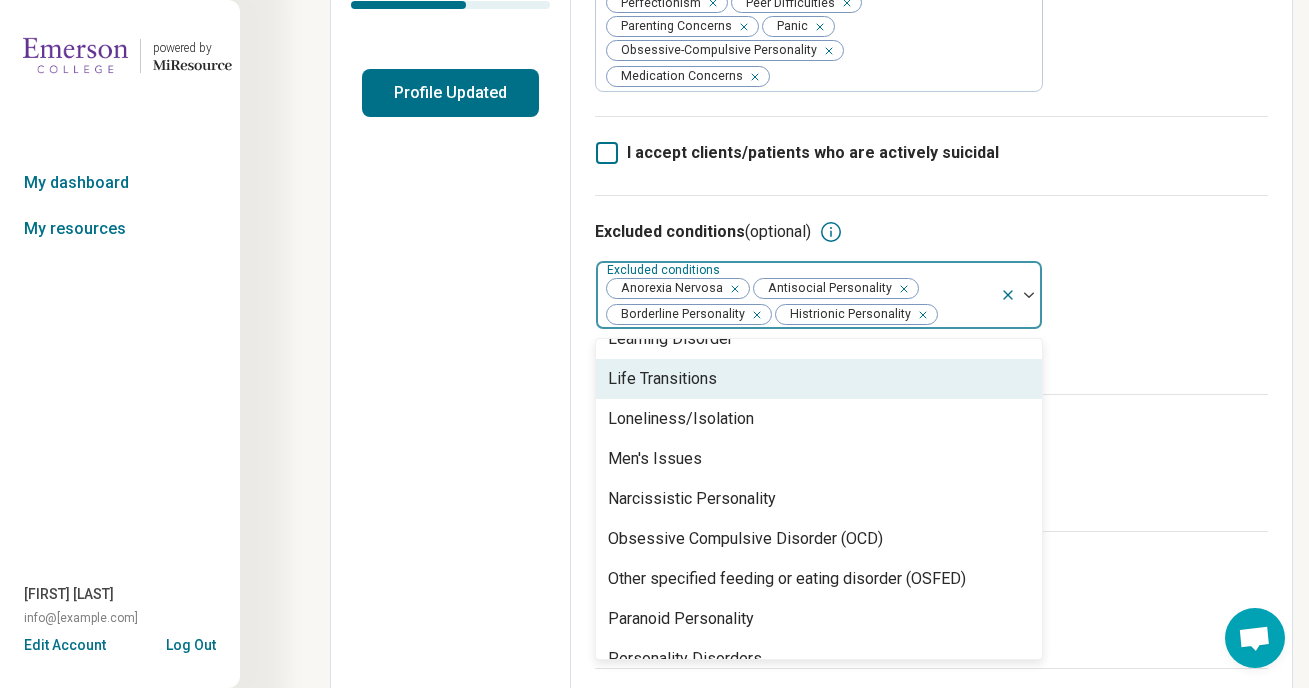 scroll, scrollTop: 1672, scrollLeft: 0, axis: vertical 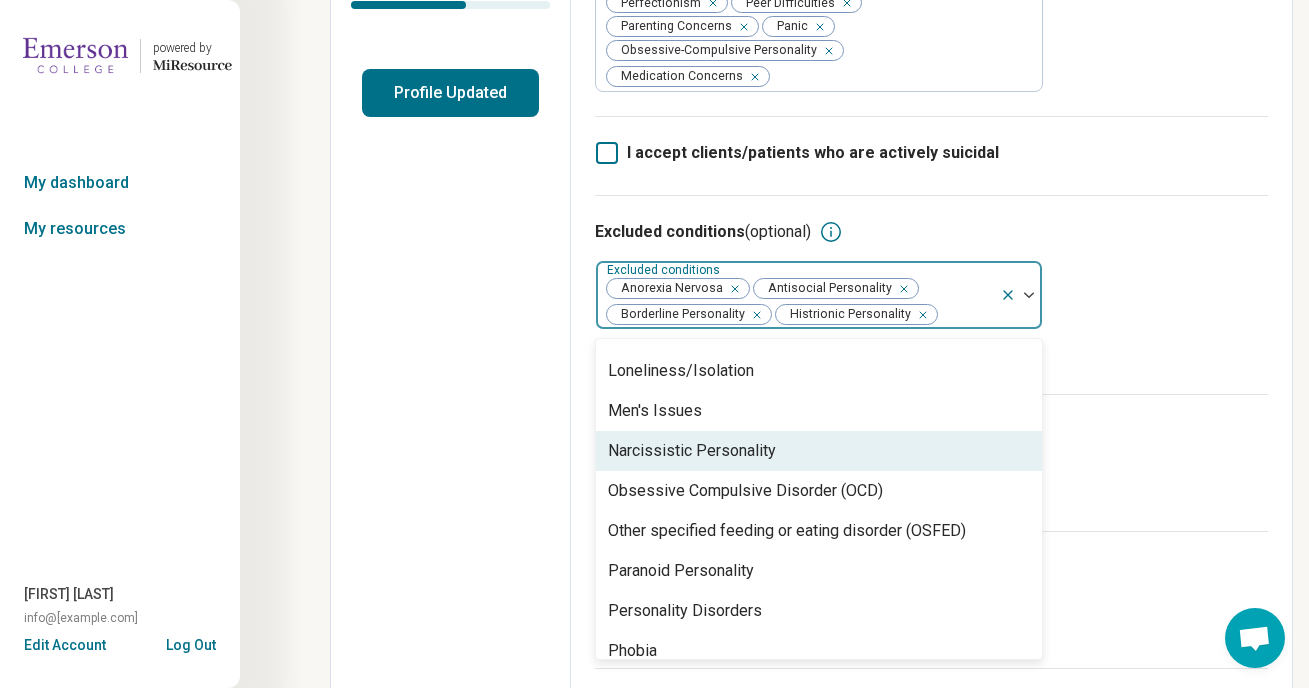 click on "Narcissistic Personality" at bounding box center [819, 451] 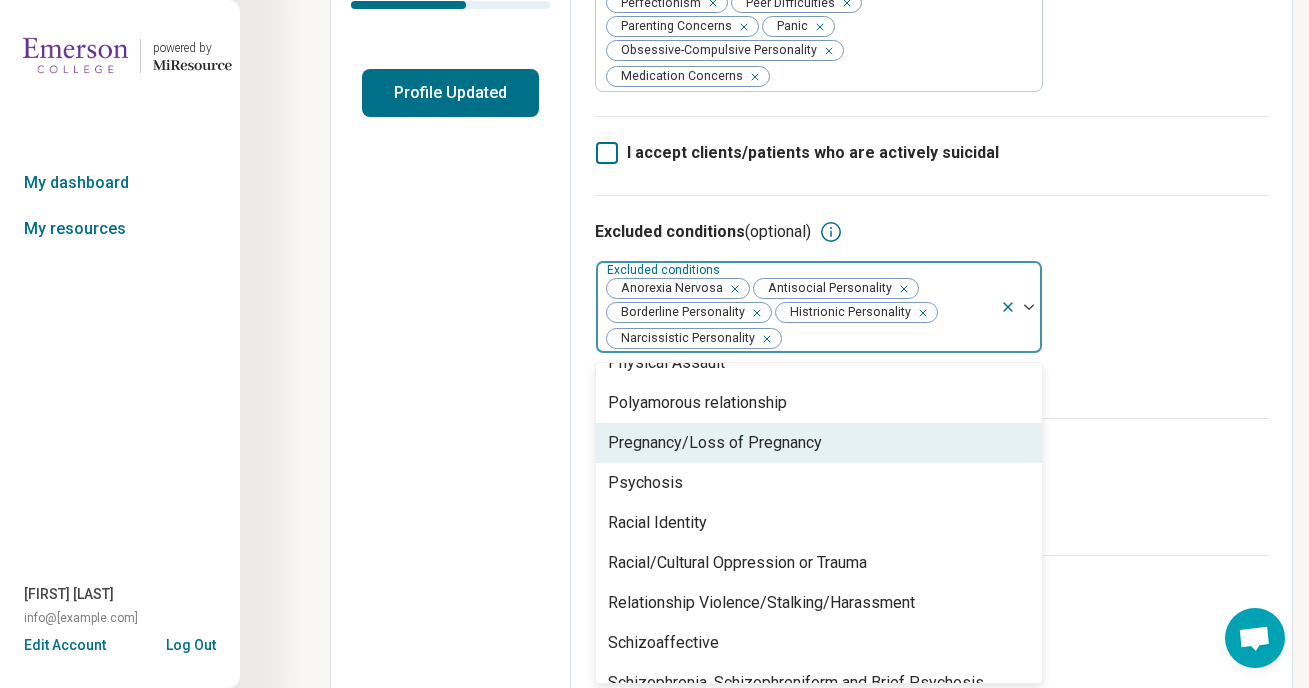 scroll, scrollTop: 2010, scrollLeft: 0, axis: vertical 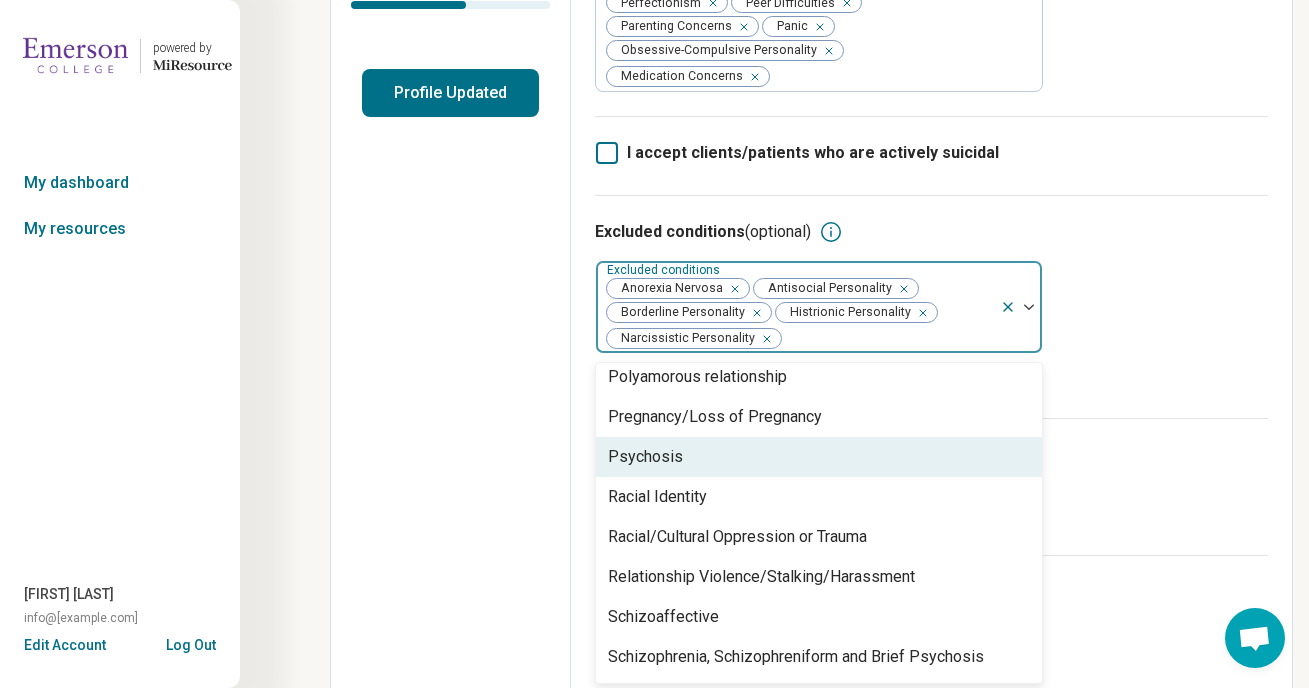 click on "Psychosis" at bounding box center [819, 457] 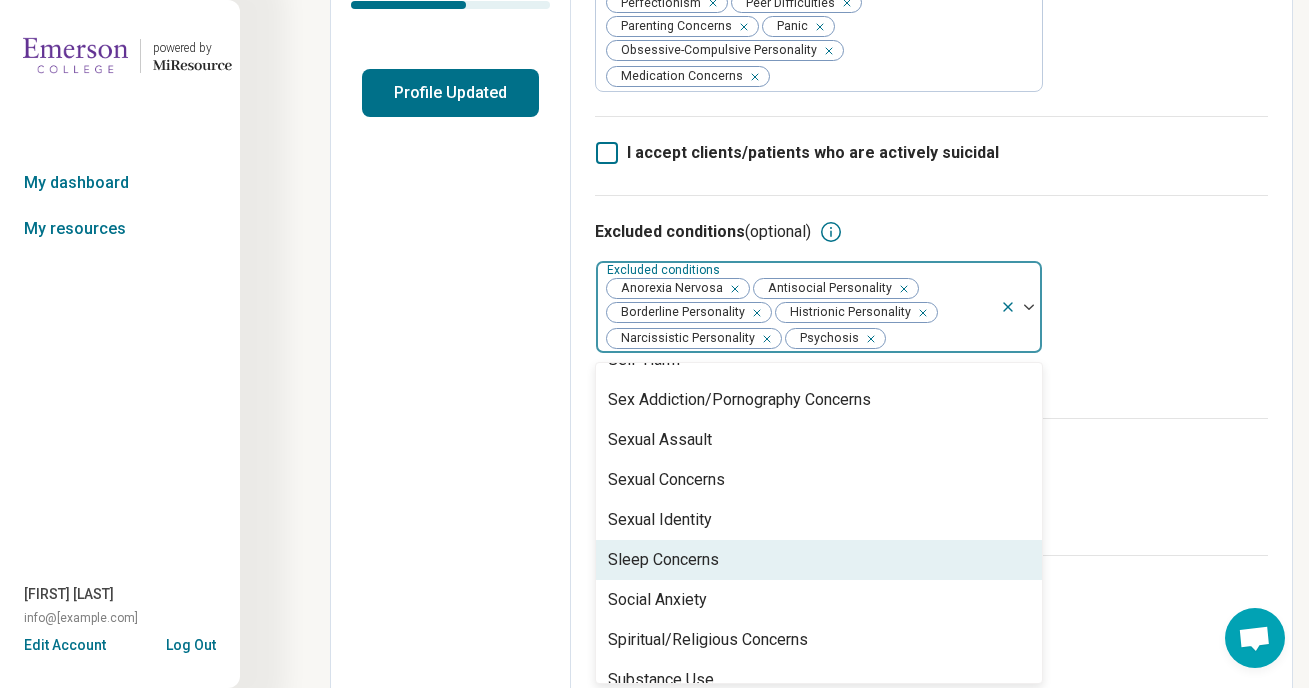 scroll, scrollTop: 2408, scrollLeft: 0, axis: vertical 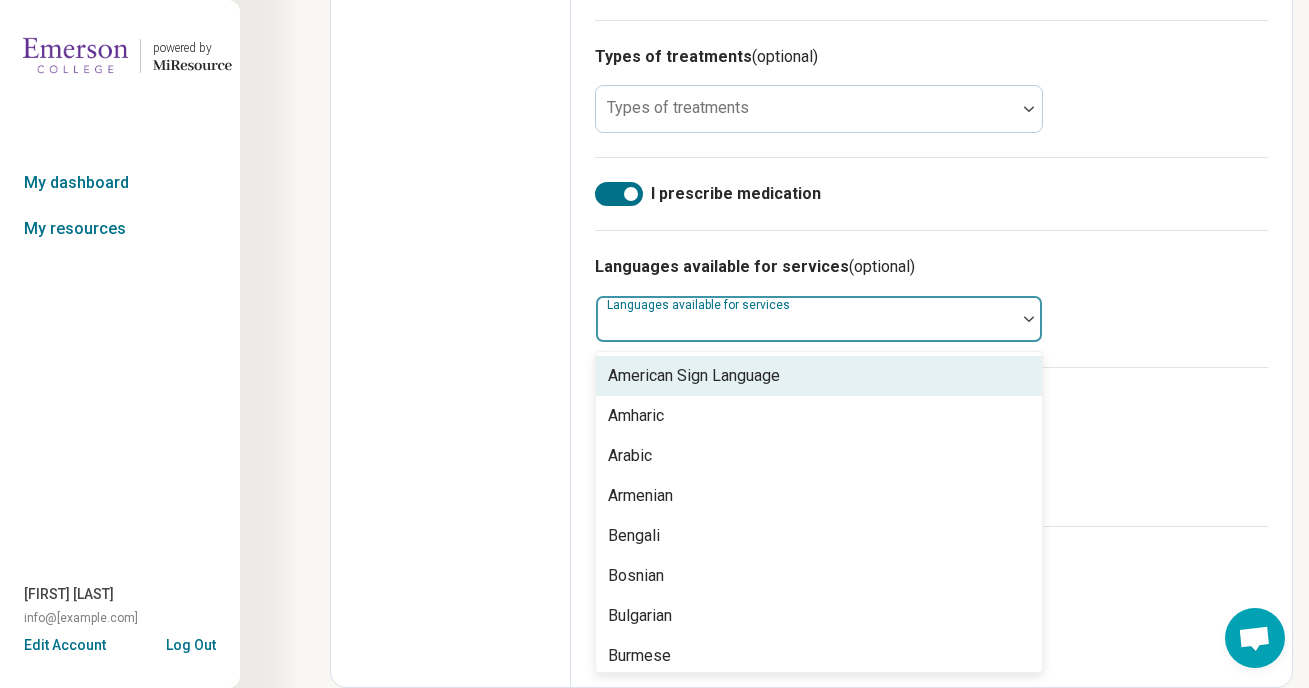 click on "Languages available for services" at bounding box center [819, 319] 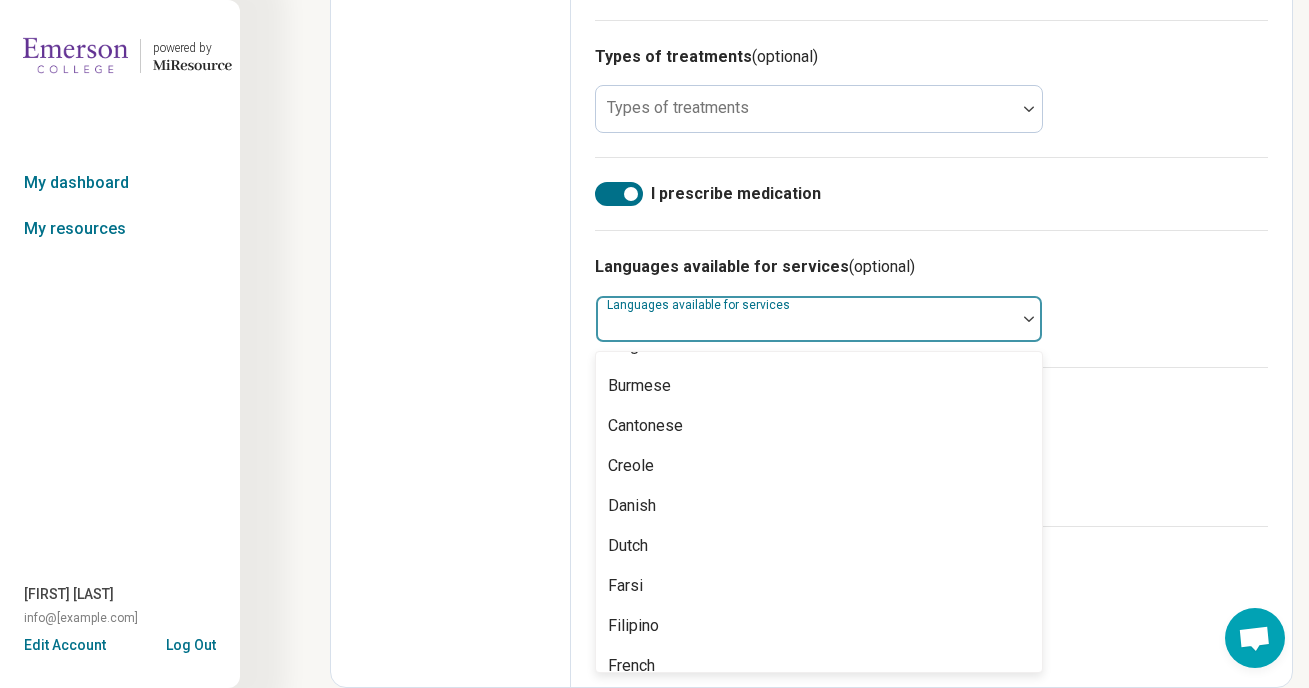 scroll, scrollTop: 0, scrollLeft: 0, axis: both 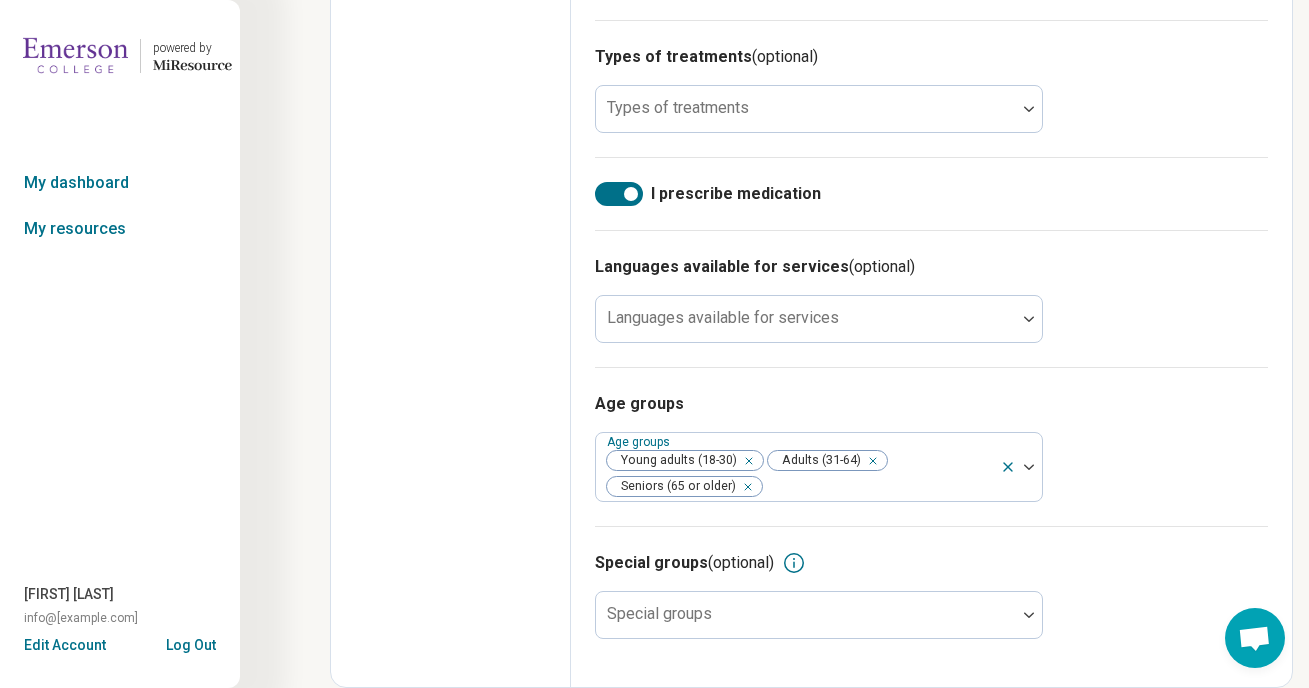 click on "Languages available for services  (optional) Languages available for services" at bounding box center (931, 298) 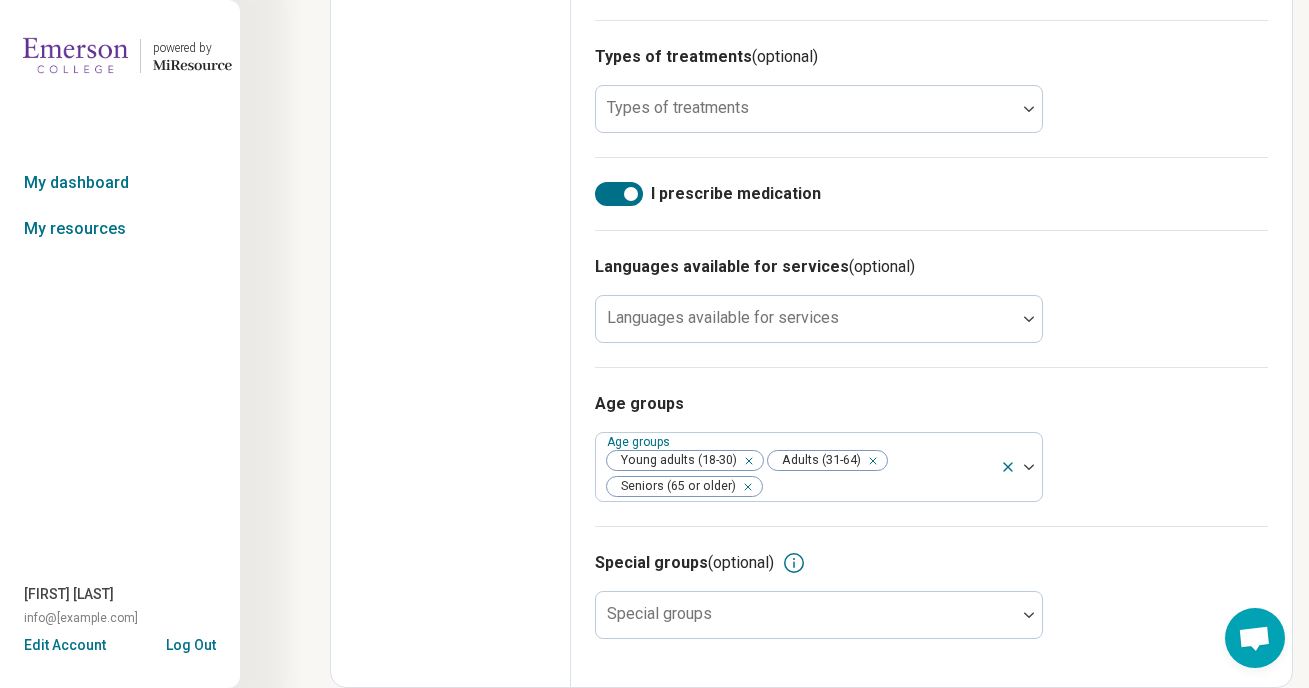 click on "Languages available for services  (optional) Languages available for services" at bounding box center (931, 298) 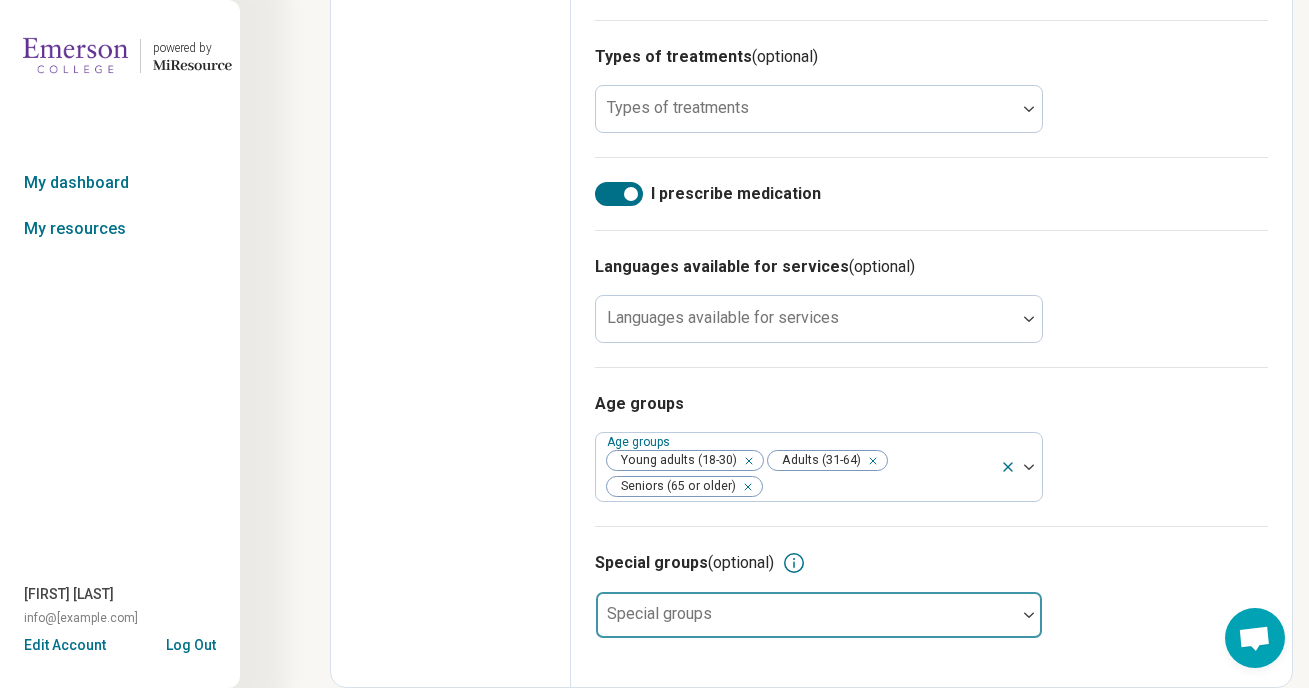 click at bounding box center [806, 623] 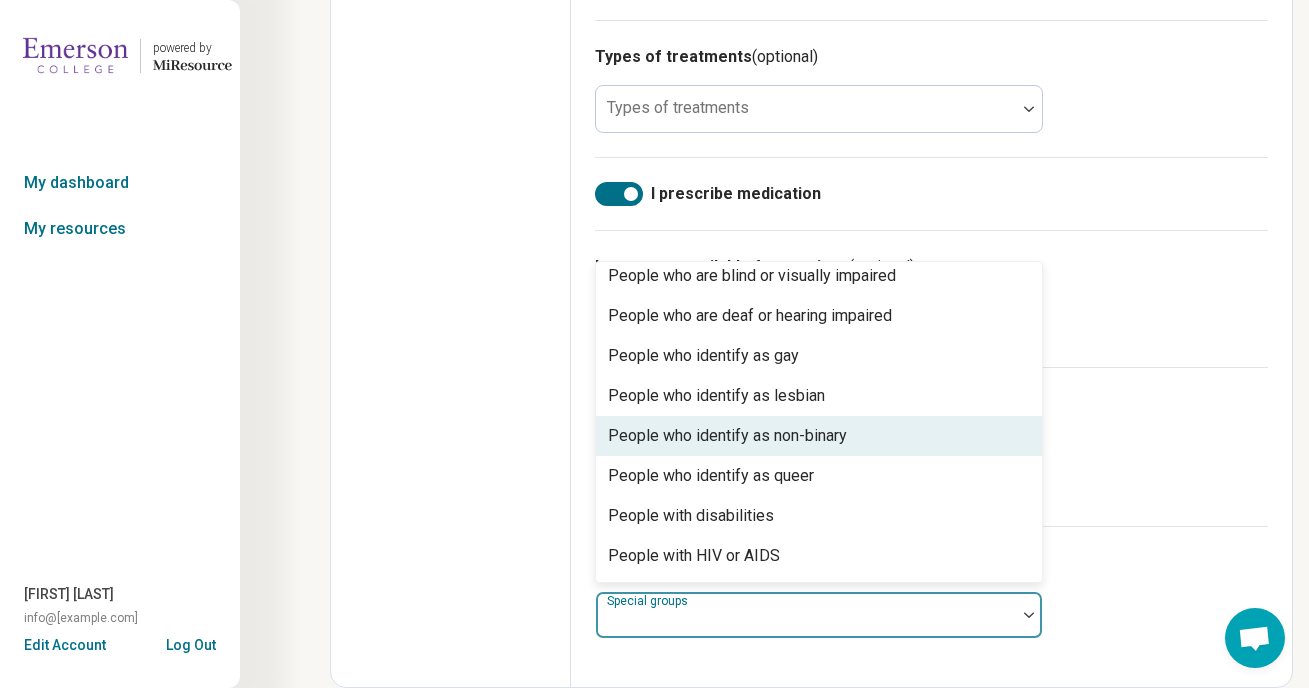scroll, scrollTop: 608, scrollLeft: 0, axis: vertical 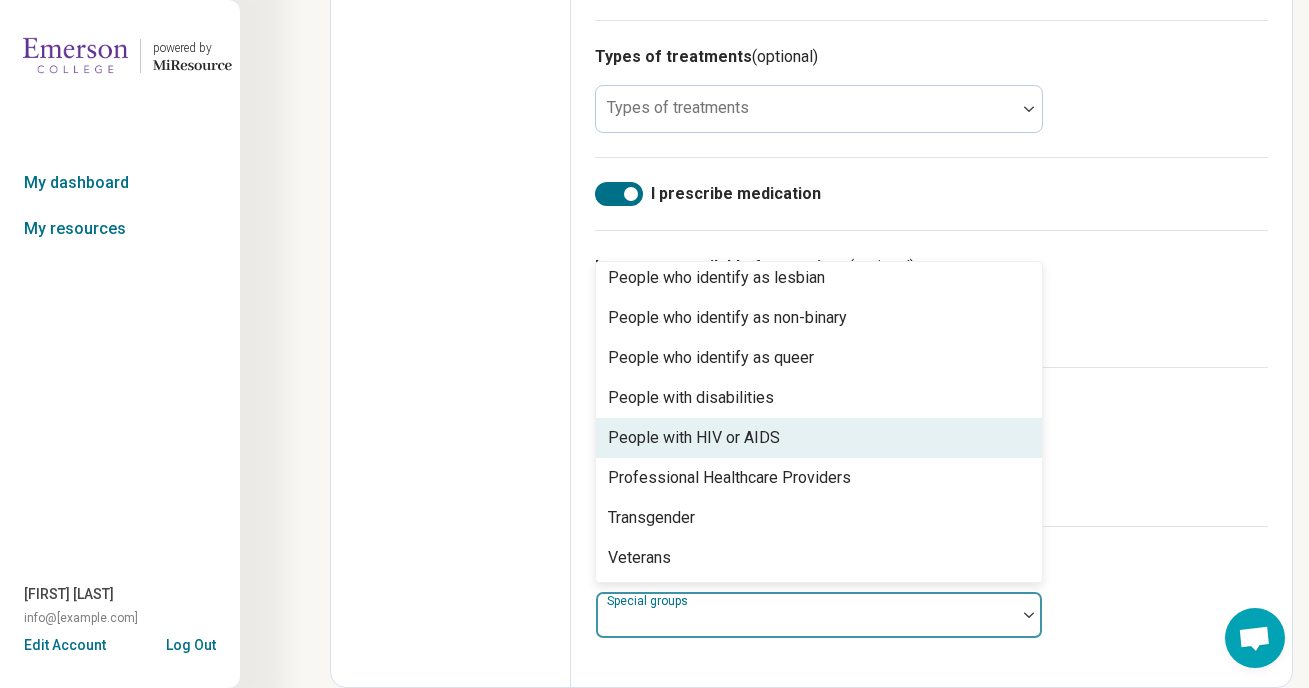 click on "Special groups  (optional) People with HIV or AIDS, 20 of 23. 23 results available. Use Up and Down to choose options, press Enter to select the currently focused option, press Escape to exit the menu, press Tab to select the option and exit the menu. Special groups Active duty military Adult children of alcoholics Athletes Body positivity Clients from the court/judicial system Immigrants Little people Neurodivergent people People in the foster care system People of color People seeking asylum People who are bisexual People who are blind or visually impaired People who are deaf or hearing impaired People who identify as gay People who identify as lesbian People who identify as non-binary People who identify as queer People with disabilities People with HIV or AIDS Professional Healthcare Providers Transgender Veterans" at bounding box center (931, 594) 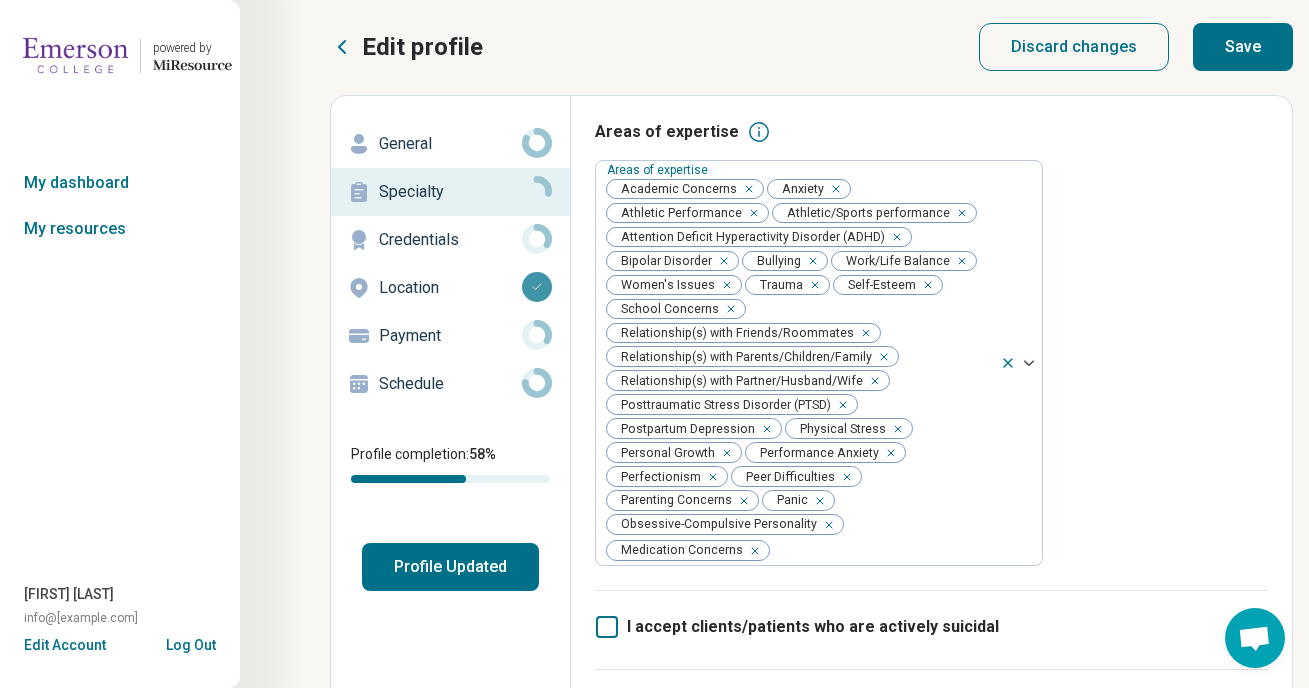 scroll, scrollTop: 0, scrollLeft: 0, axis: both 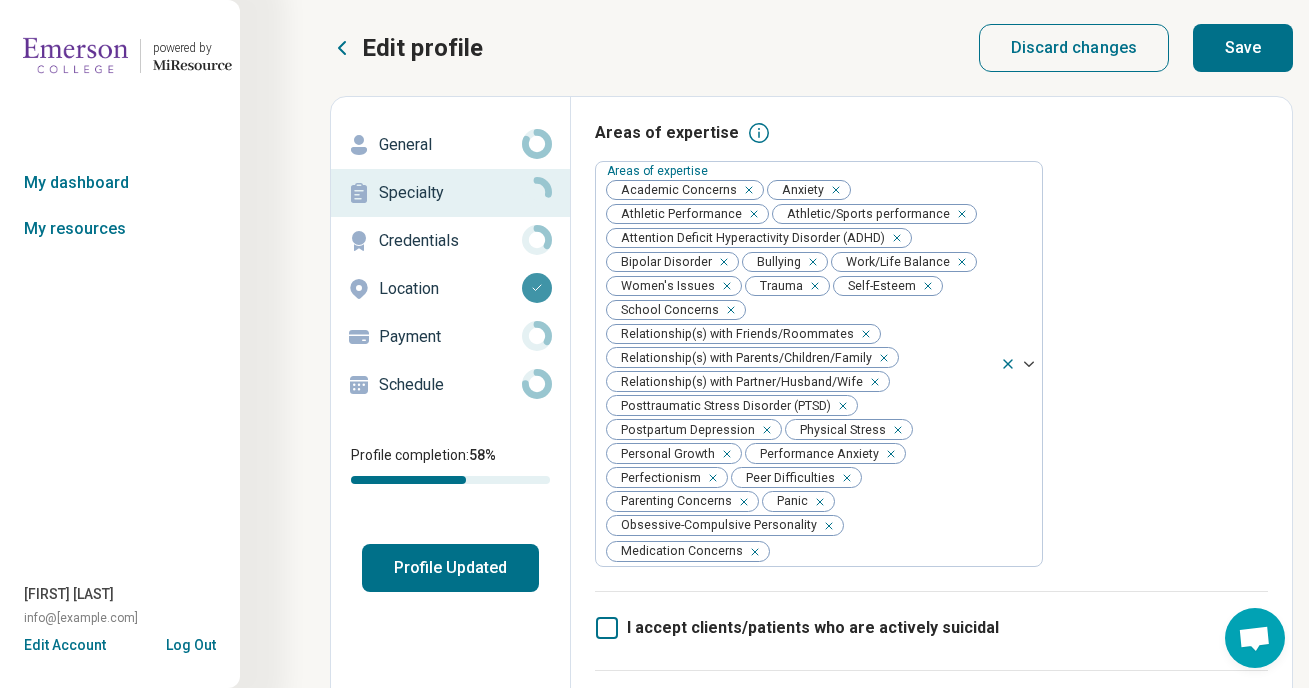 click on "Save" at bounding box center (1243, 48) 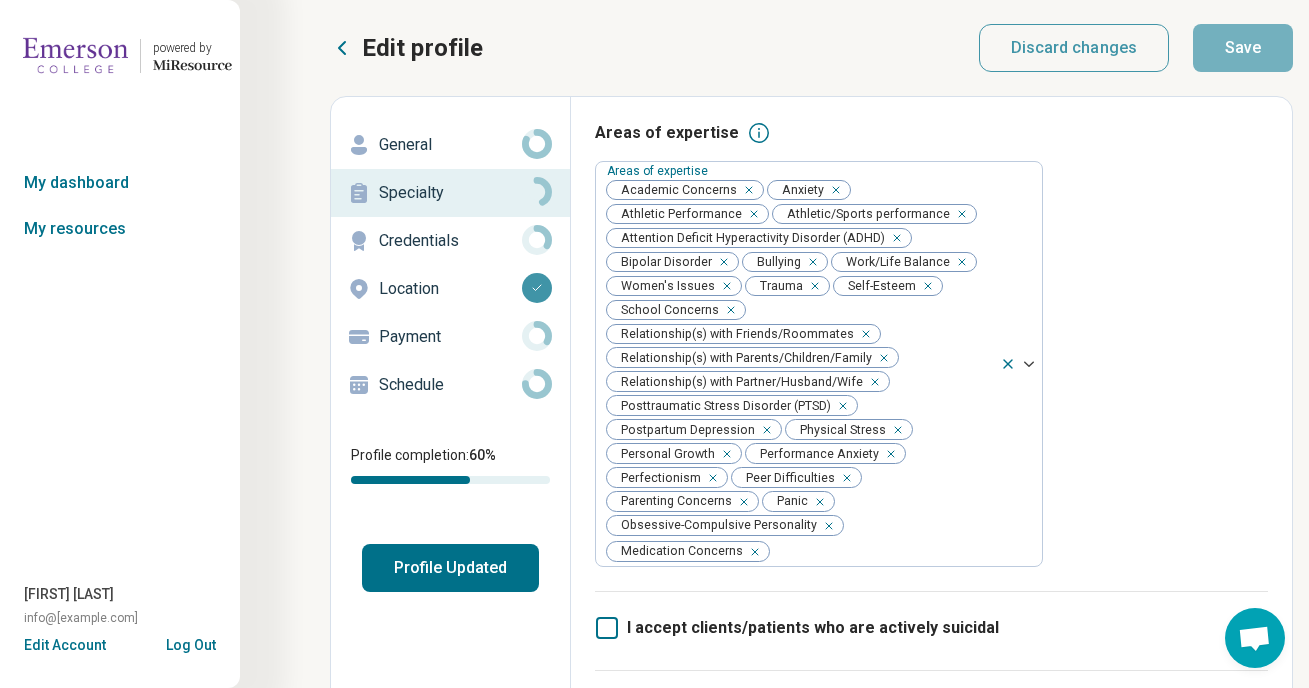 click on "Credentials" at bounding box center (450, 241) 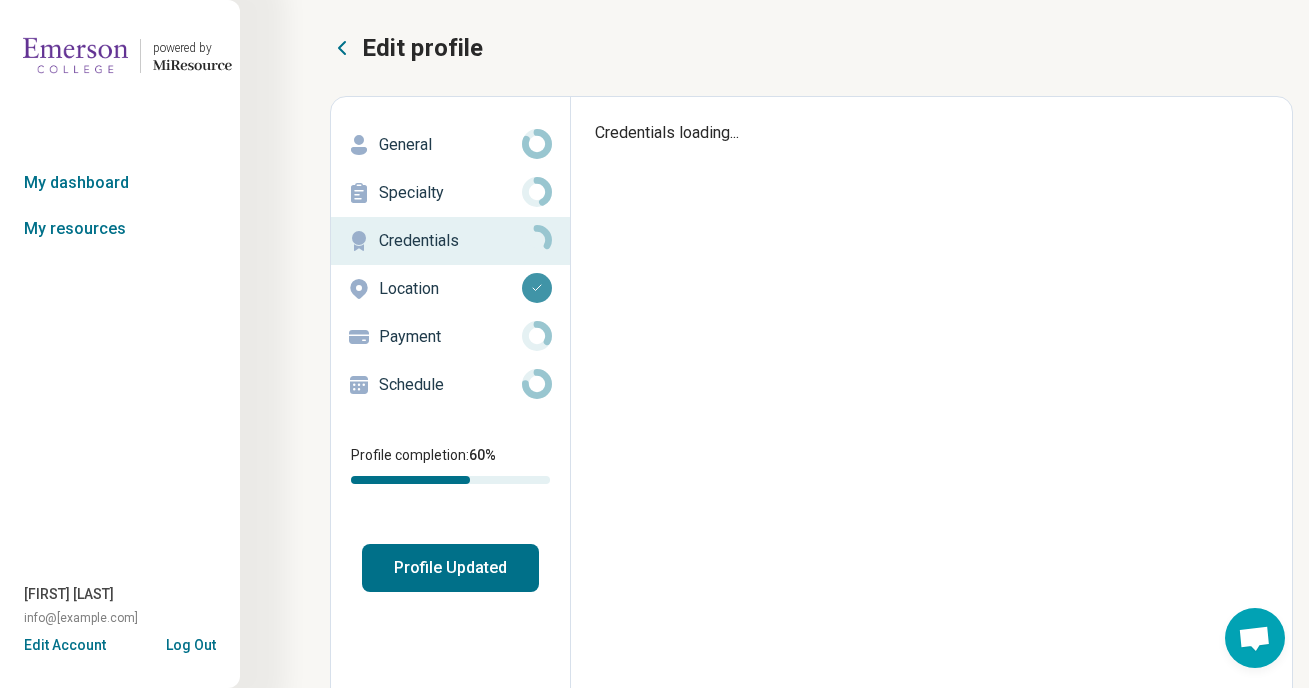 type on "*" 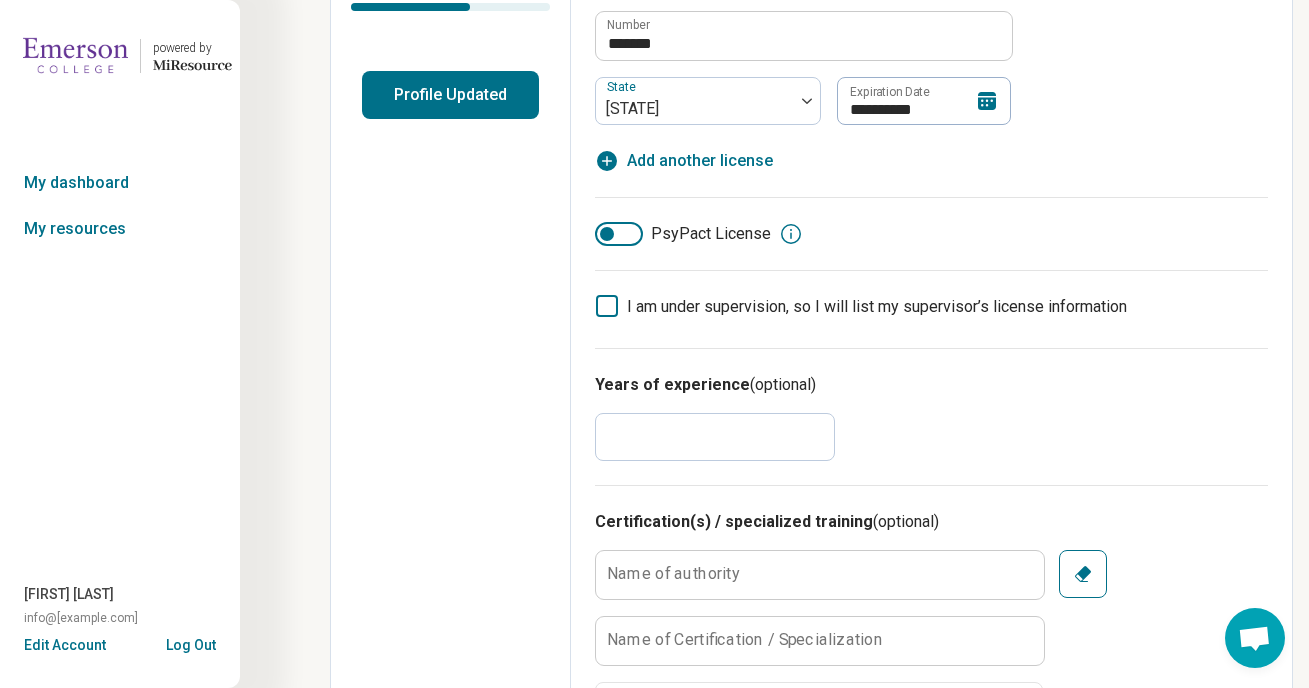 scroll, scrollTop: 494, scrollLeft: 0, axis: vertical 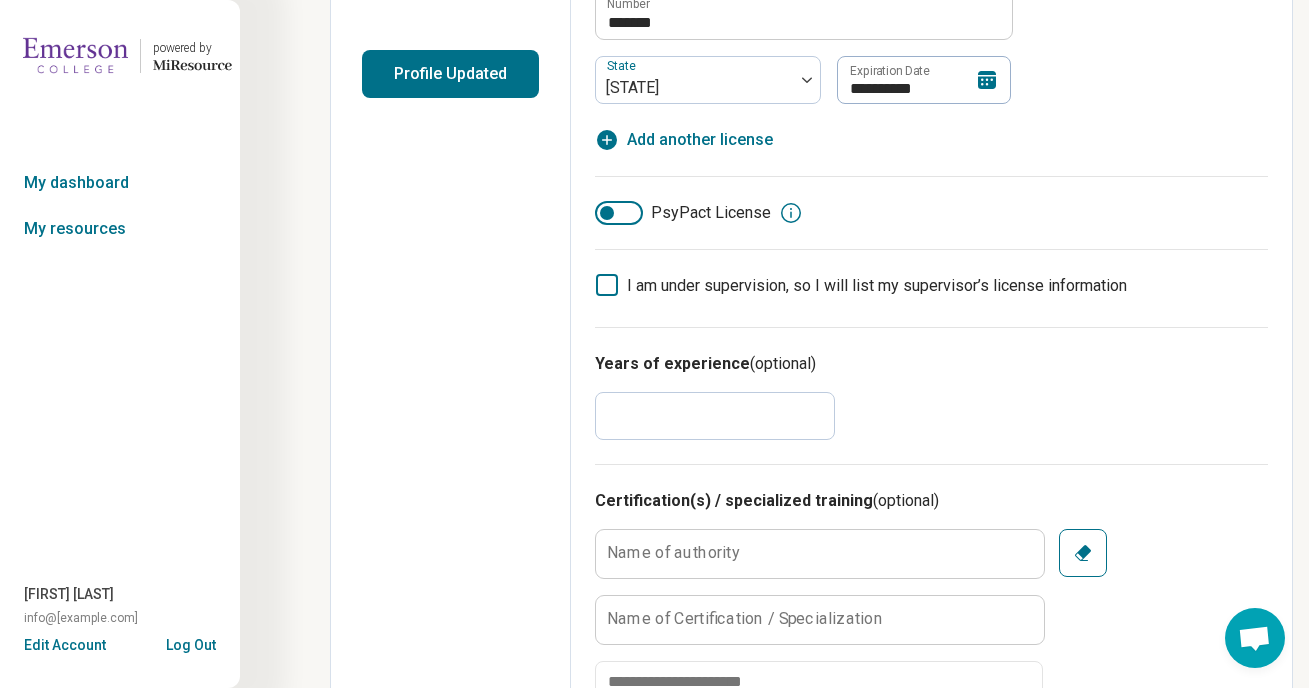 click on "*" at bounding box center [715, 416] 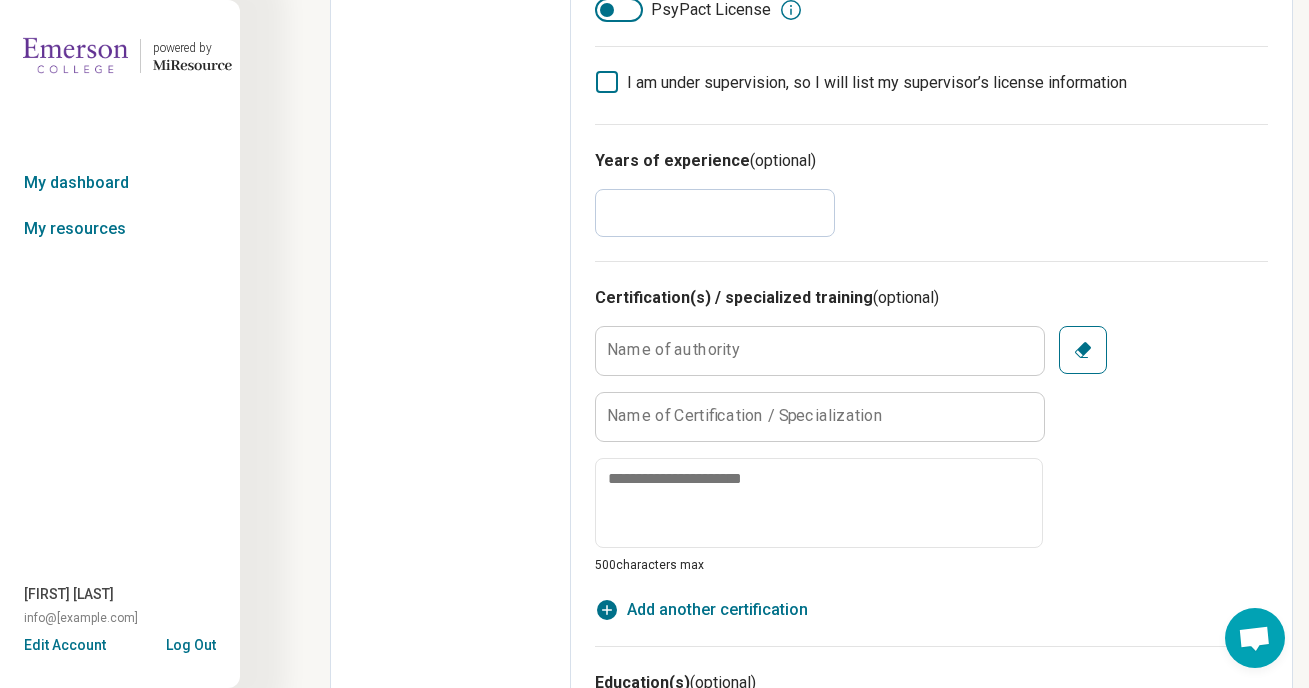 scroll, scrollTop: 0, scrollLeft: 0, axis: both 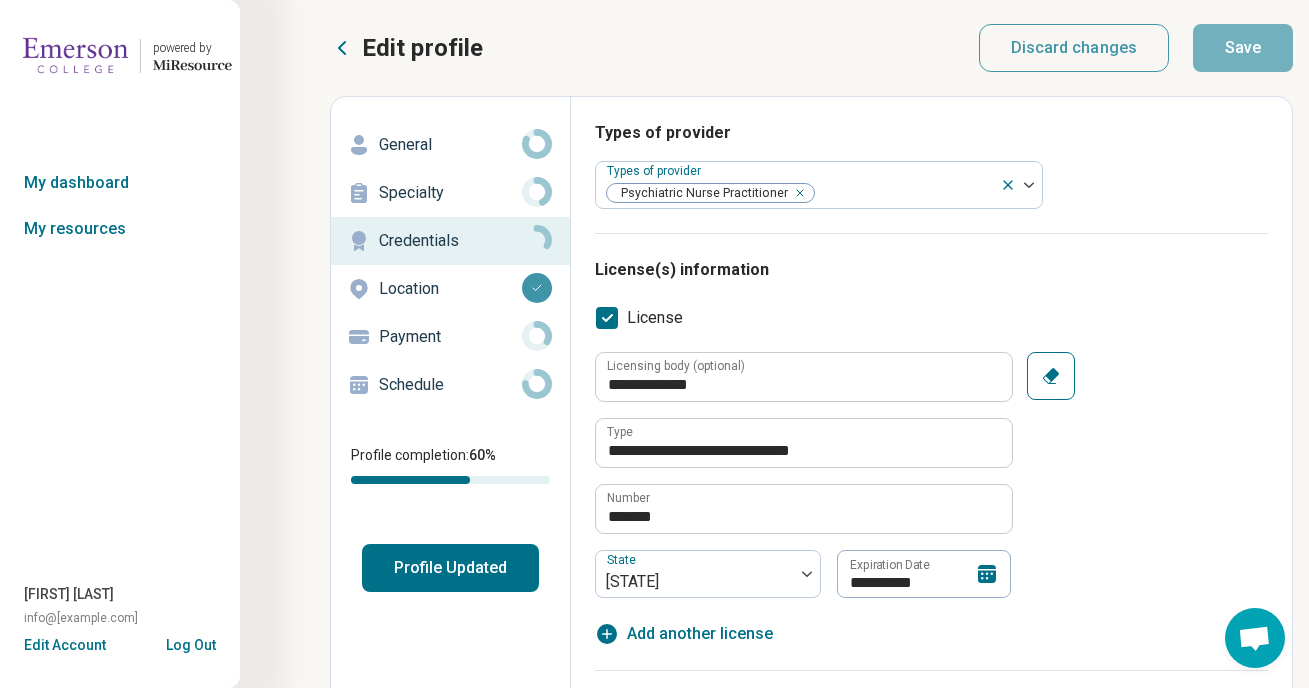 click on "Payment" at bounding box center (450, 337) 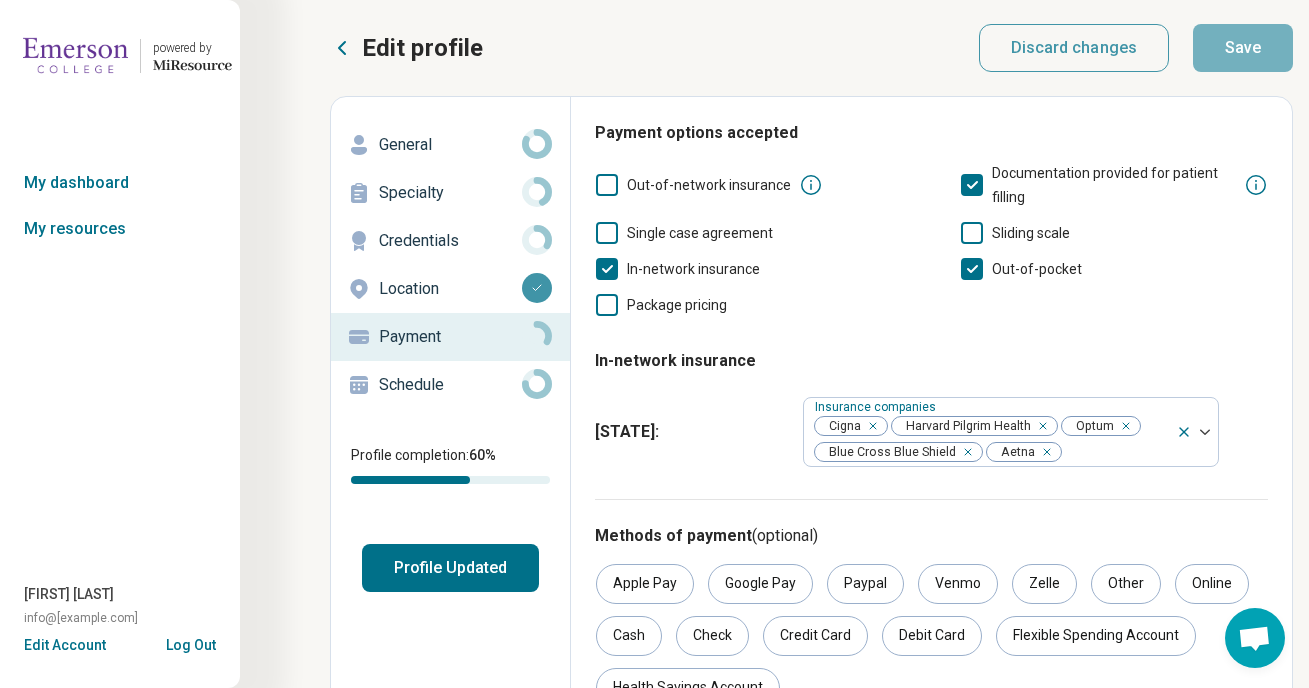 click 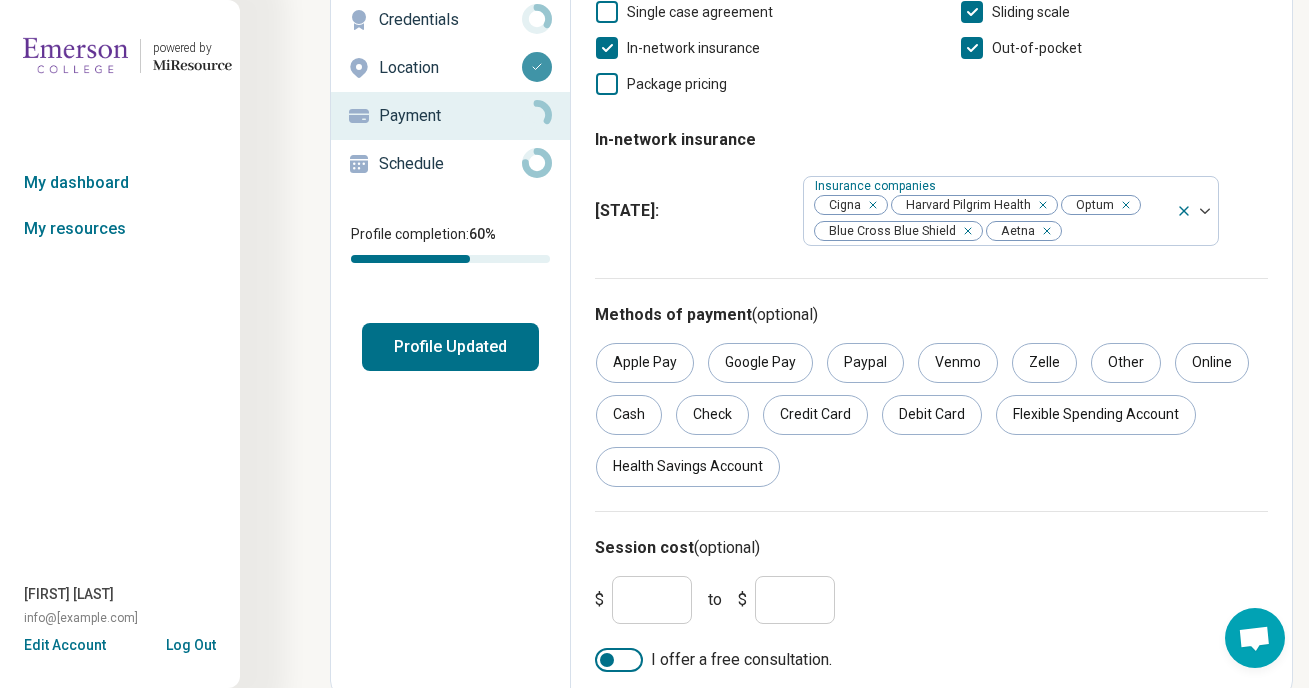 scroll, scrollTop: 231, scrollLeft: 0, axis: vertical 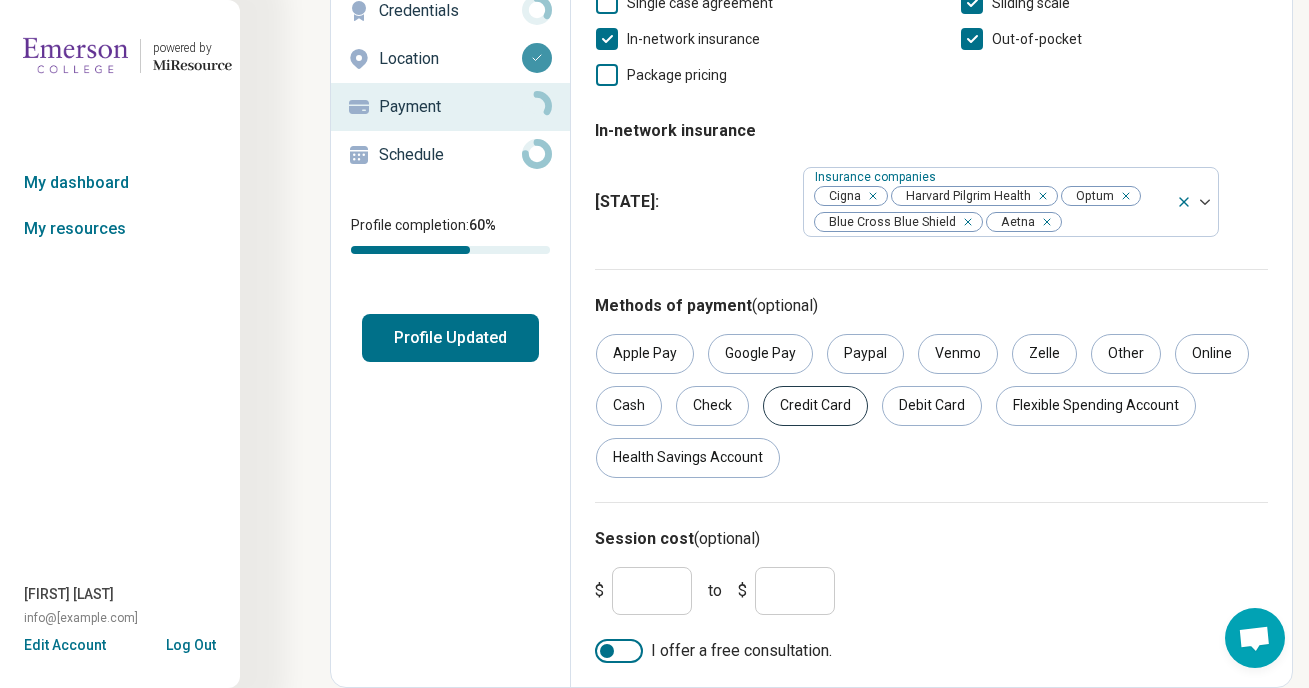 click on "Credit Card" at bounding box center [815, 406] 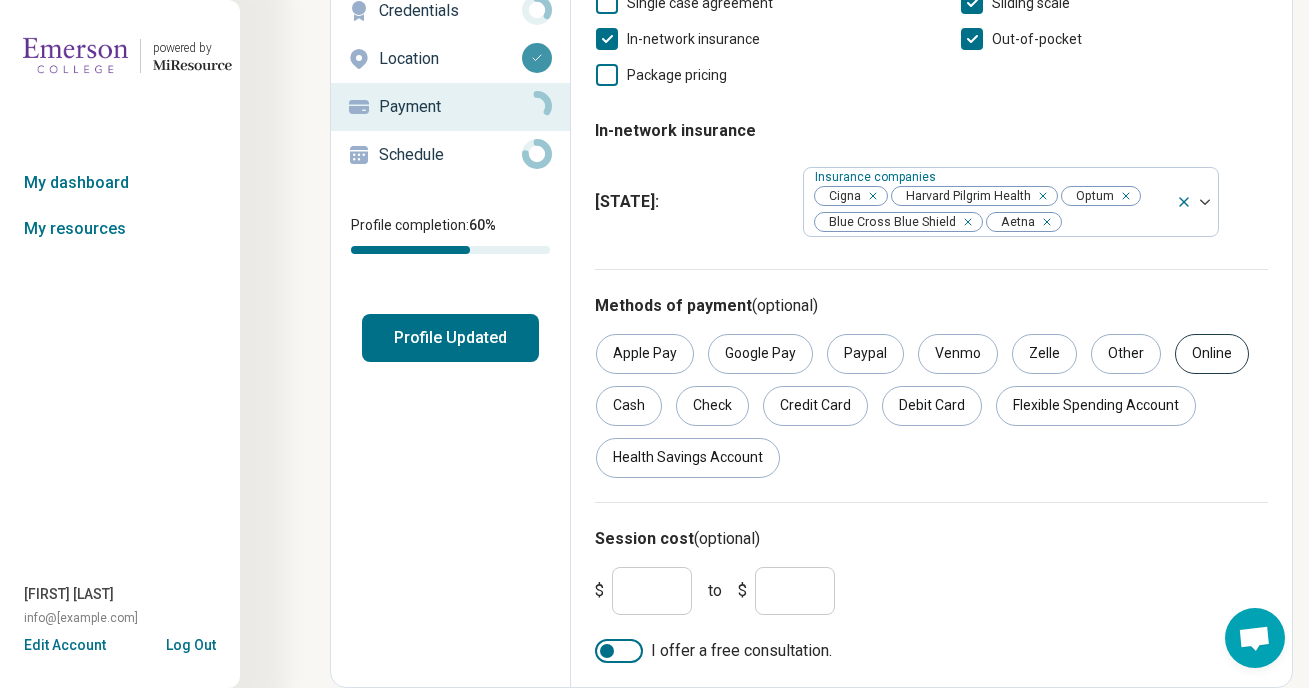 click on "Online" at bounding box center [1212, 354] 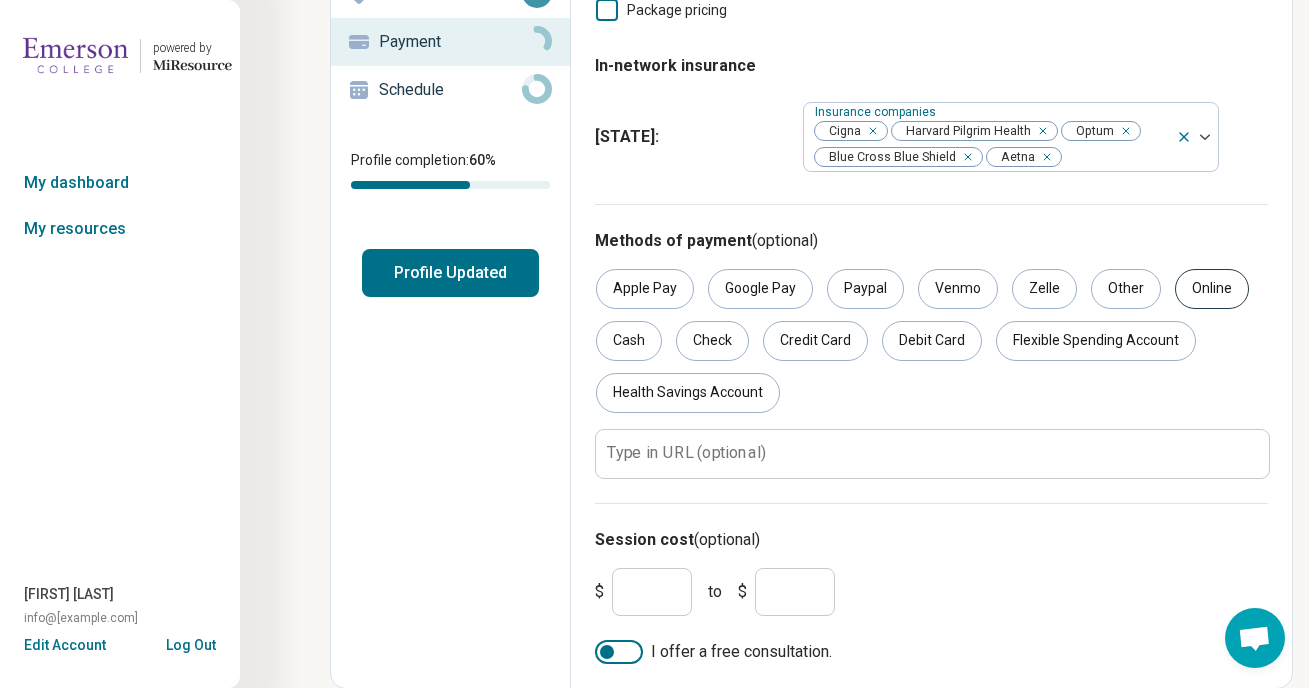 scroll, scrollTop: 297, scrollLeft: 0, axis: vertical 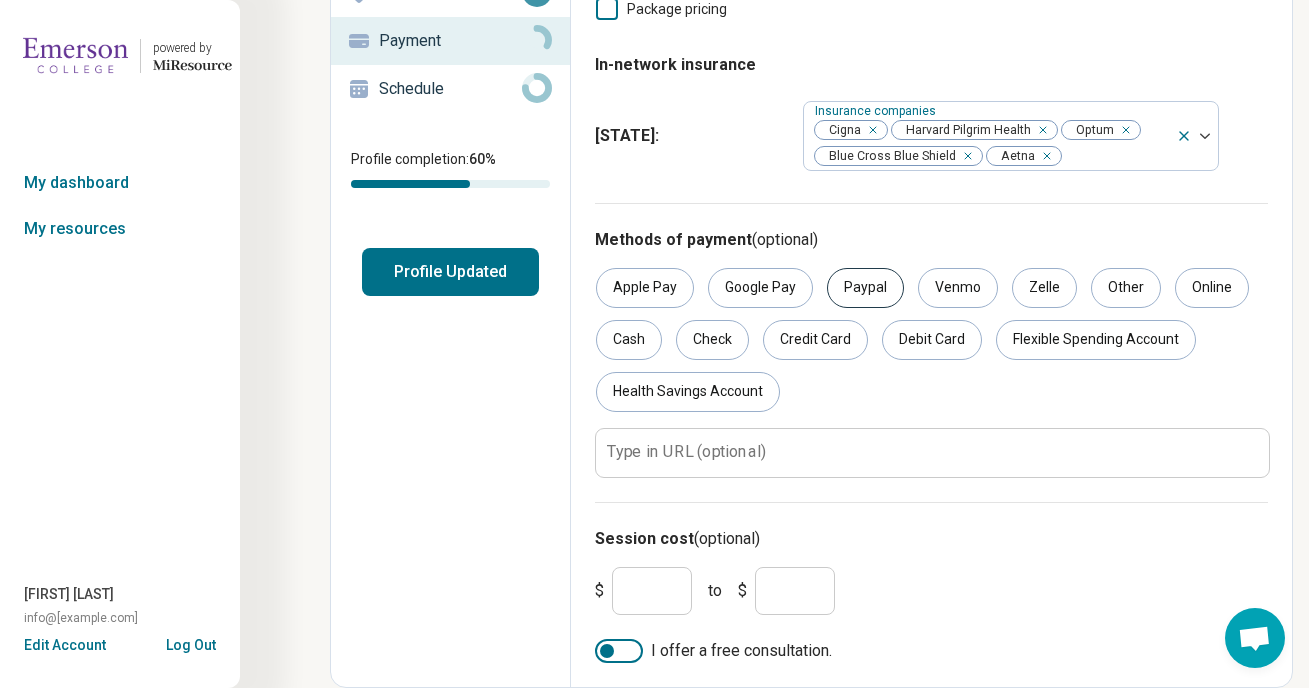 click on "Paypal" at bounding box center (865, 288) 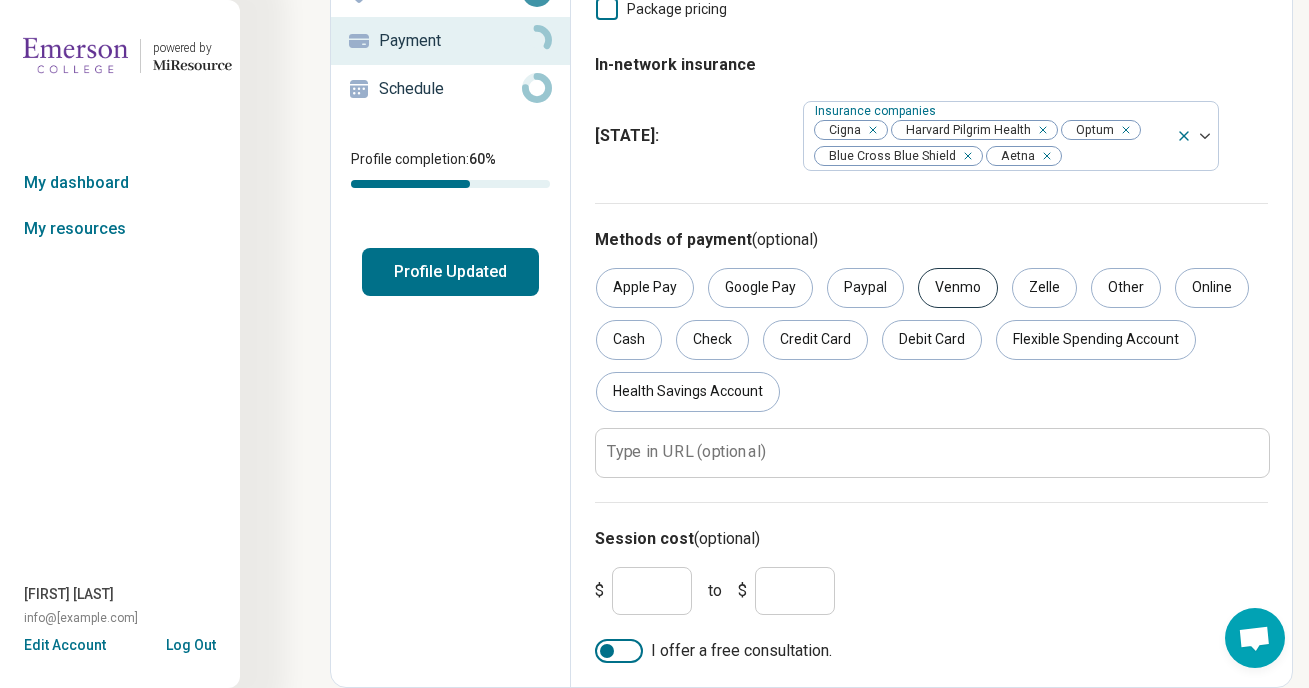 click on "Venmo" at bounding box center [958, 288] 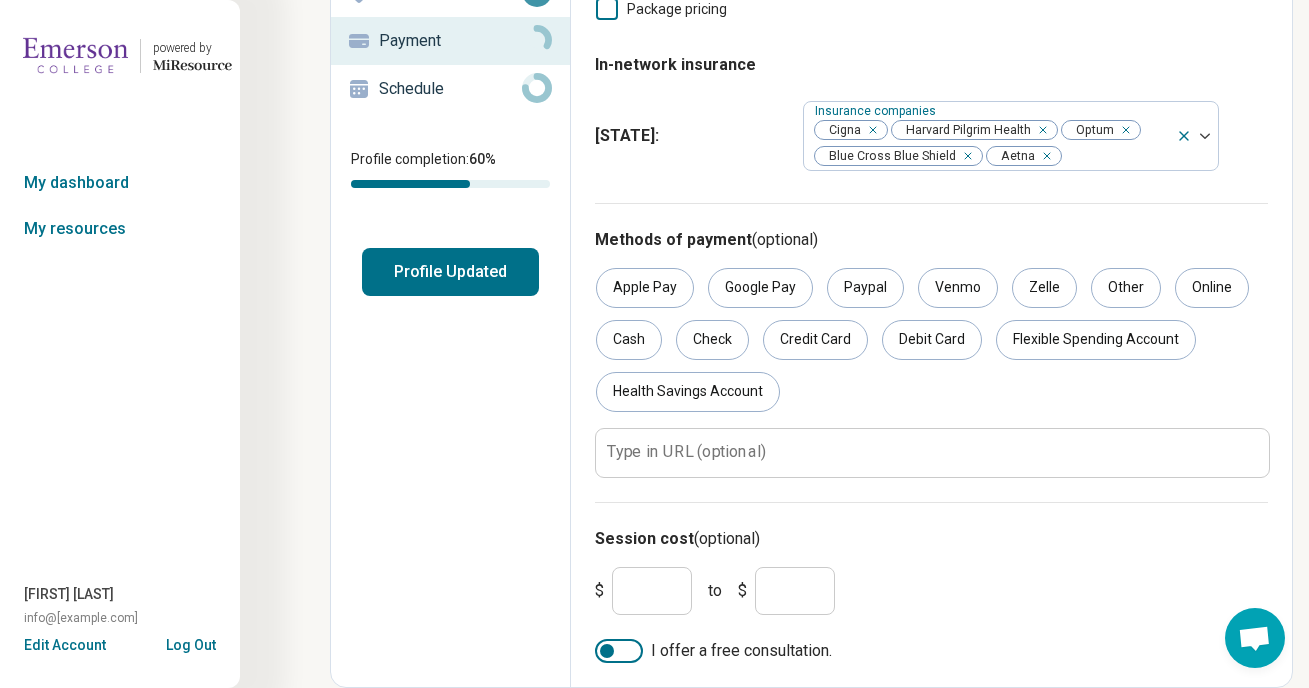 click on "$ * to $ *" at bounding box center (931, 591) 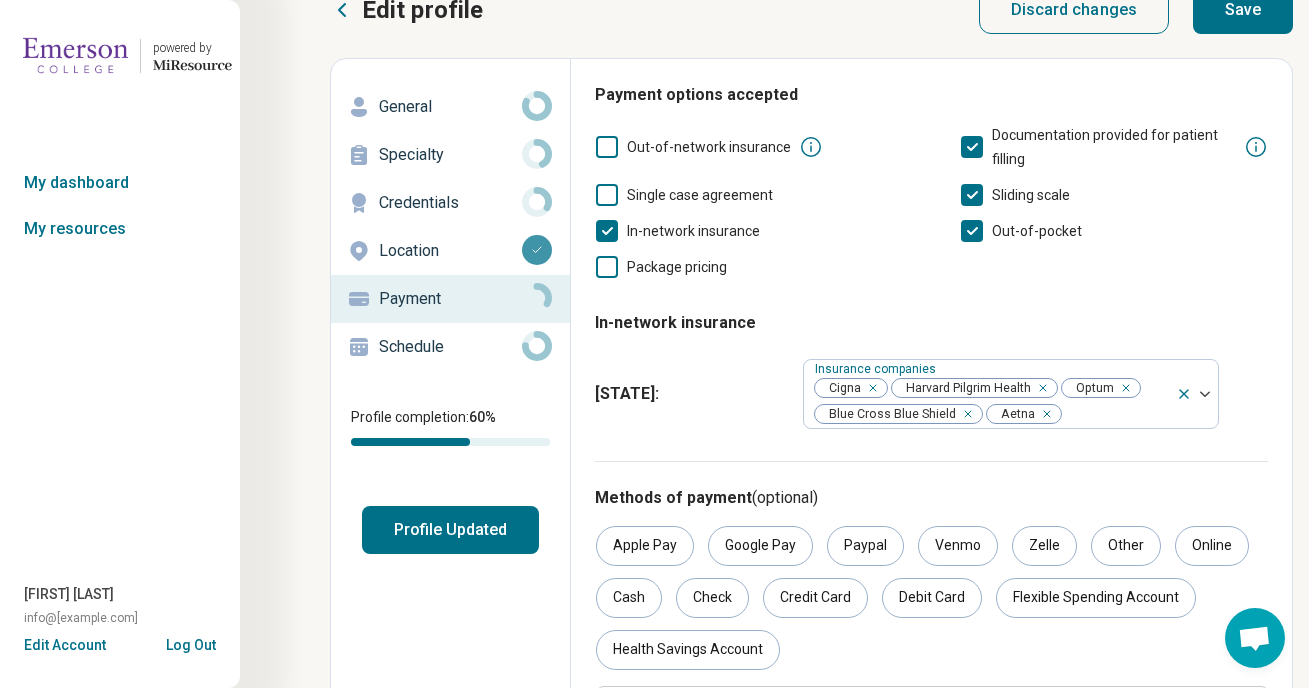 scroll, scrollTop: 0, scrollLeft: 0, axis: both 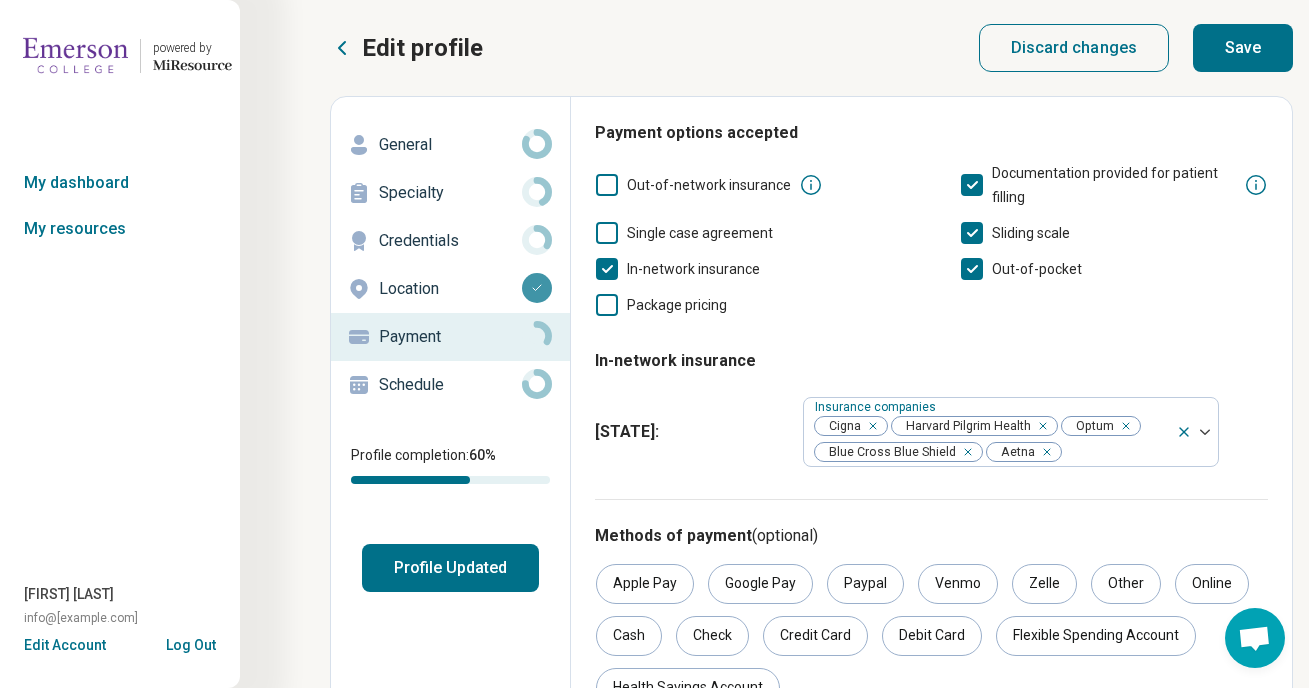 click on "Save" at bounding box center [1243, 48] 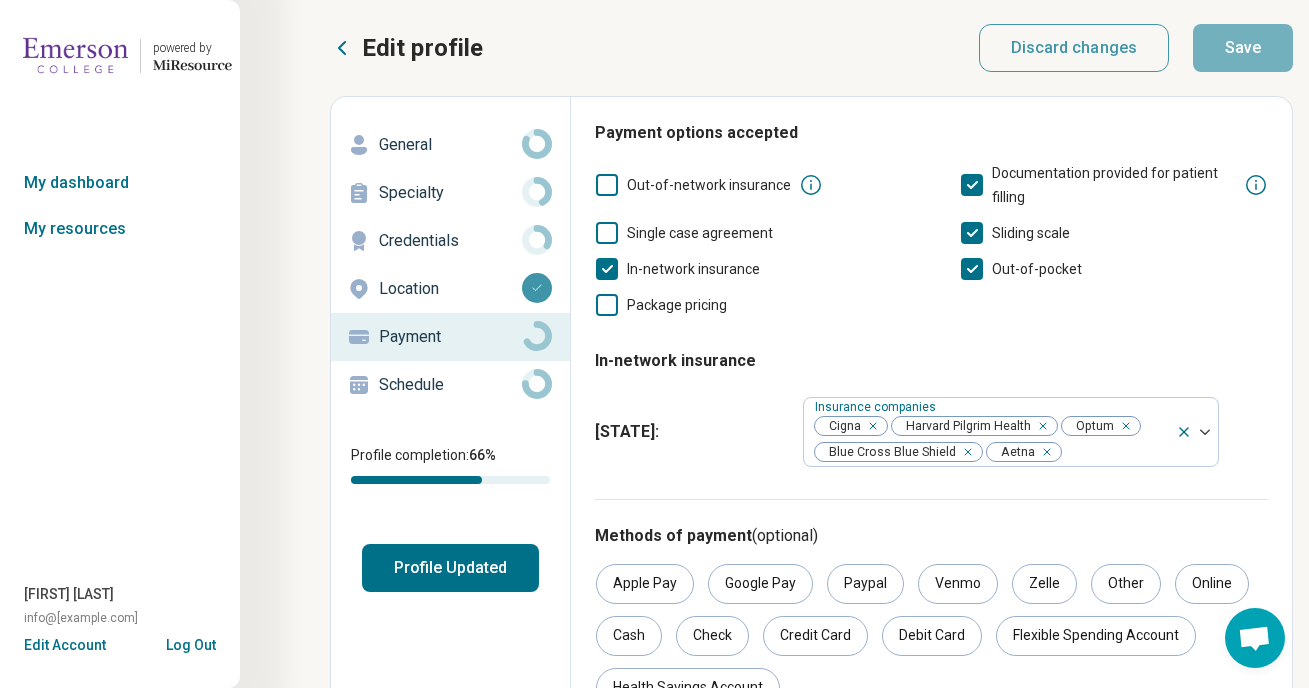 click on "Schedule" at bounding box center [450, 385] 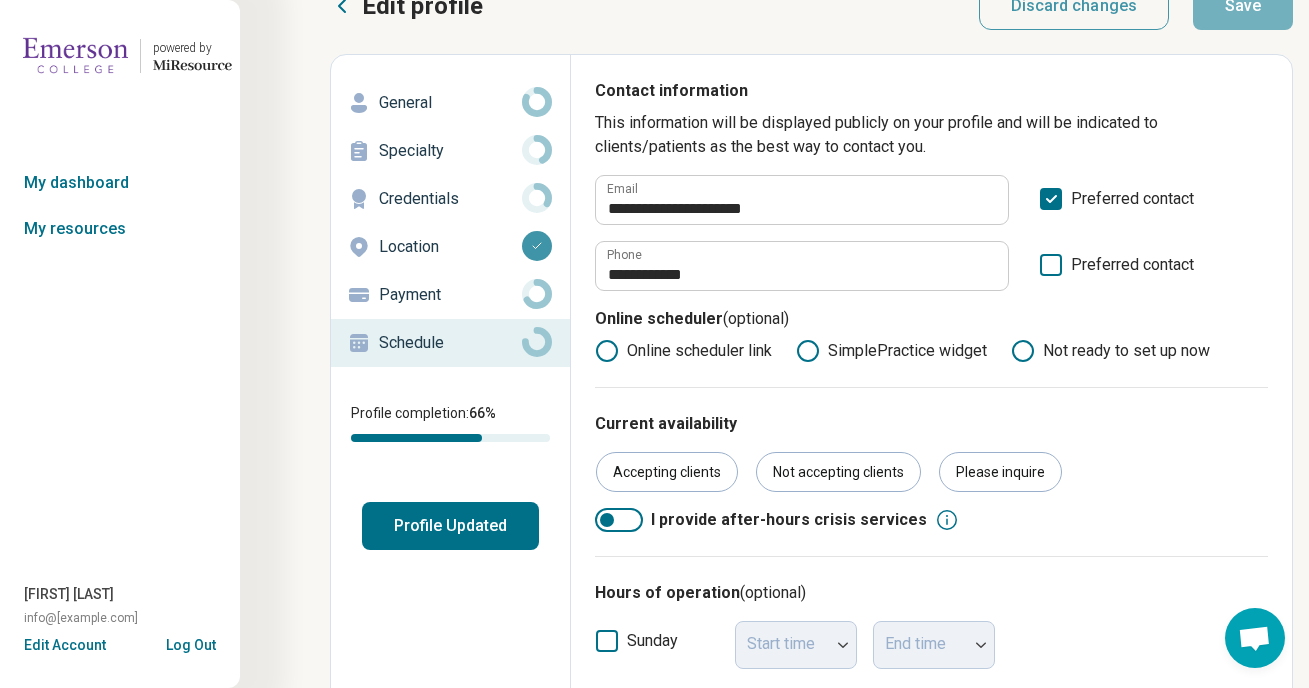 scroll, scrollTop: 0, scrollLeft: 0, axis: both 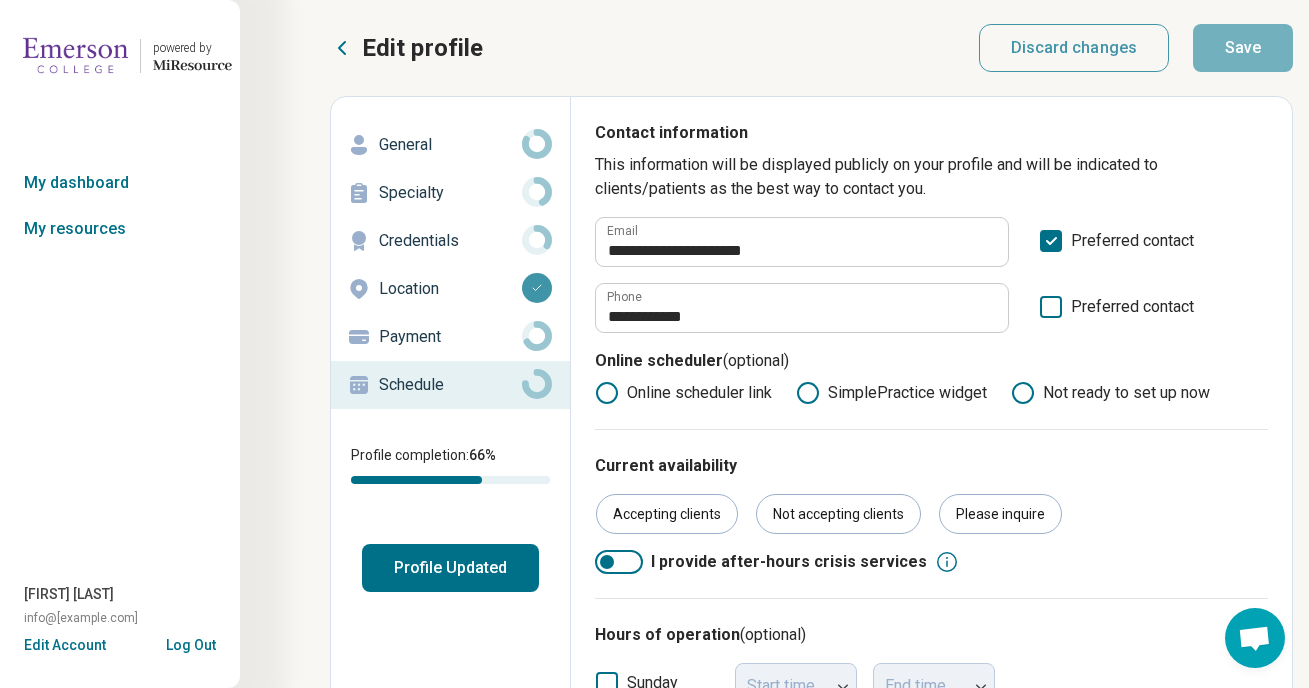 click on "Profile Updated" at bounding box center [450, 568] 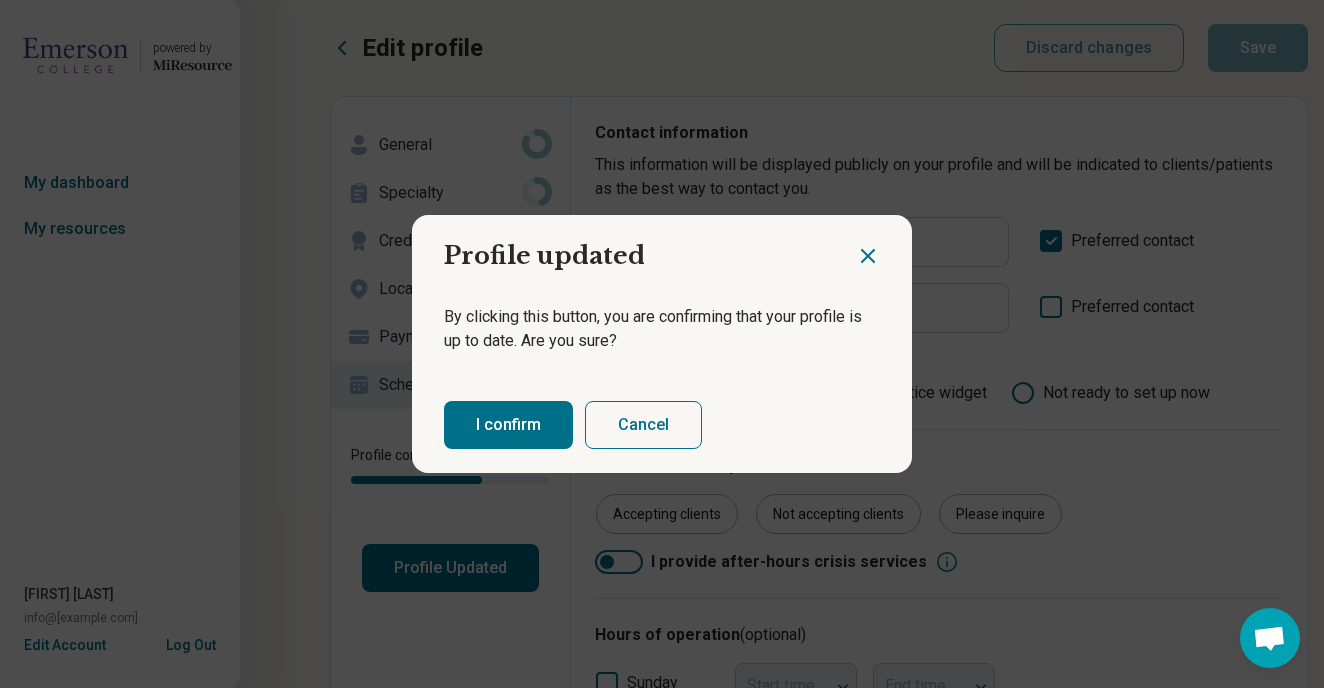 click on "I confirm" at bounding box center [508, 425] 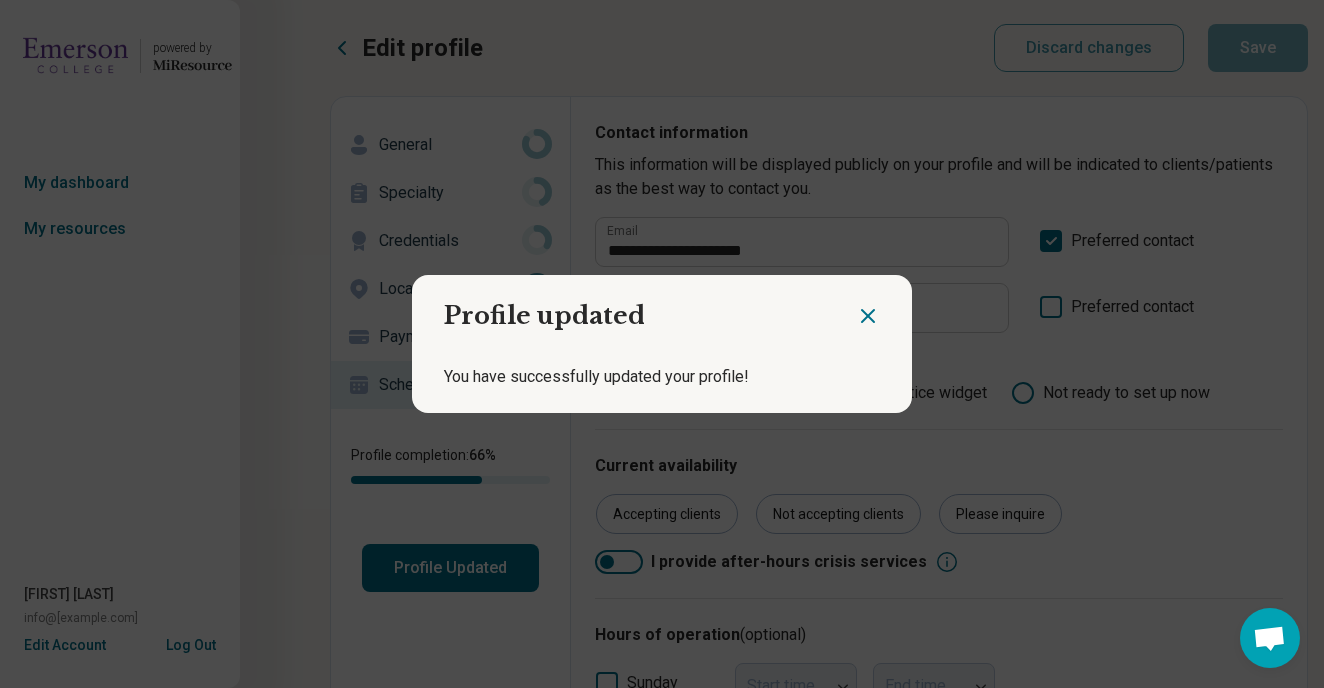 click 